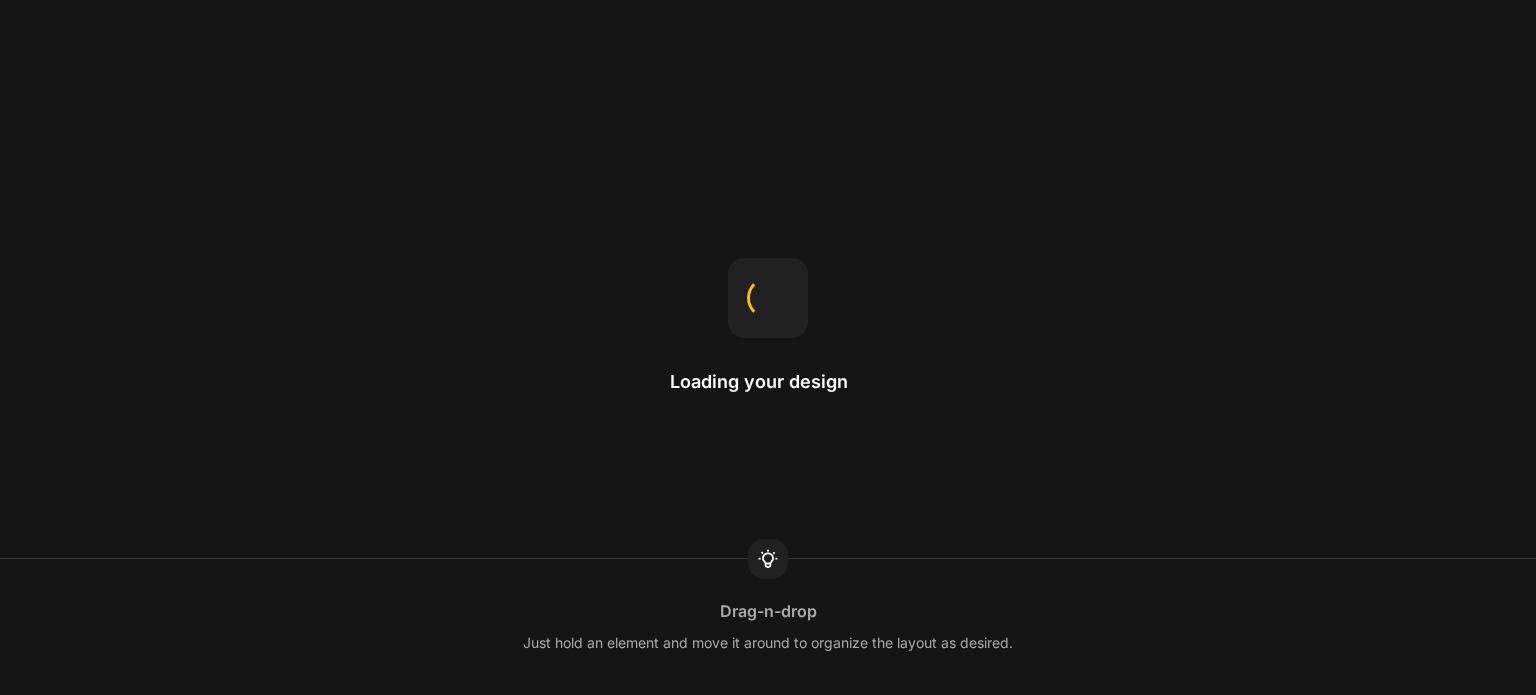 scroll, scrollTop: 0, scrollLeft: 0, axis: both 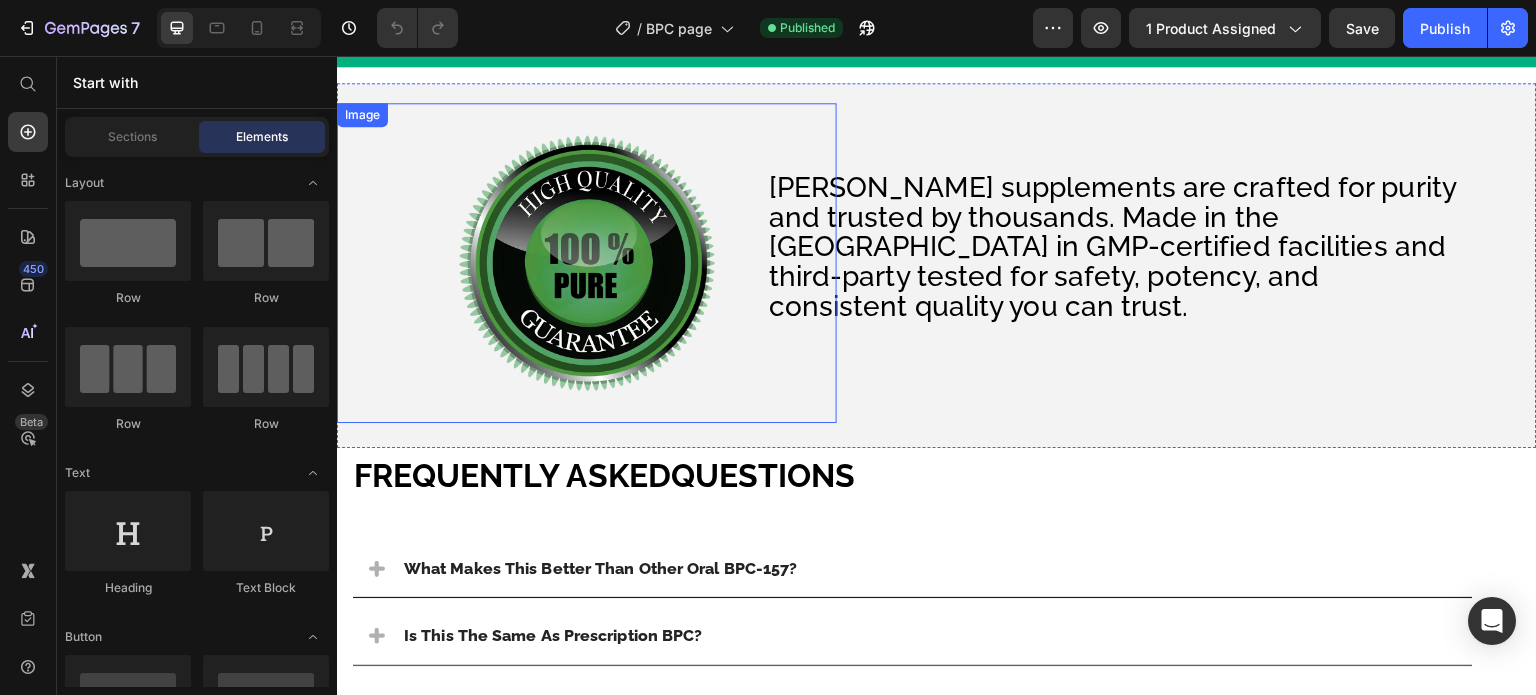 click at bounding box center [587, 263] 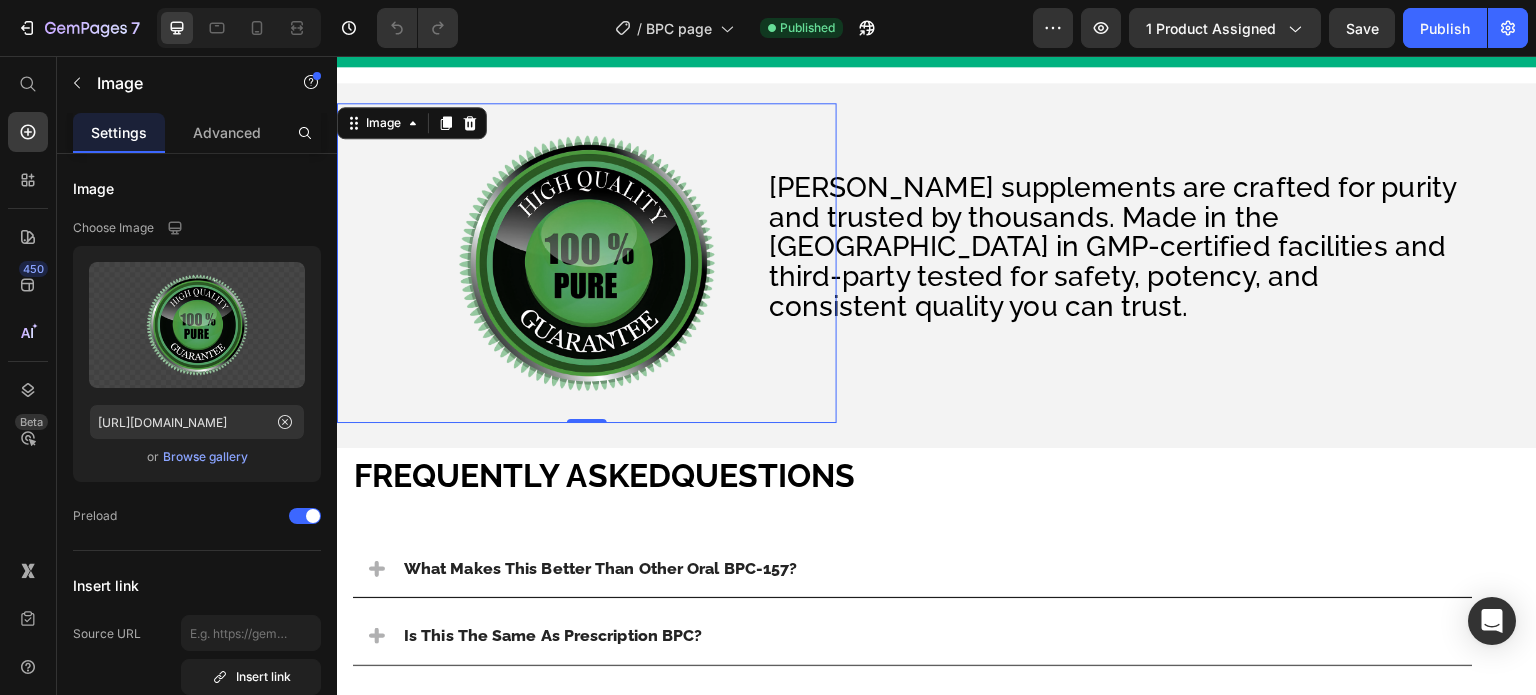 click at bounding box center (587, 263) 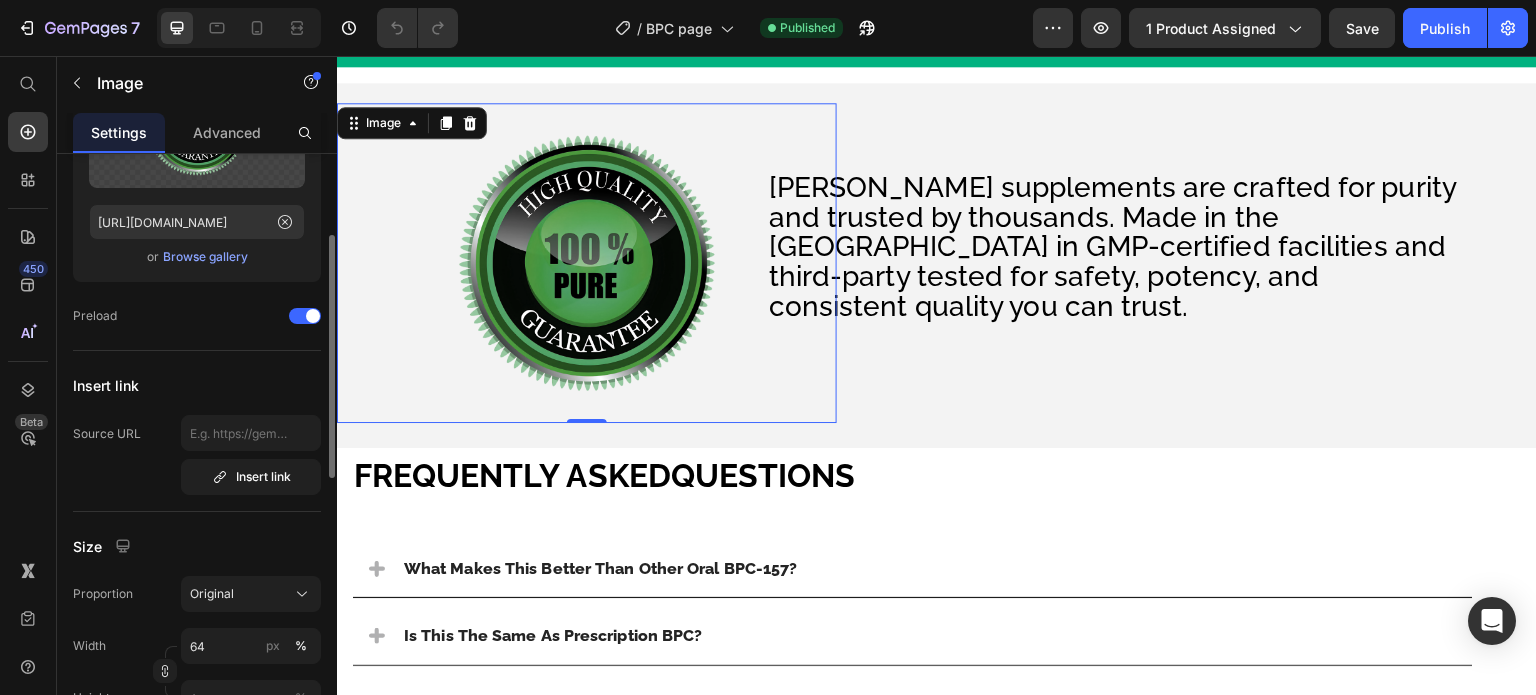 scroll, scrollTop: 300, scrollLeft: 0, axis: vertical 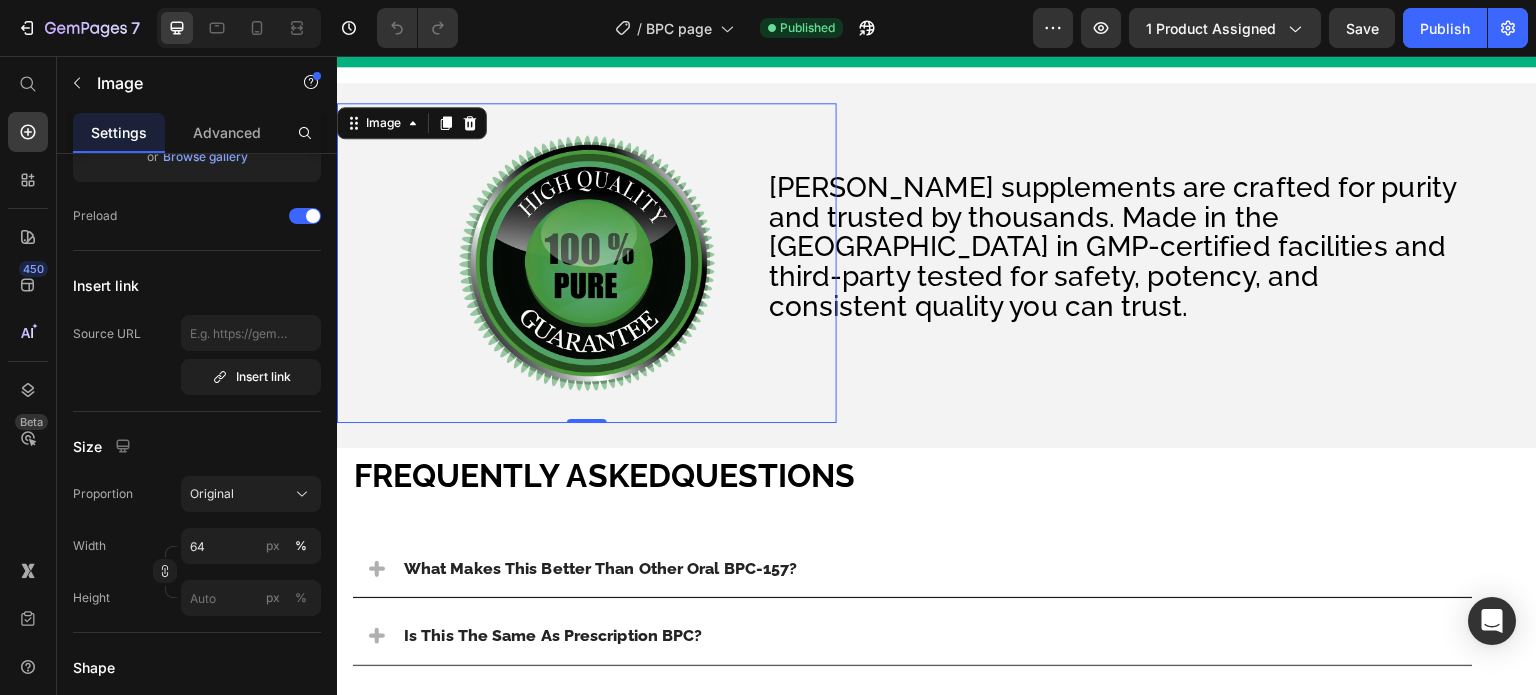 click at bounding box center (587, 263) 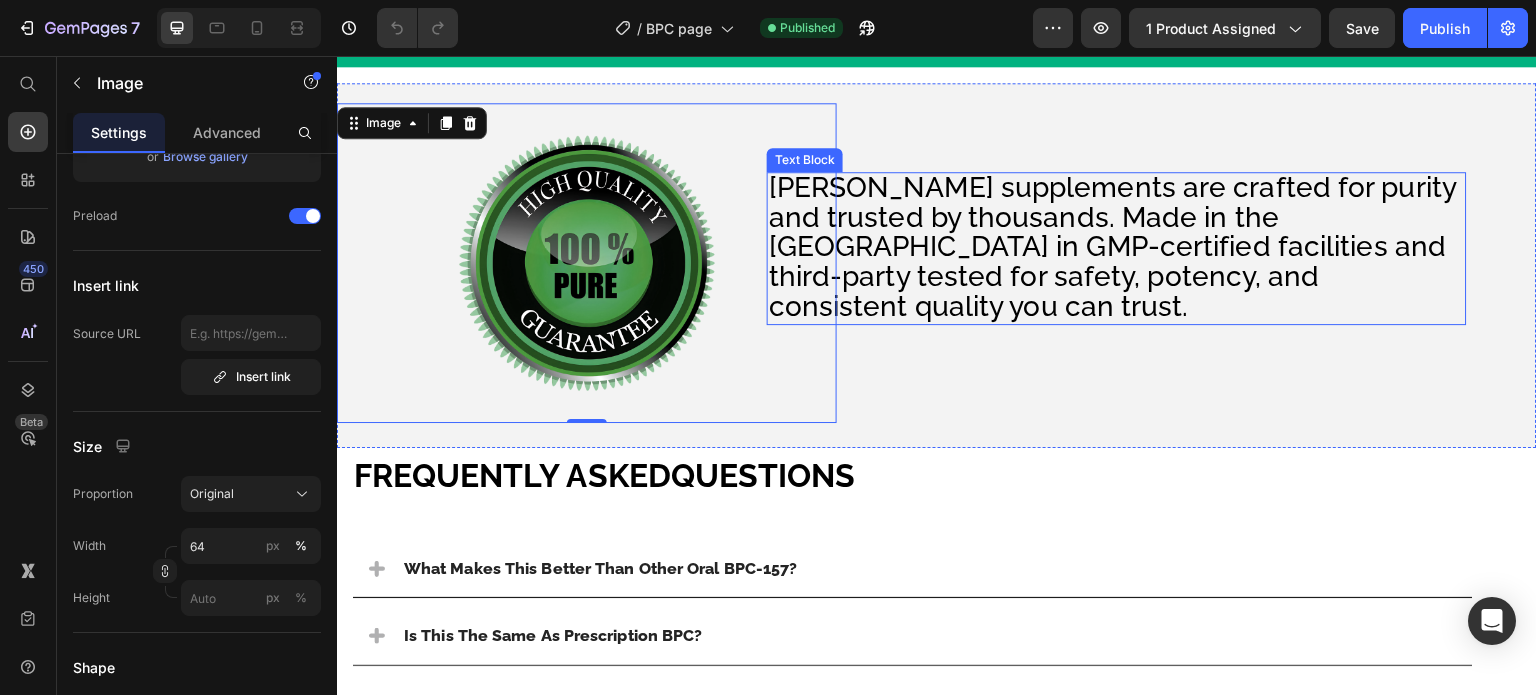 click on "EverLife supplements are crafted for purity and trusted by thousands. Made in the USA in GMP-certified facilities and third-party tested for safety, potency, and consistent quality you can trust. Text Block" at bounding box center (1187, 263) 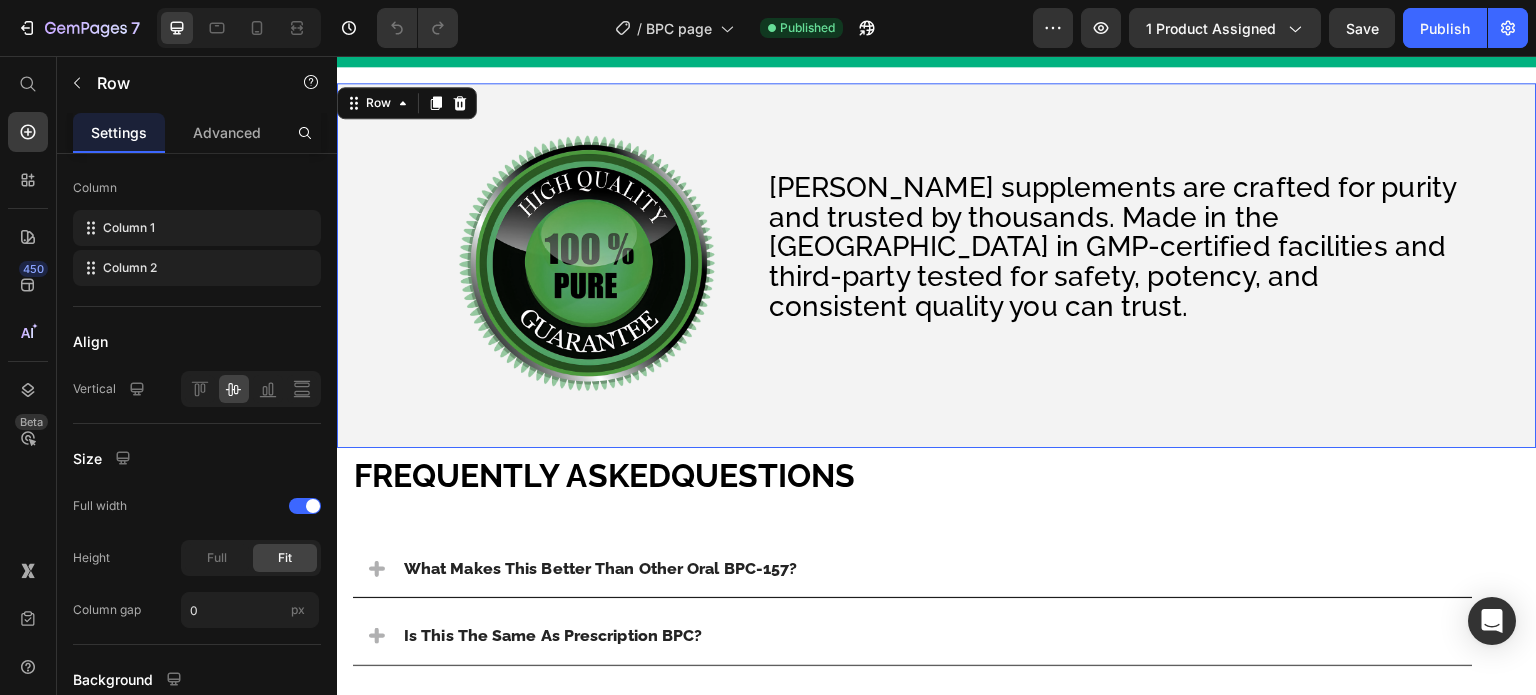 scroll, scrollTop: 0, scrollLeft: 0, axis: both 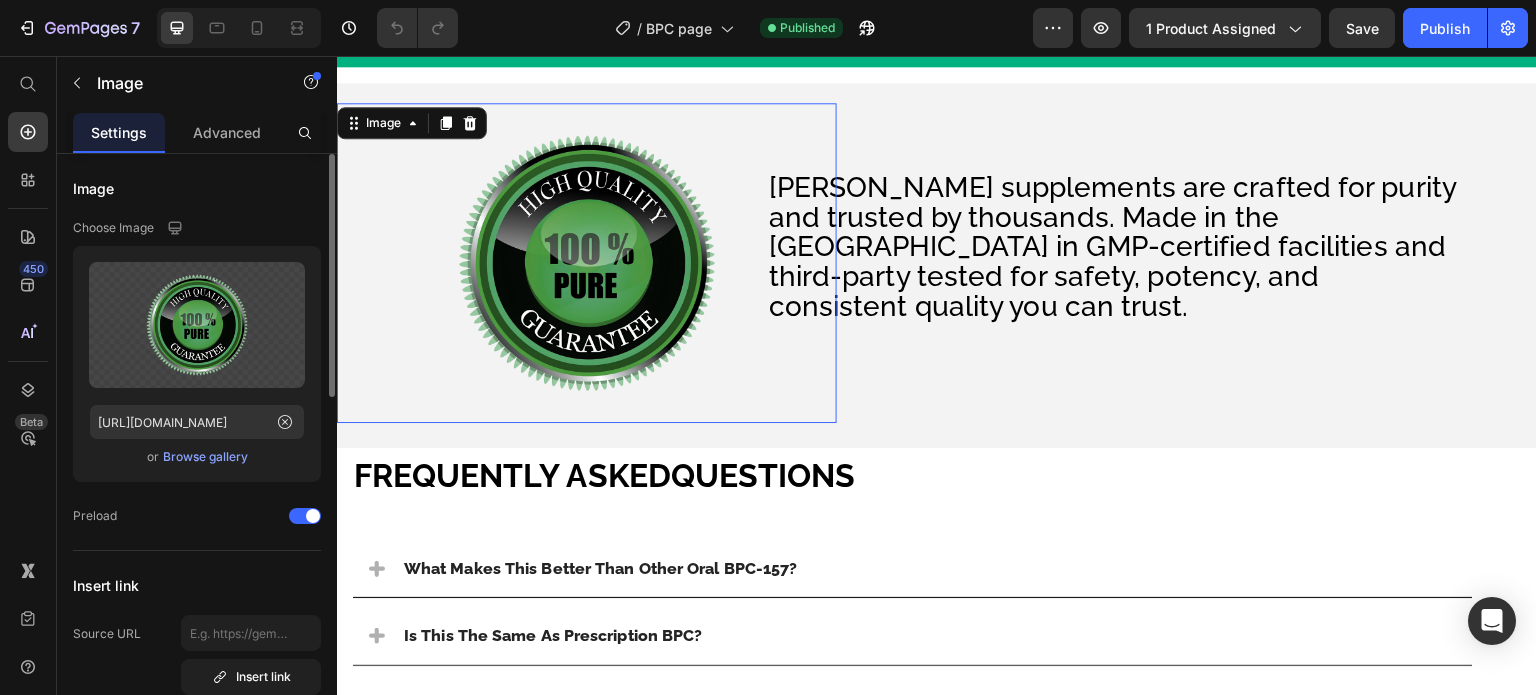 click at bounding box center (587, 263) 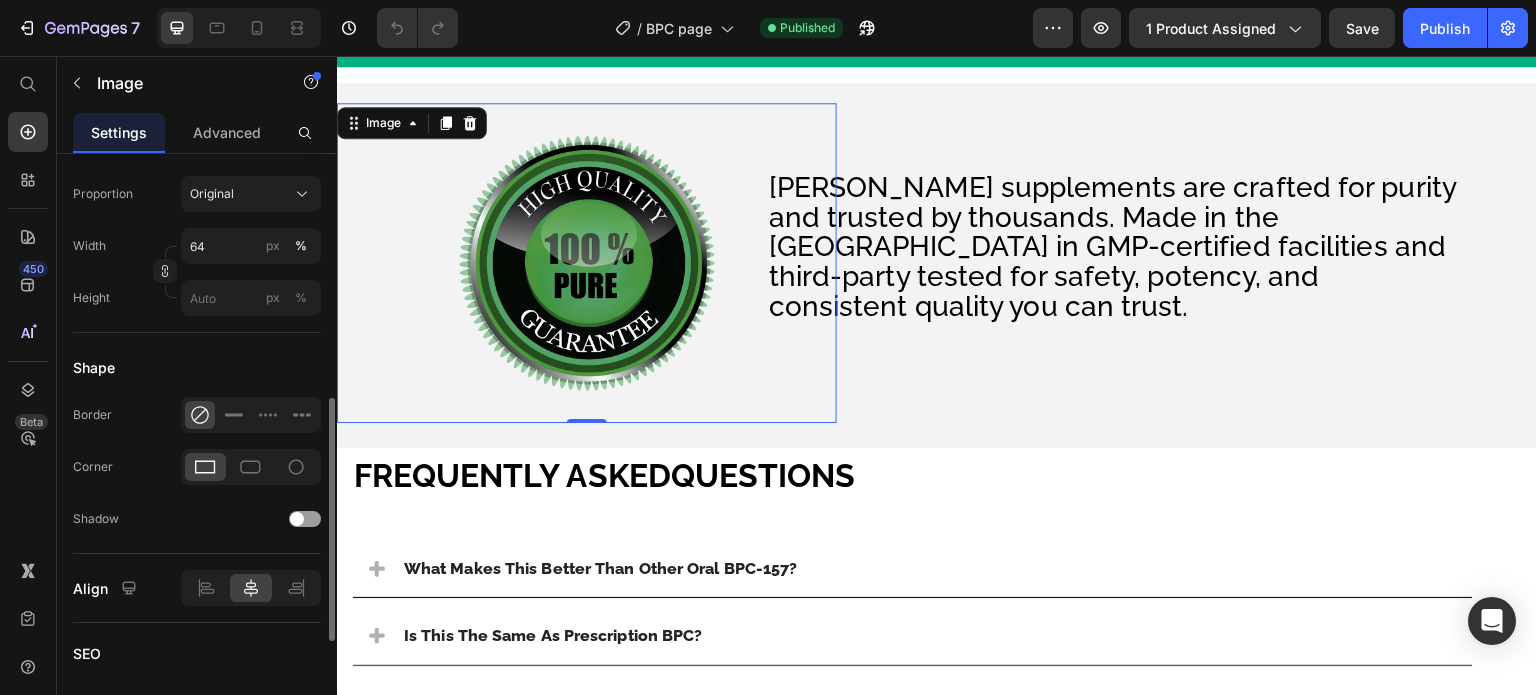 scroll, scrollTop: 500, scrollLeft: 0, axis: vertical 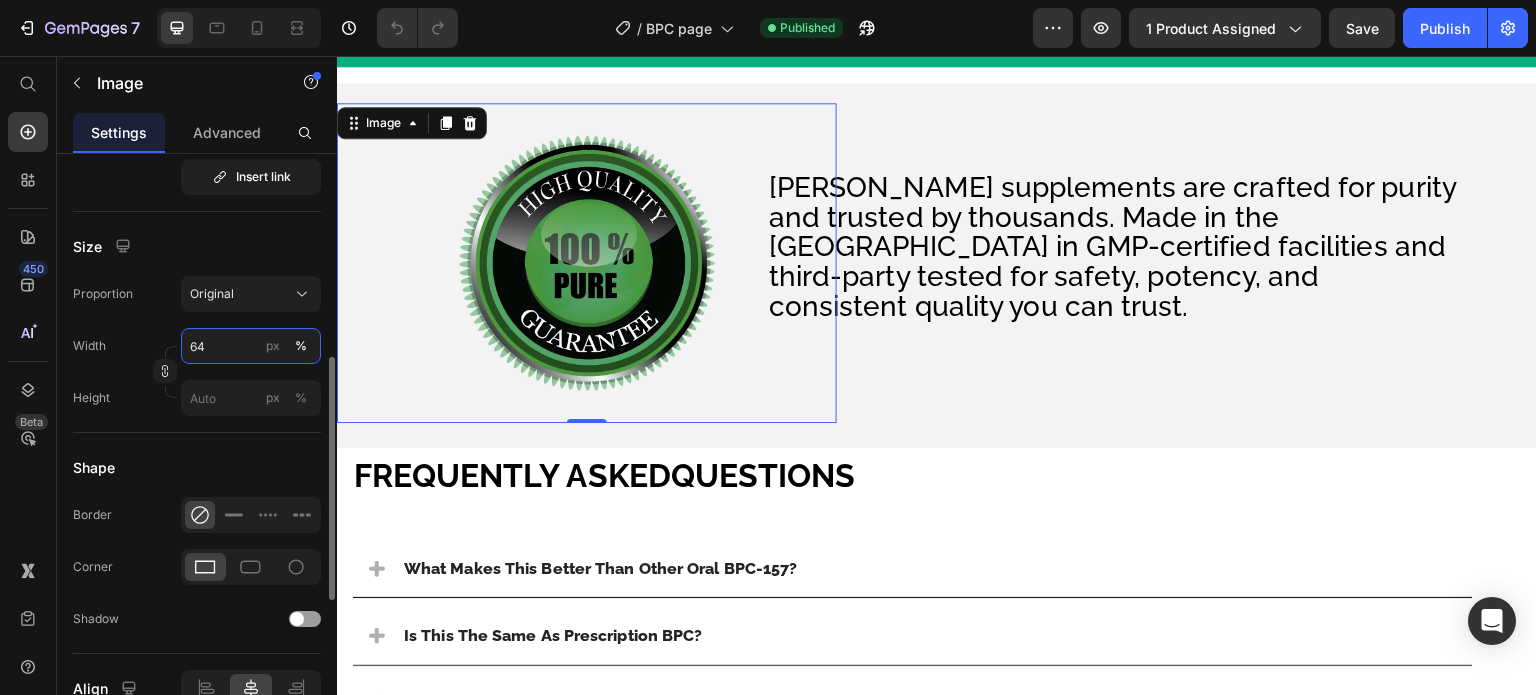 click on "64" at bounding box center [251, 346] 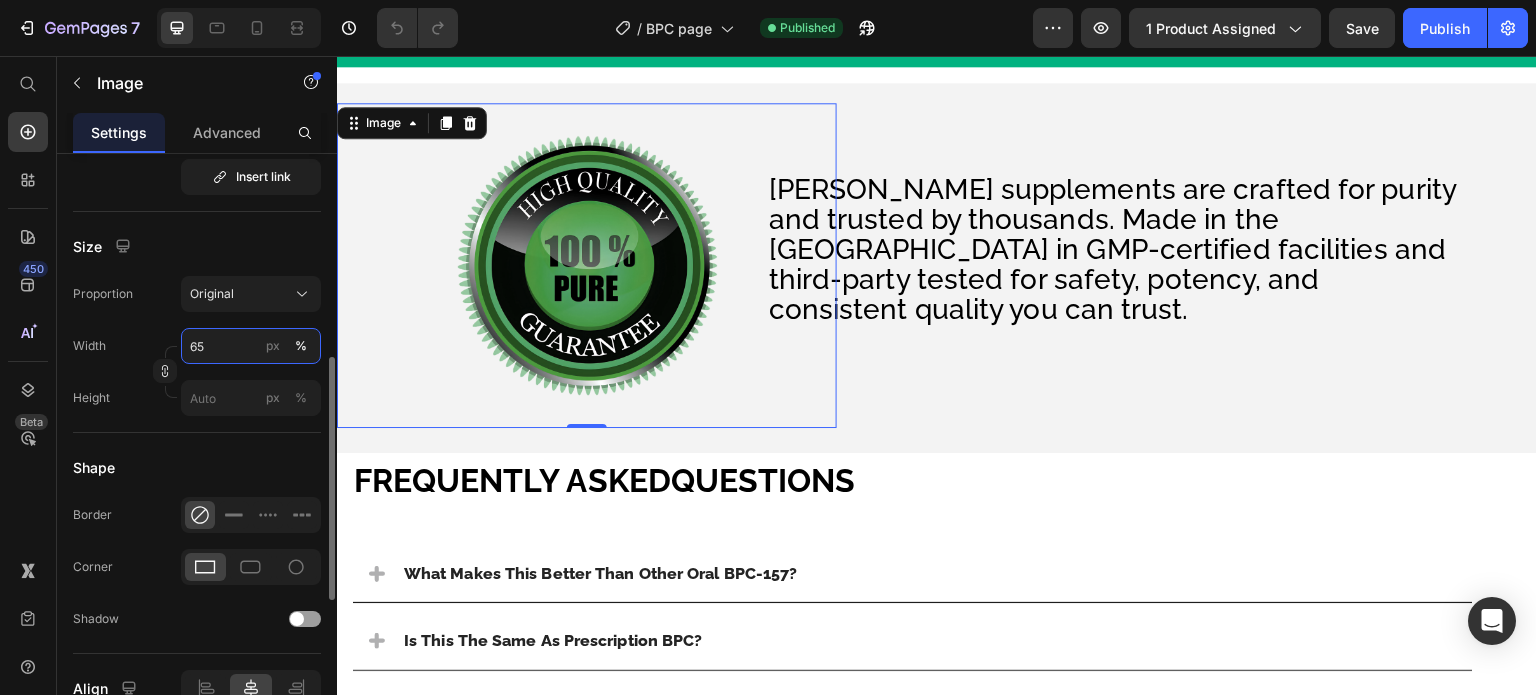 type on "64" 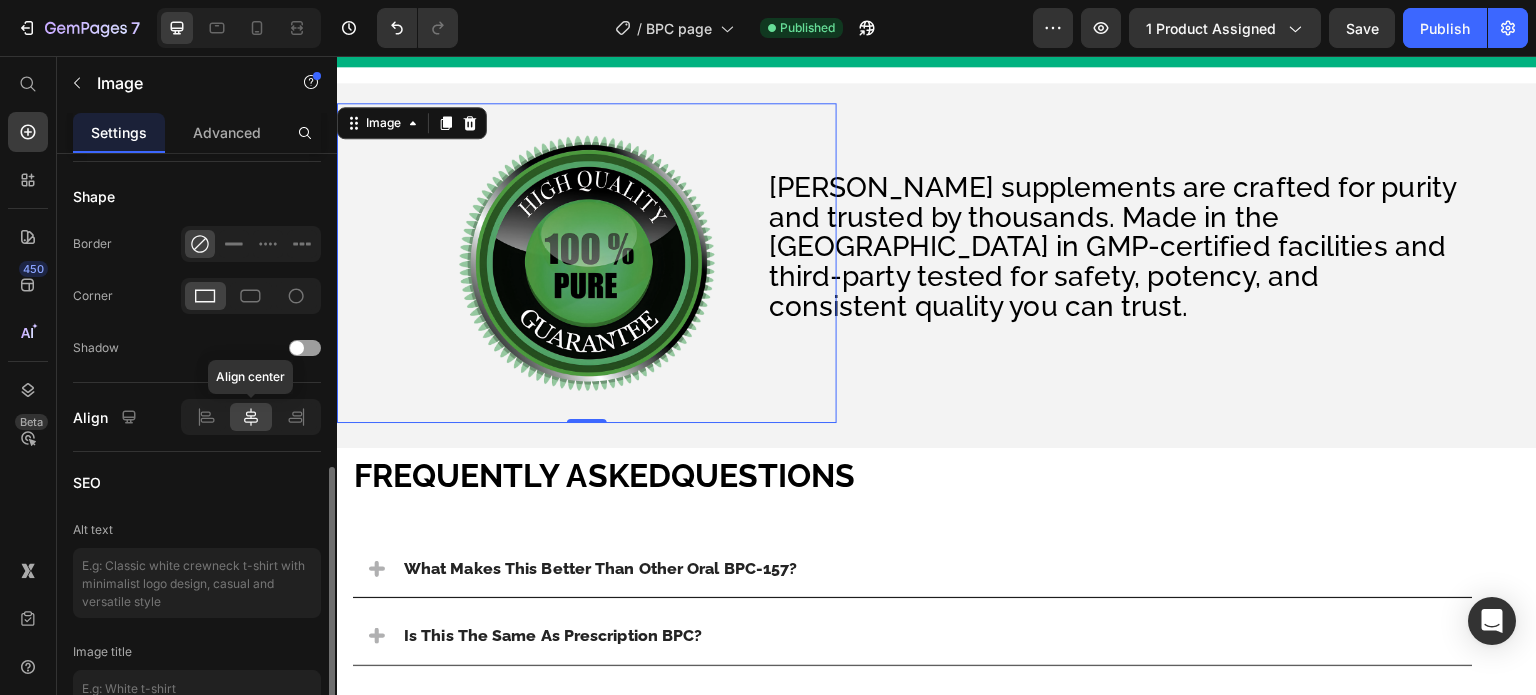 scroll, scrollTop: 671, scrollLeft: 0, axis: vertical 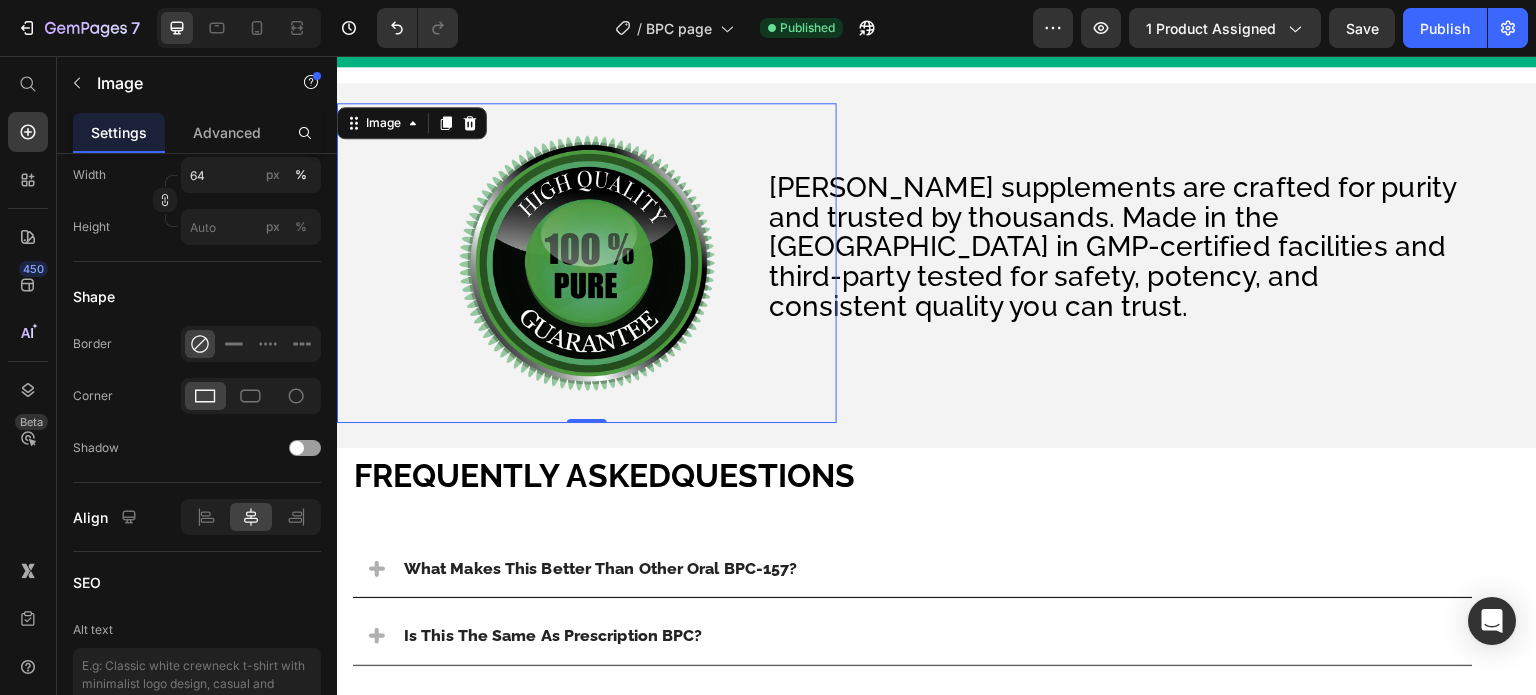 click at bounding box center (587, 263) 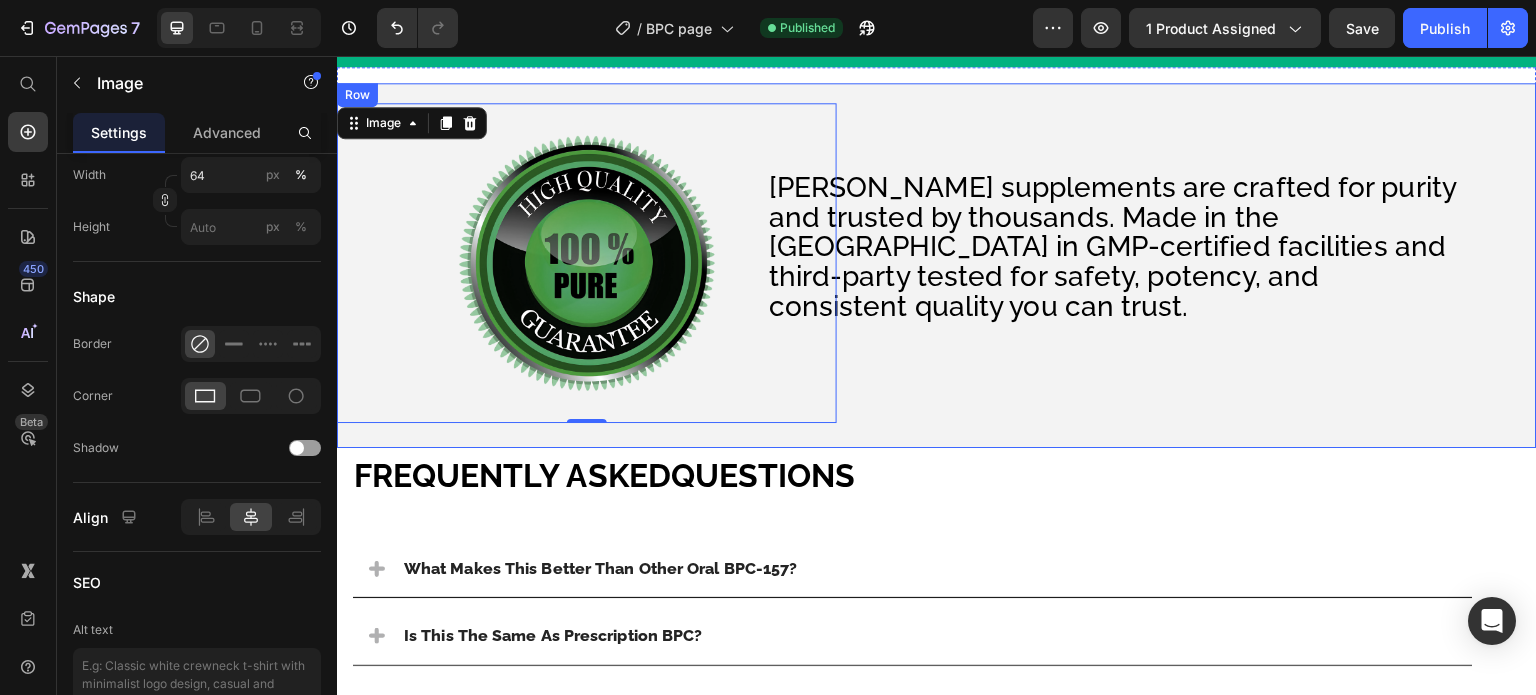 click on "EverLife supplements are crafted for purity and trusted by thousands. Made in the USA in GMP-certified facilities and third-party tested for safety, potency, and consistent quality you can trust. Text Block" at bounding box center (1187, 263) 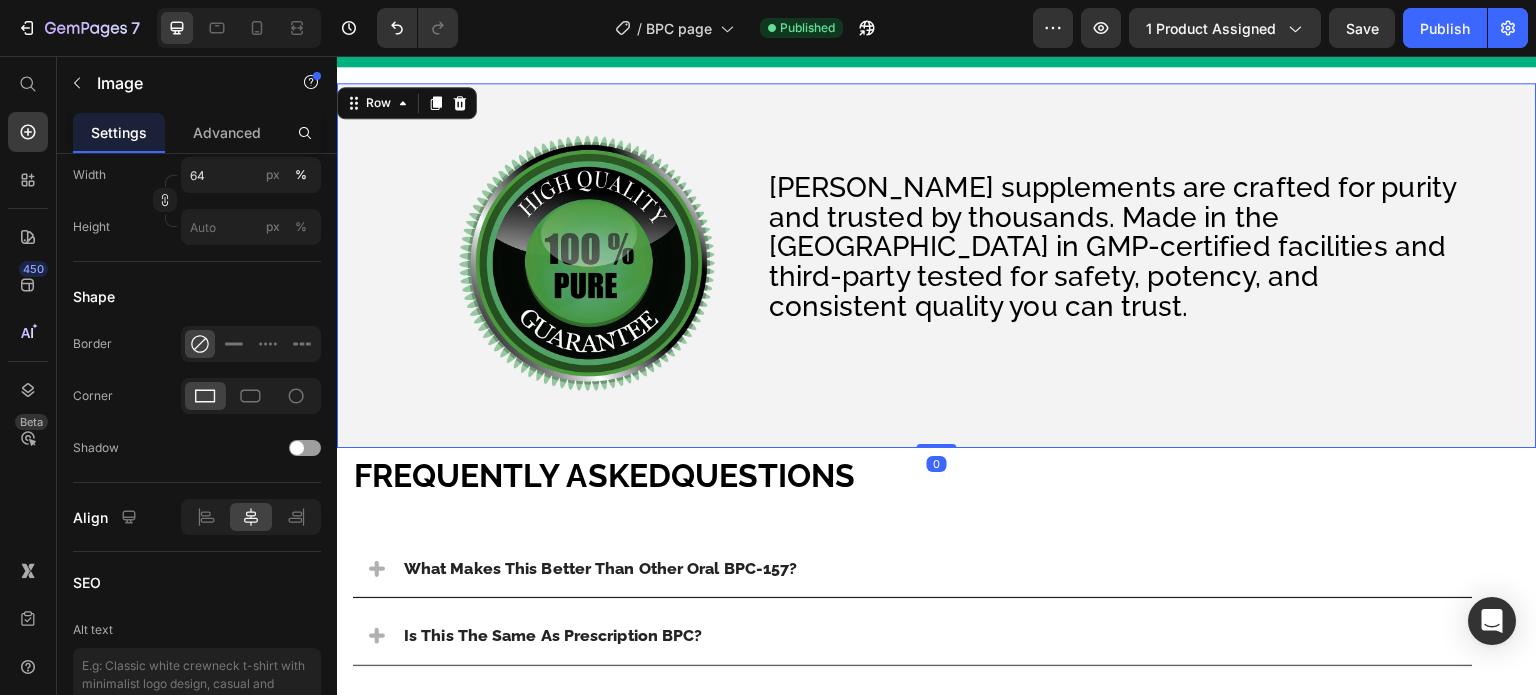 scroll, scrollTop: 0, scrollLeft: 0, axis: both 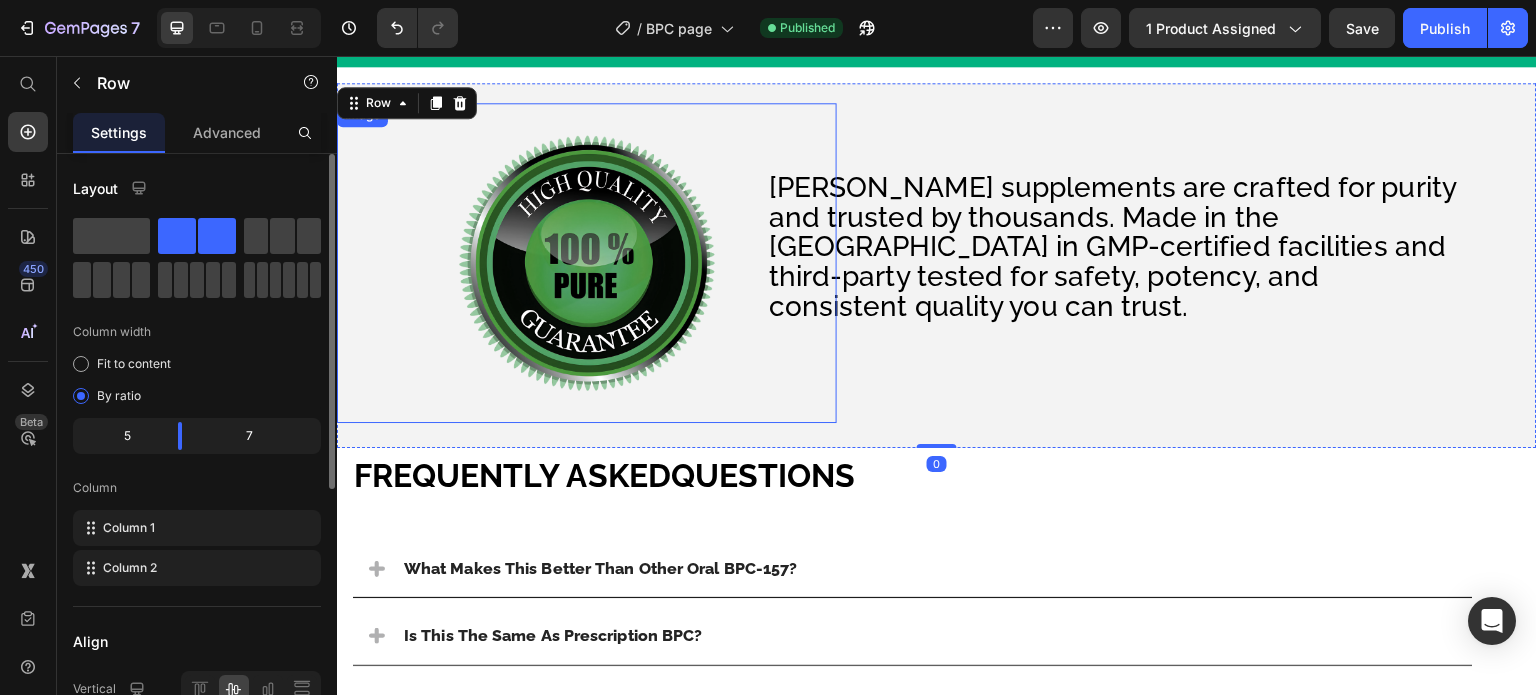 click at bounding box center [587, 263] 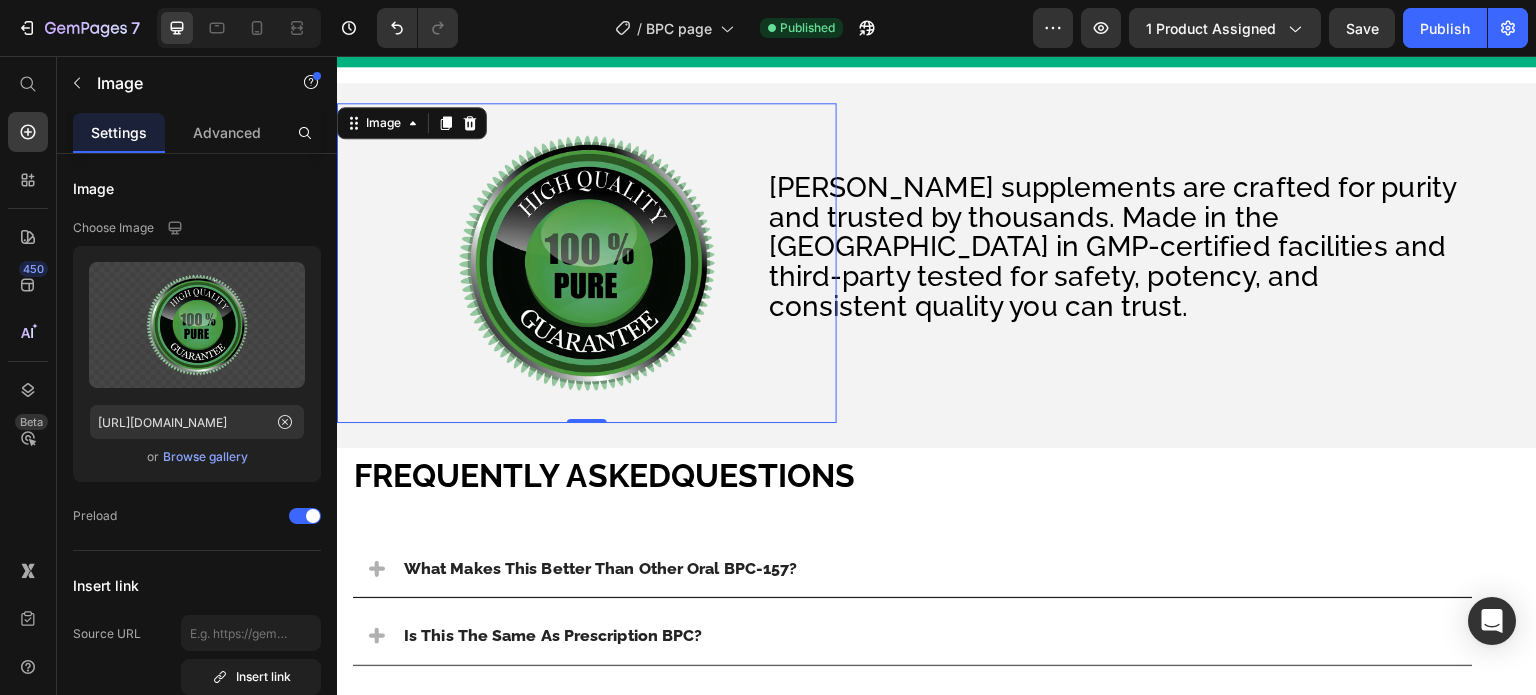 click at bounding box center [587, 263] 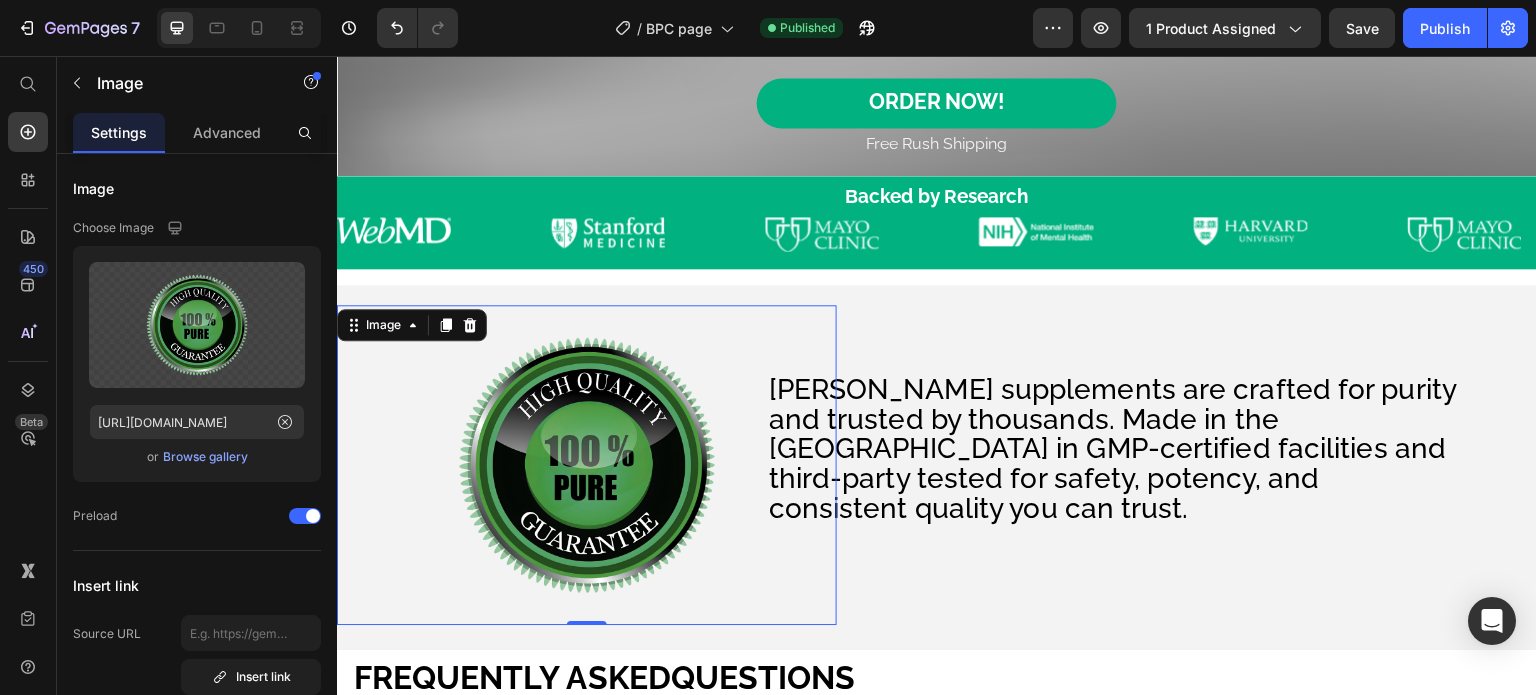 scroll, scrollTop: 4200, scrollLeft: 0, axis: vertical 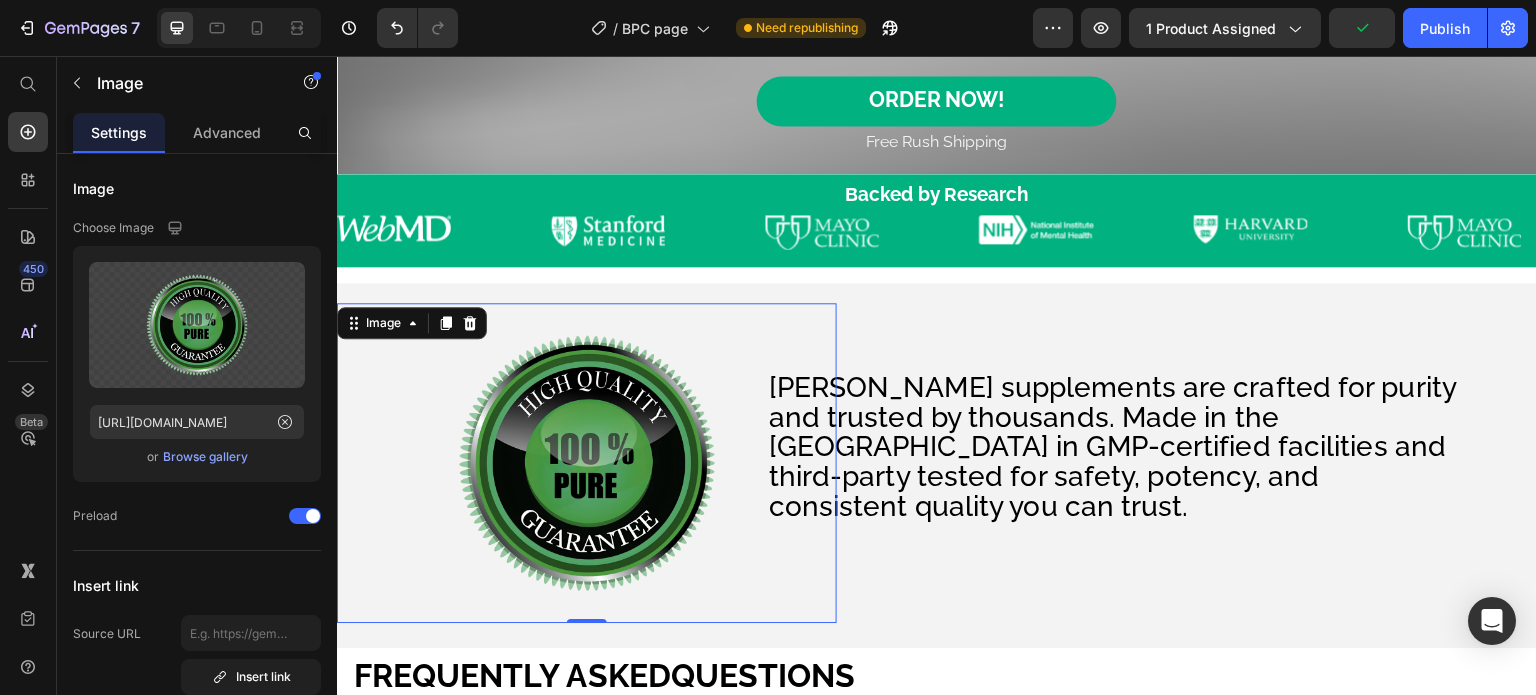 click at bounding box center [587, 463] 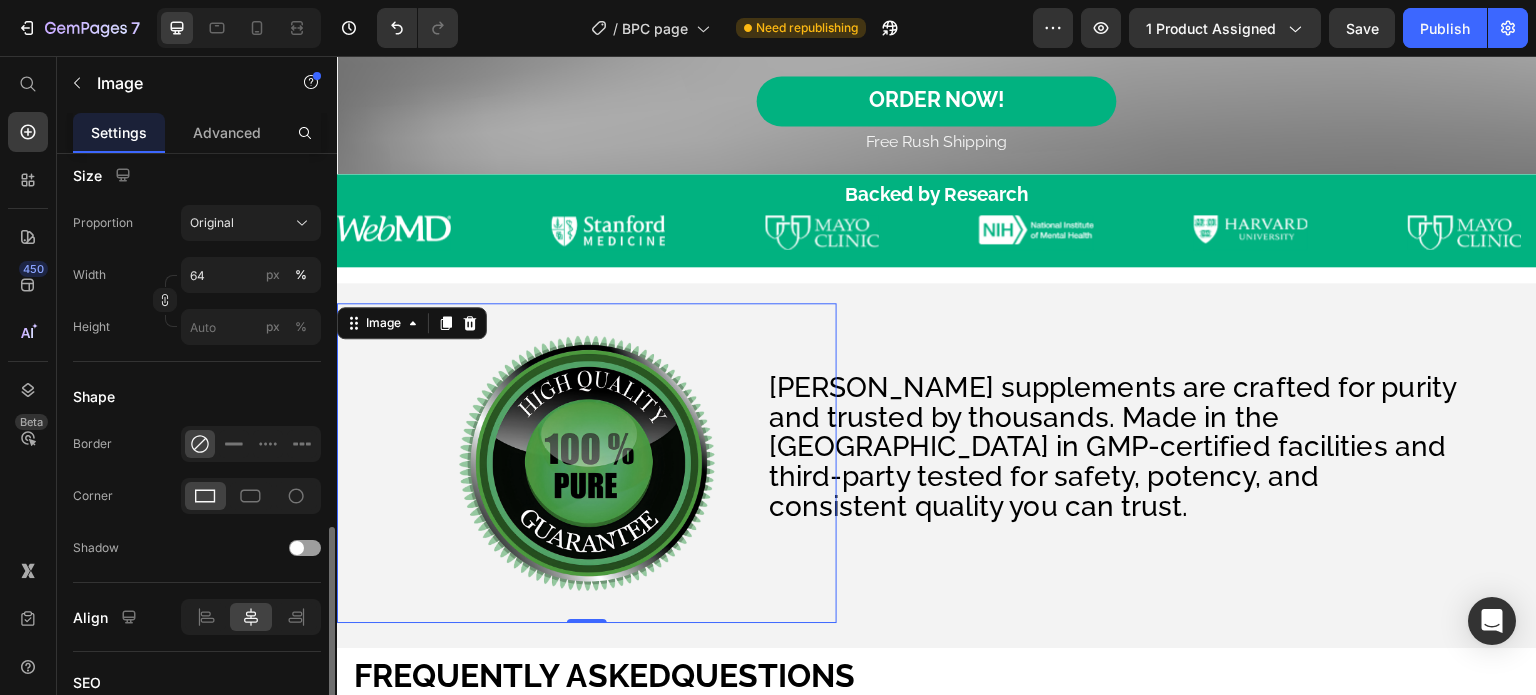 scroll, scrollTop: 471, scrollLeft: 0, axis: vertical 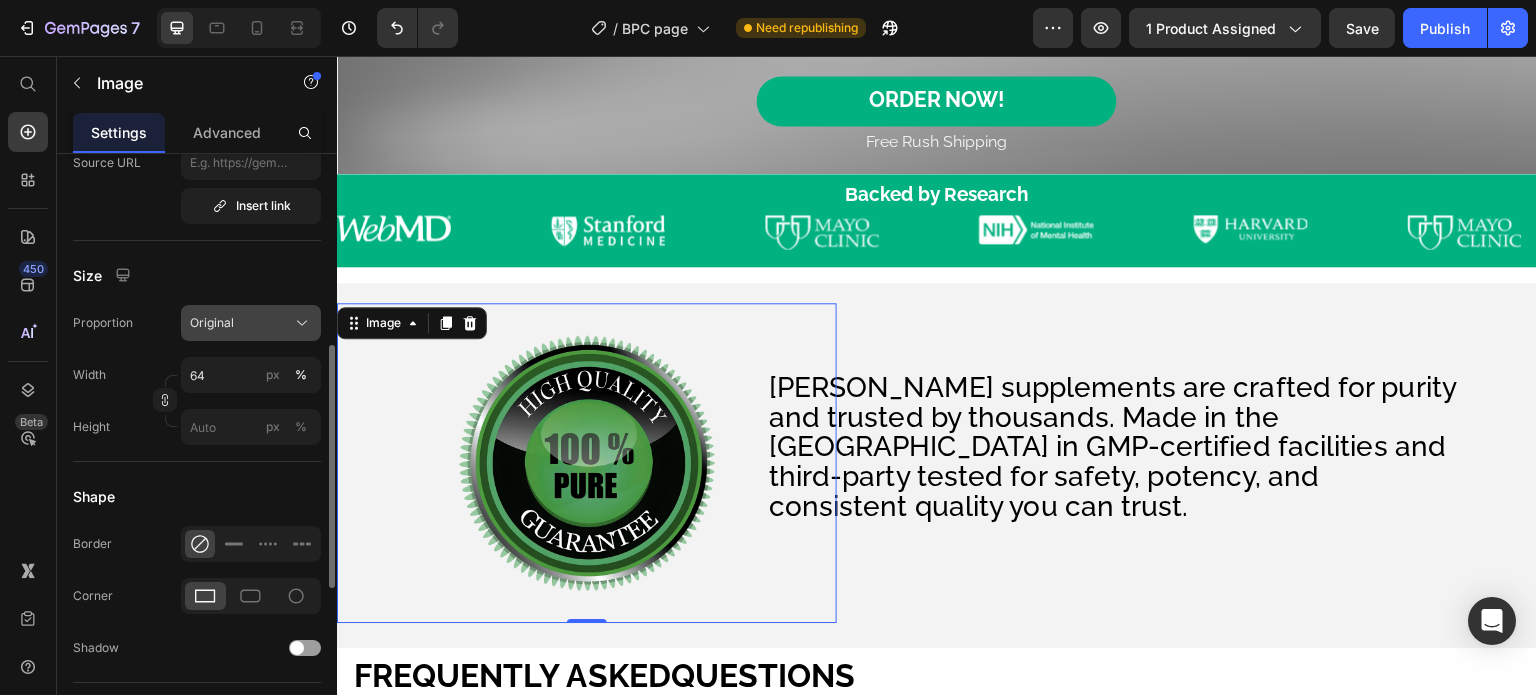 click on "Original" 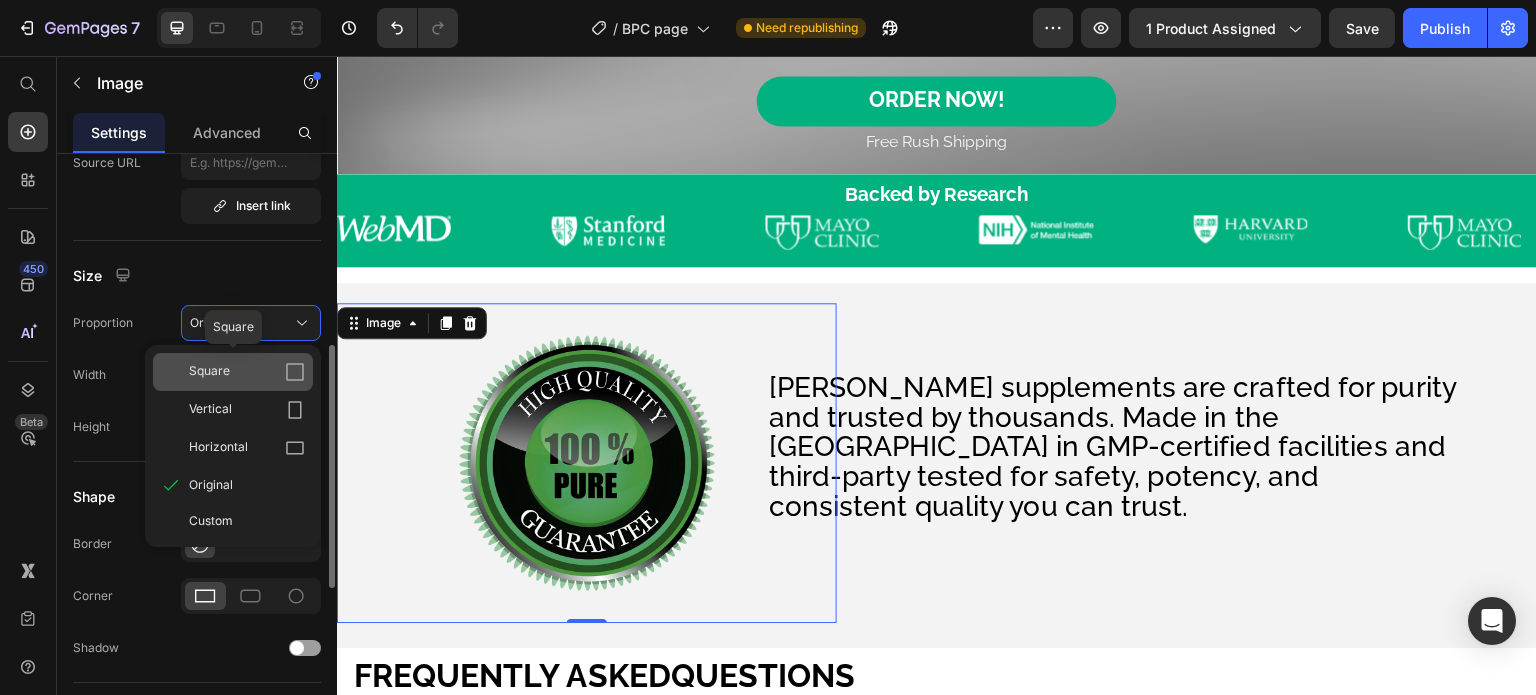click 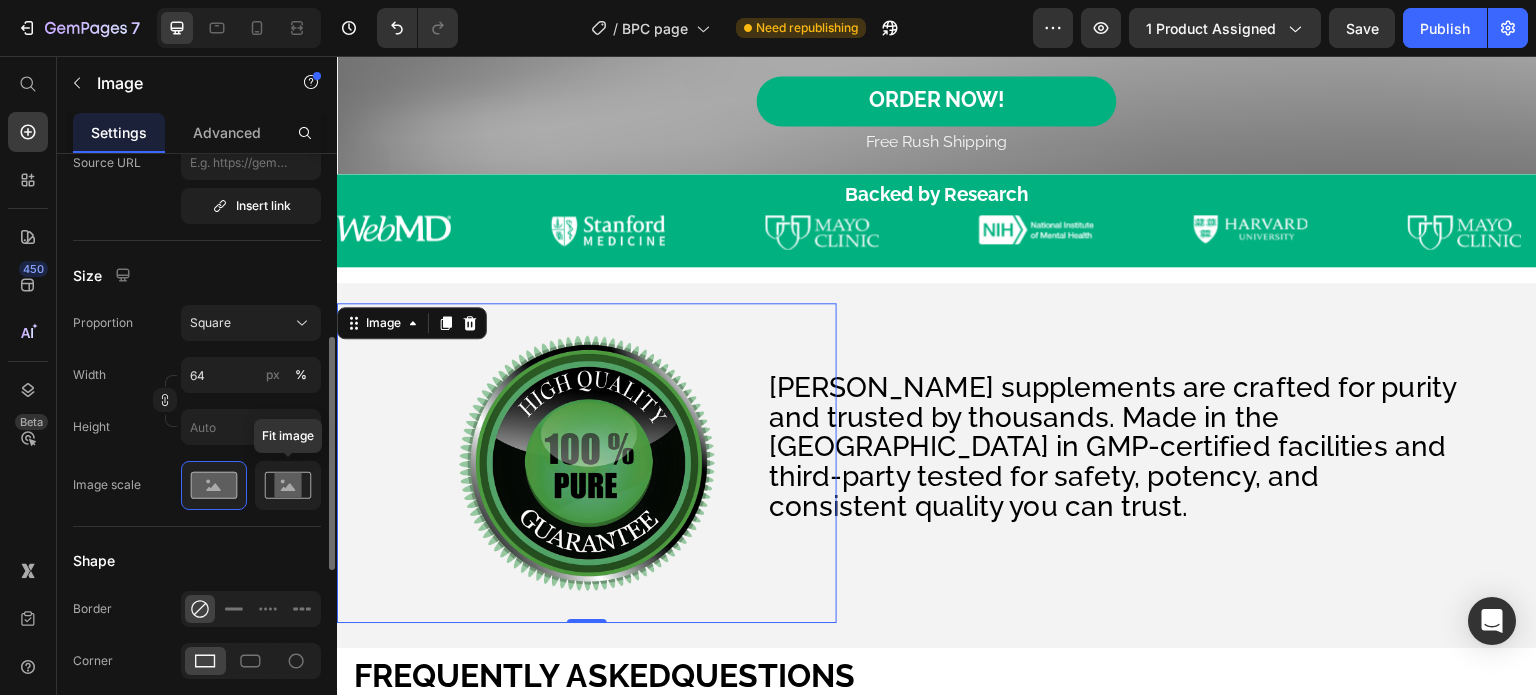 click 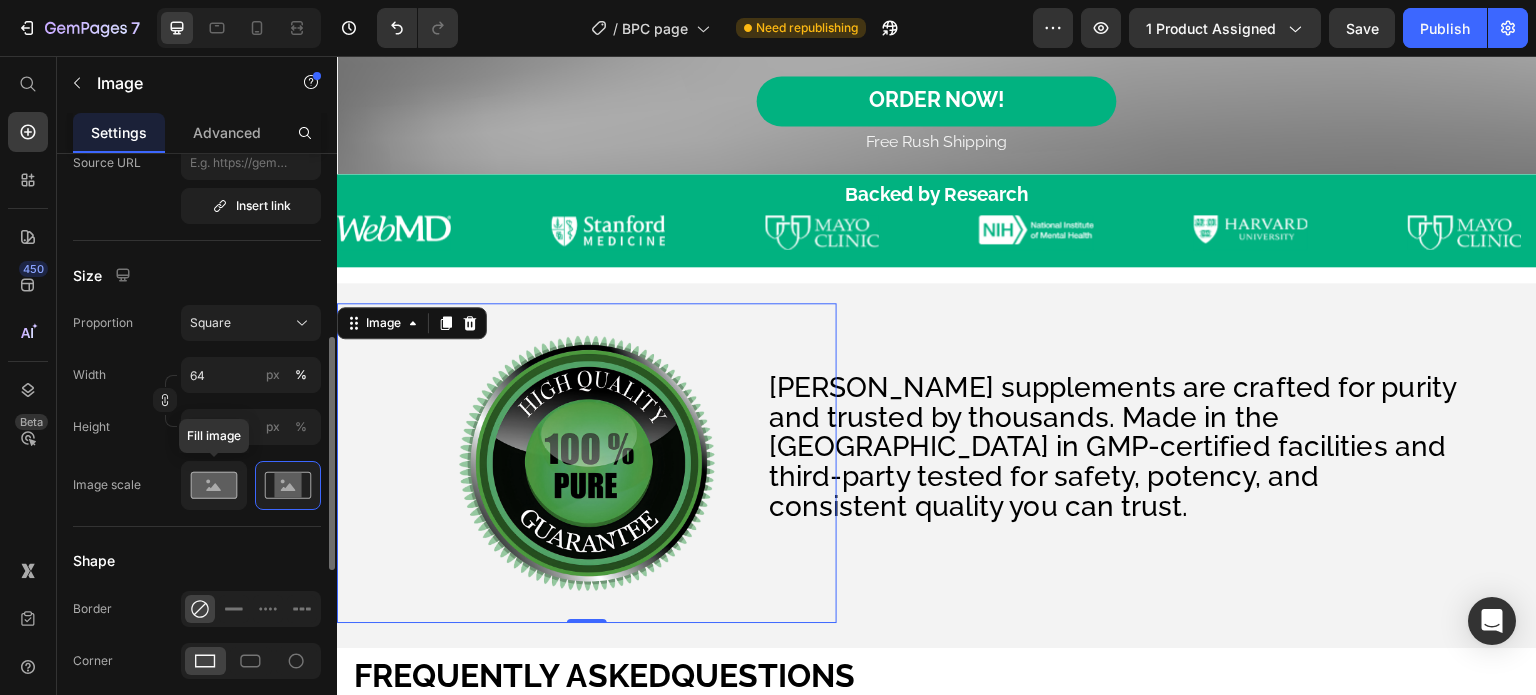 click 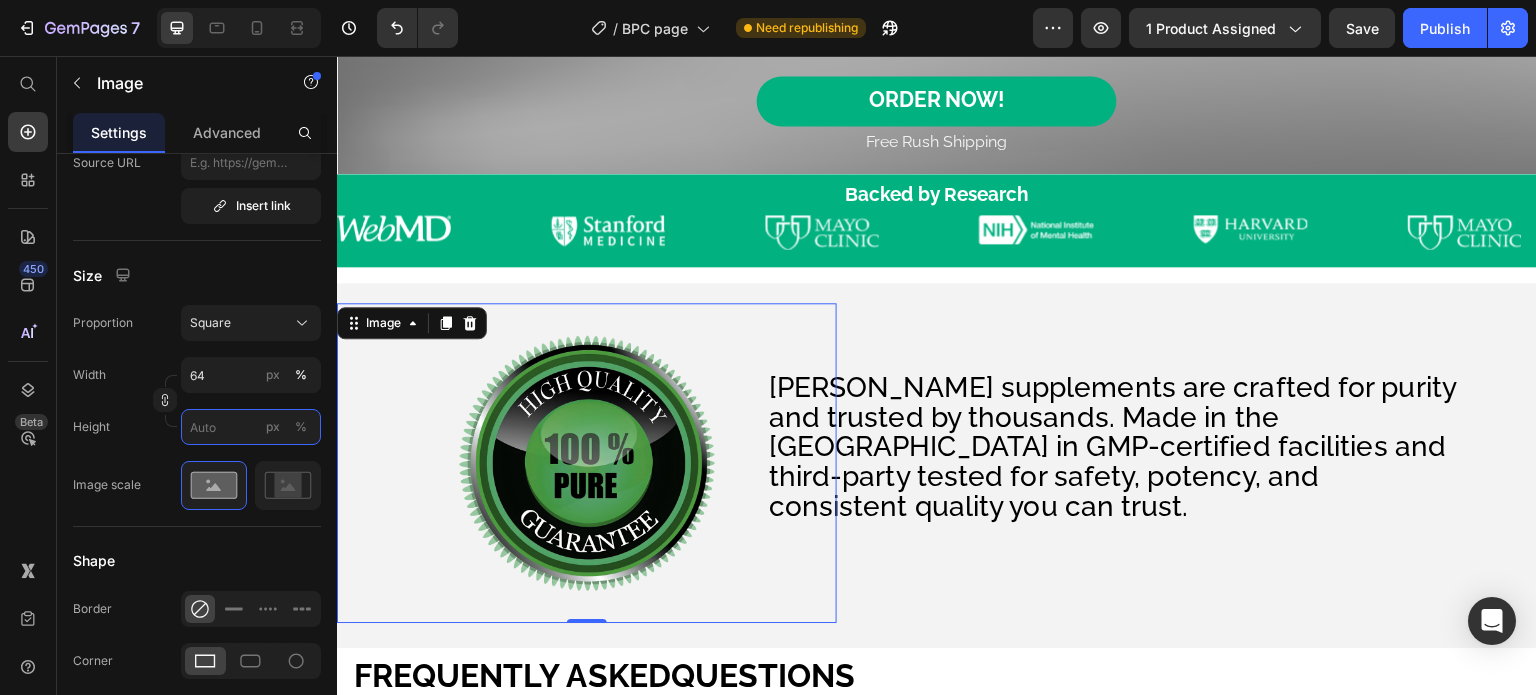 click on "px %" at bounding box center [251, 427] 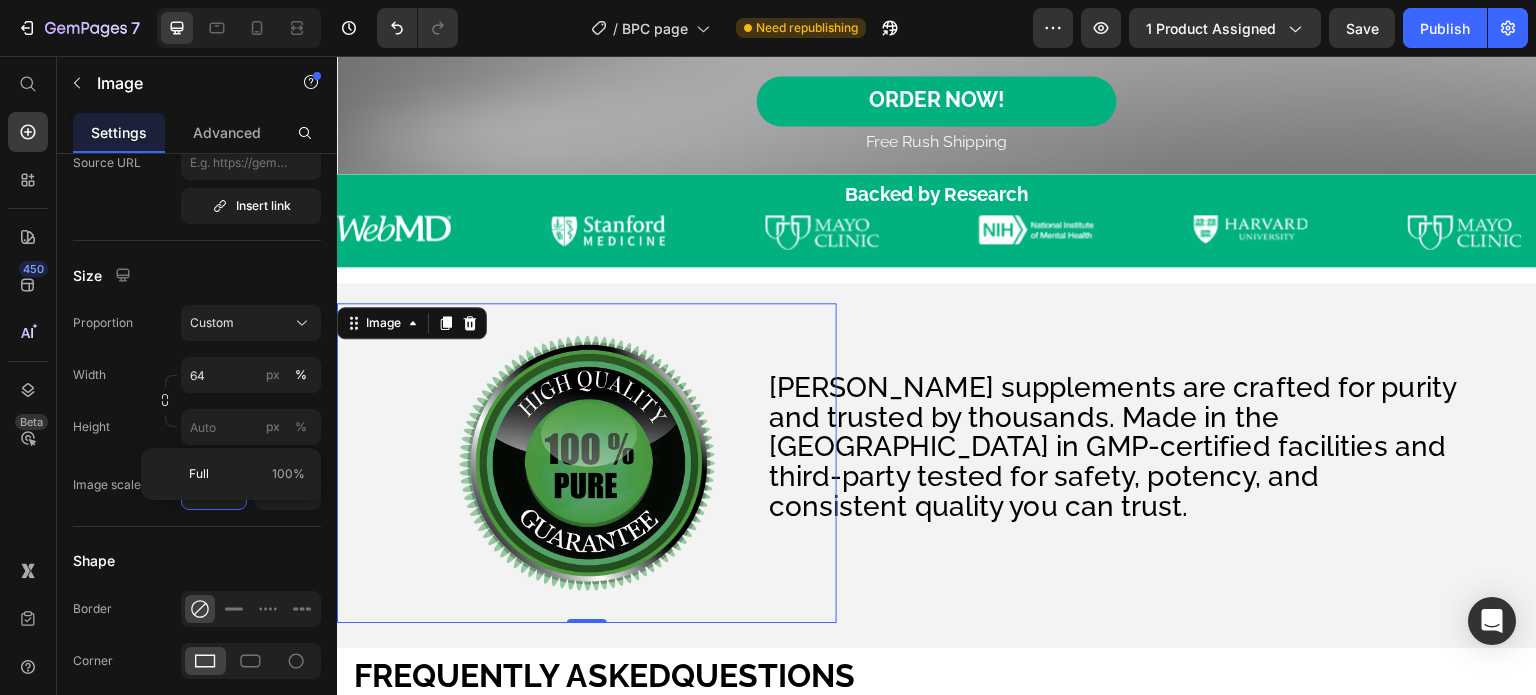 click on "Full 100%" 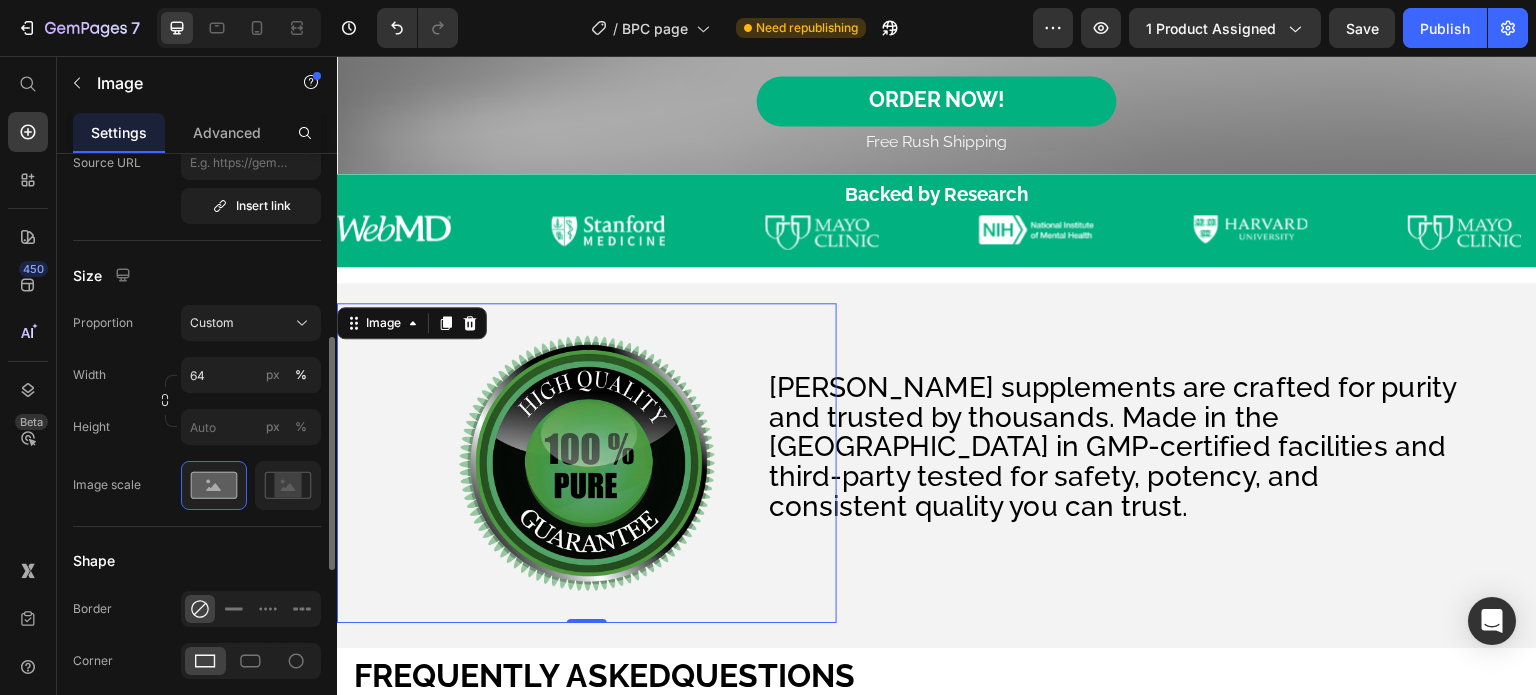 click on "Size Proportion Custom Width 64 px % Height px % Image scale" 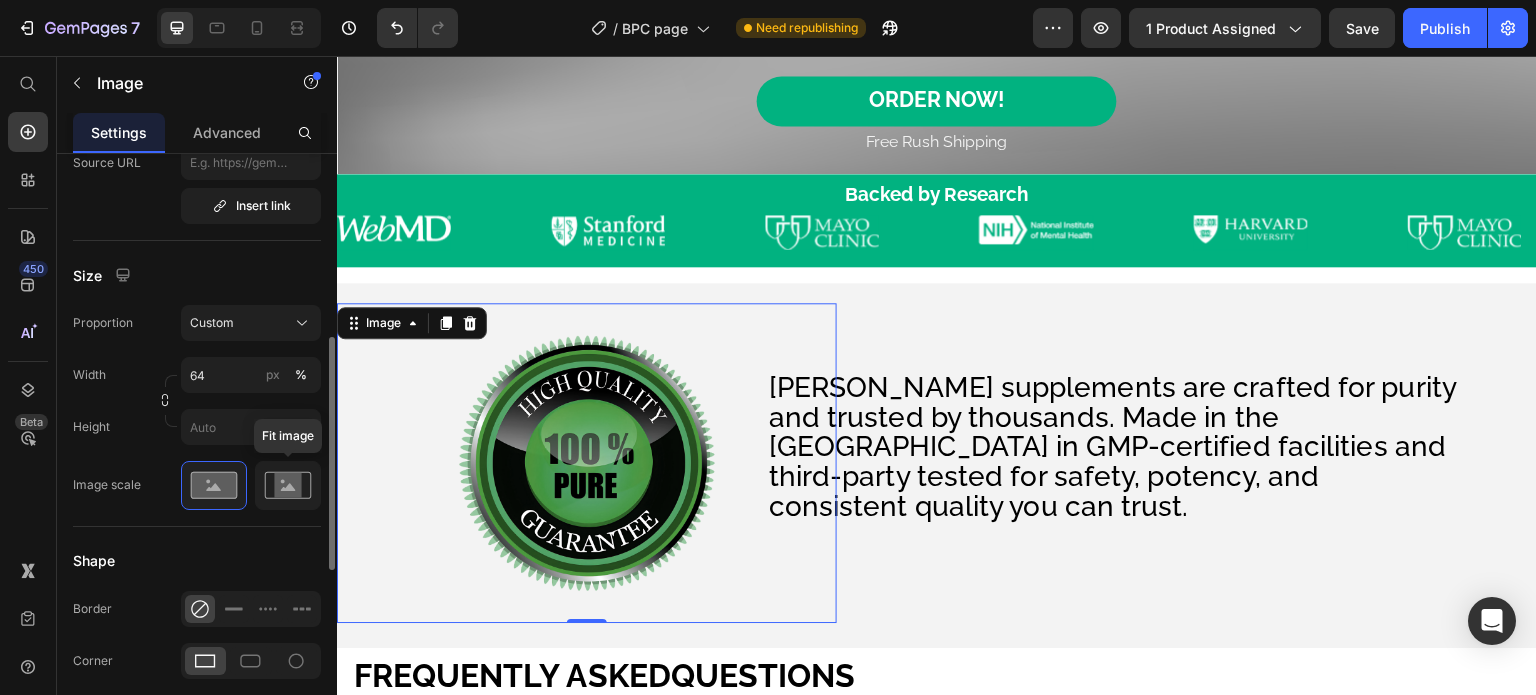 click 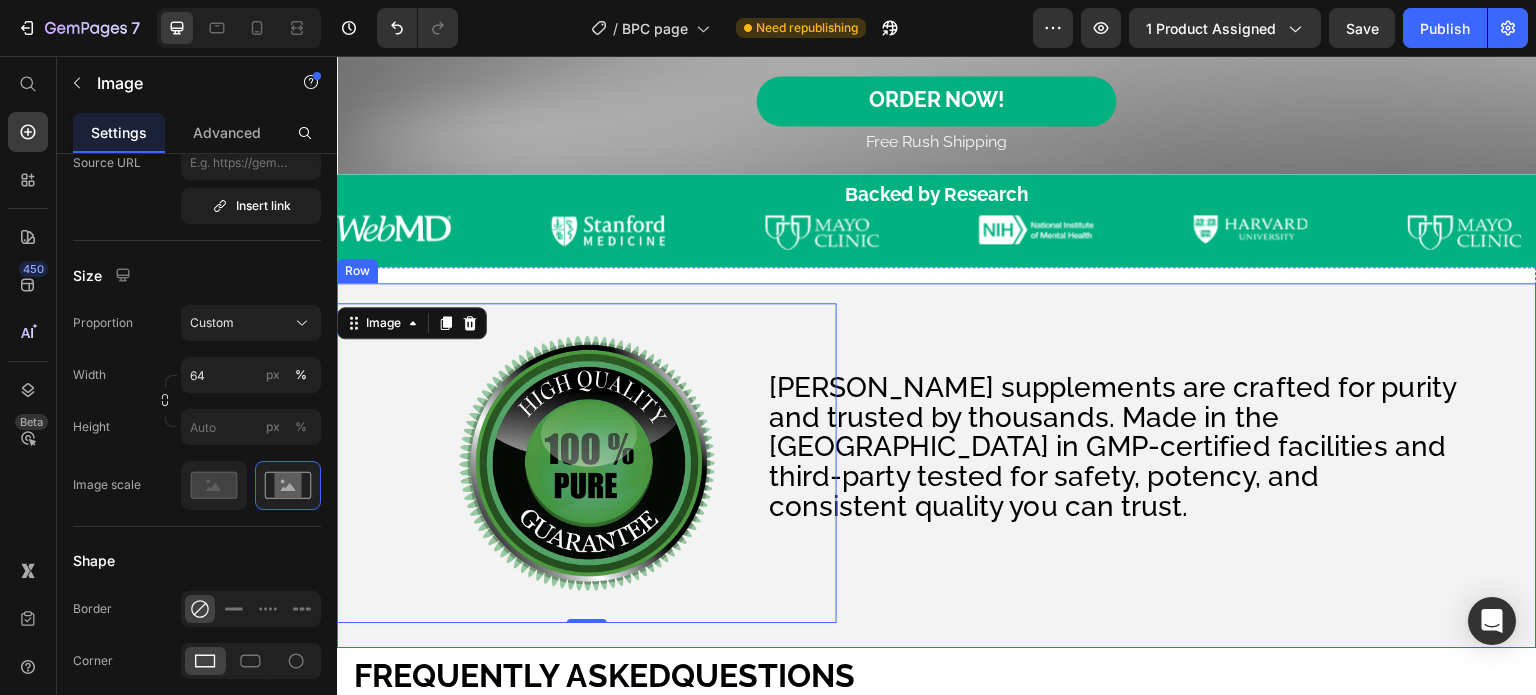 click on "EverLife supplements are crafted for purity and trusted by thousands. Made in the USA in GMP-certified facilities and third-party tested for safety, potency, and consistent quality you can trust. Text Block" at bounding box center [1187, 463] 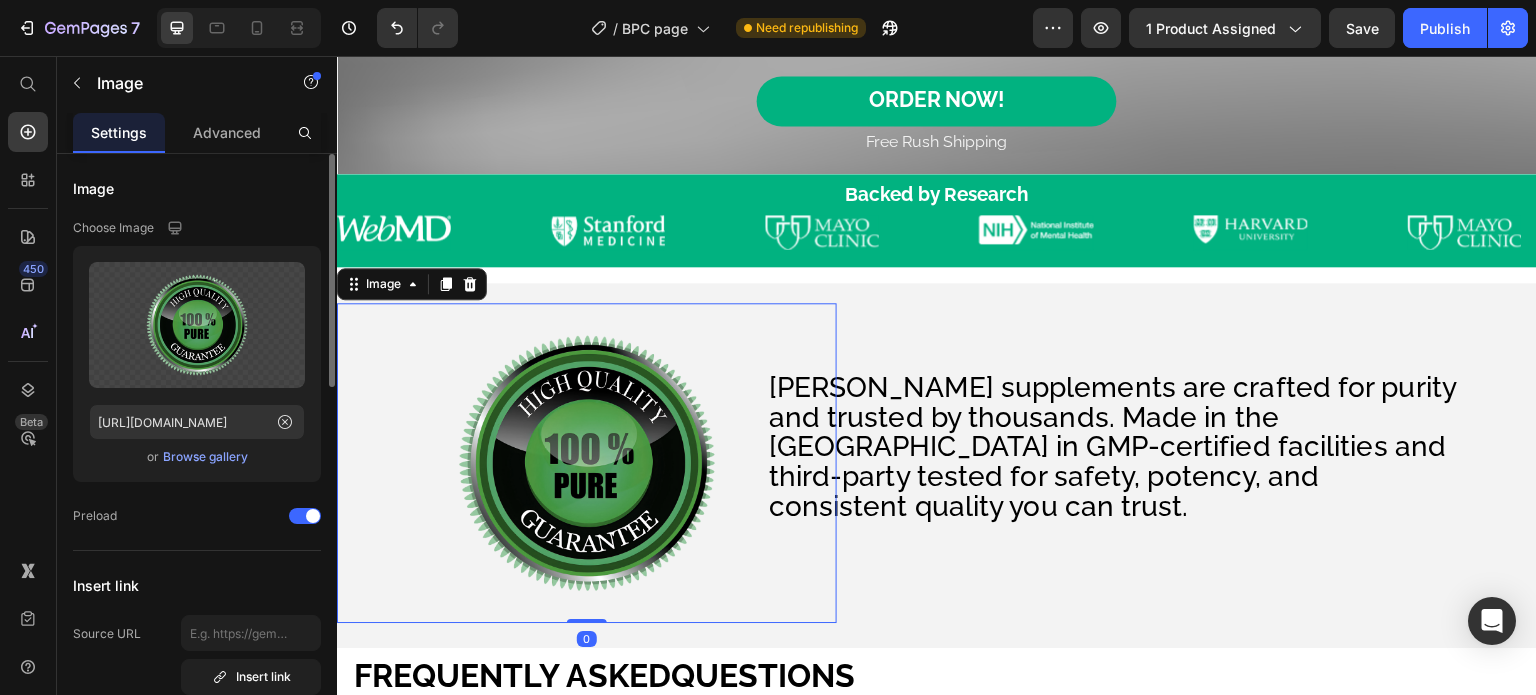click at bounding box center (587, 463) 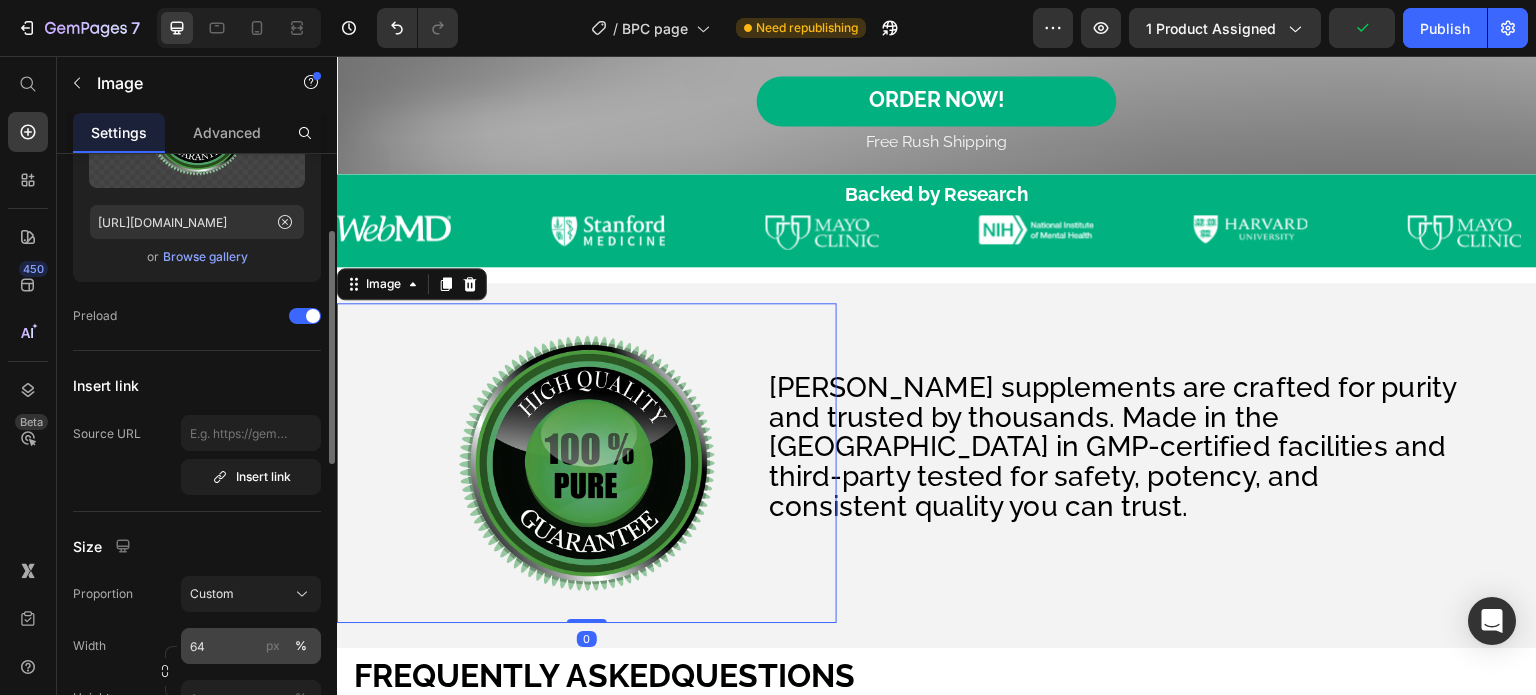 scroll, scrollTop: 400, scrollLeft: 0, axis: vertical 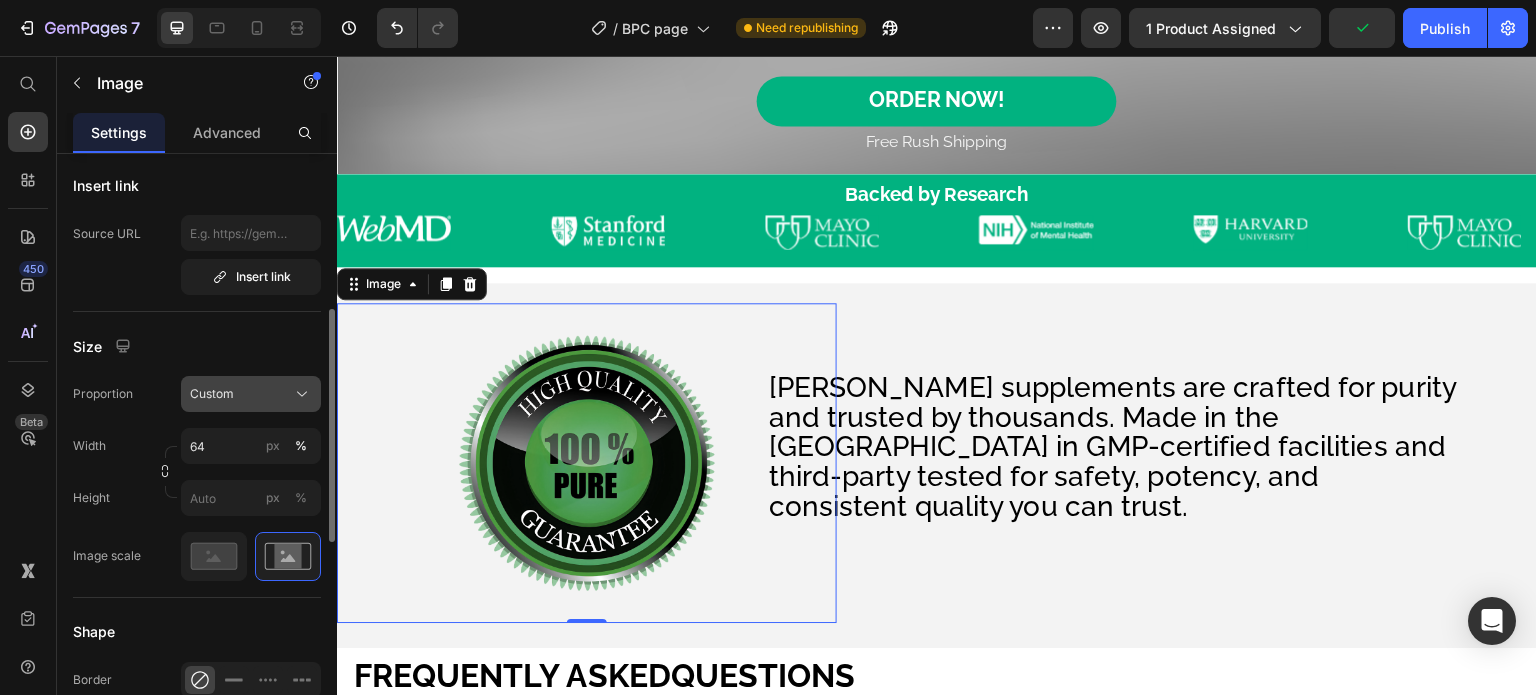 click on "Custom" 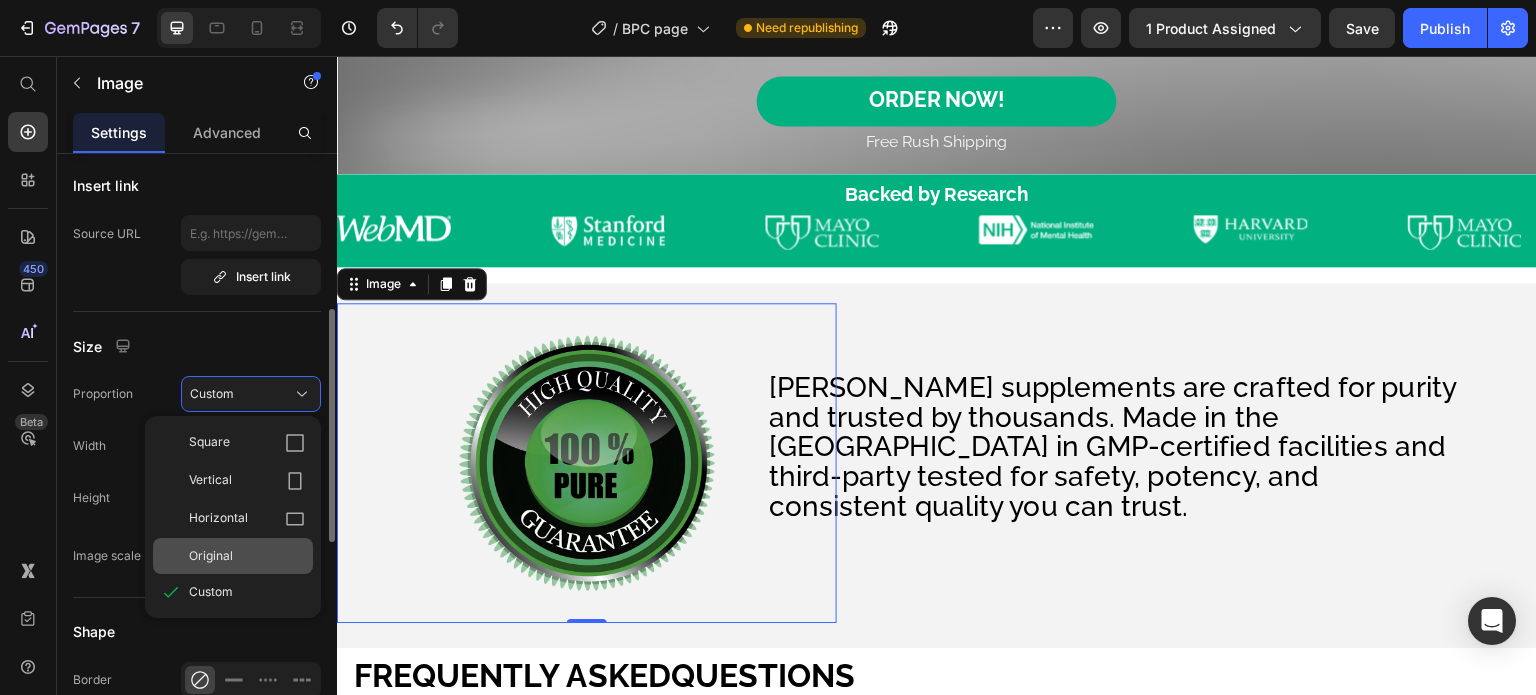 click on "Original" at bounding box center [247, 556] 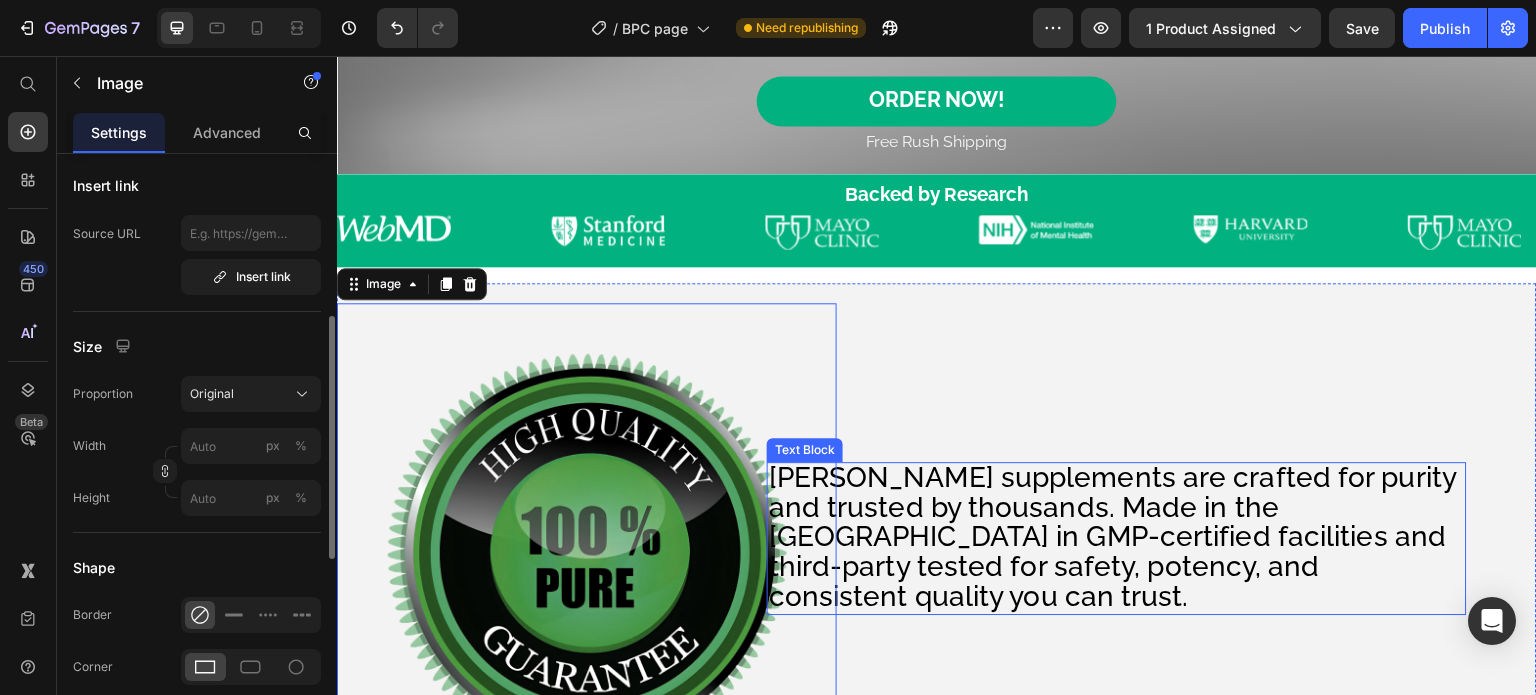 scroll, scrollTop: 4500, scrollLeft: 0, axis: vertical 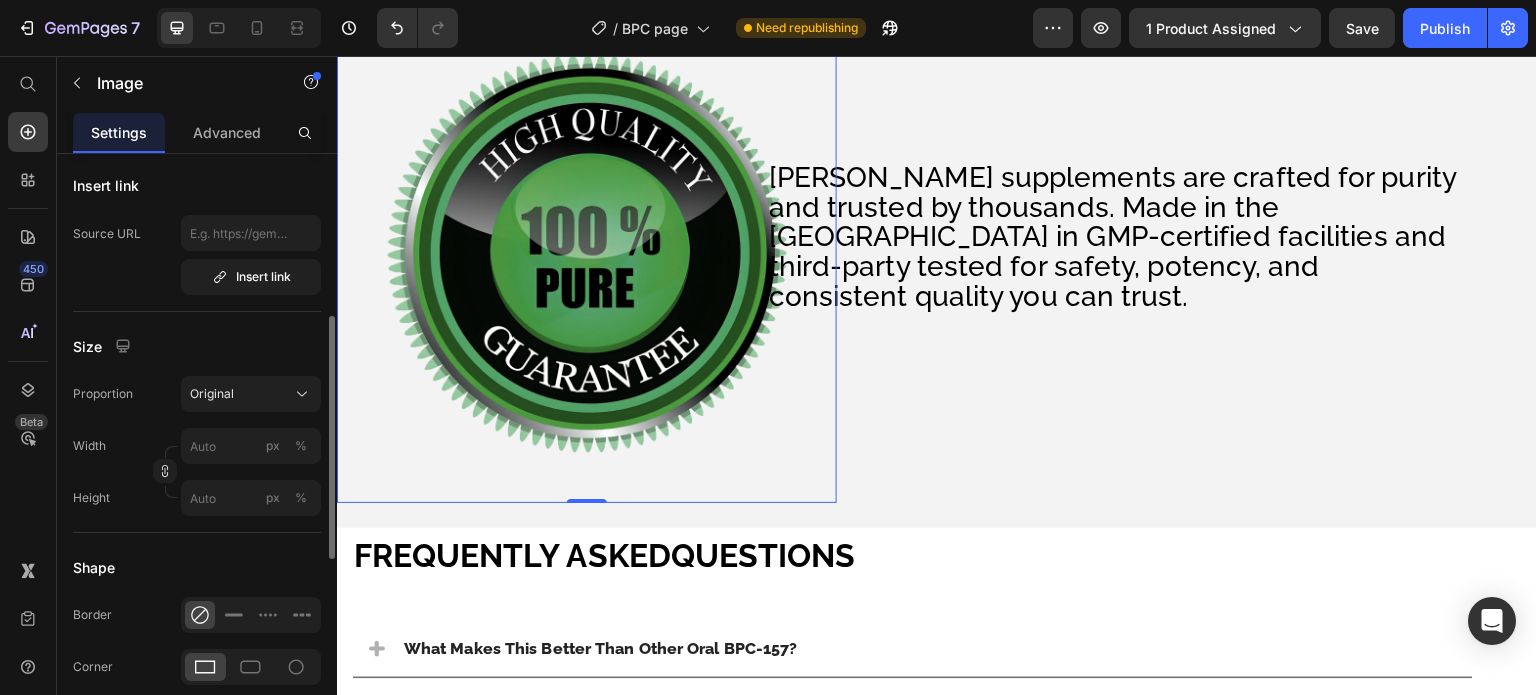 click at bounding box center [587, 253] 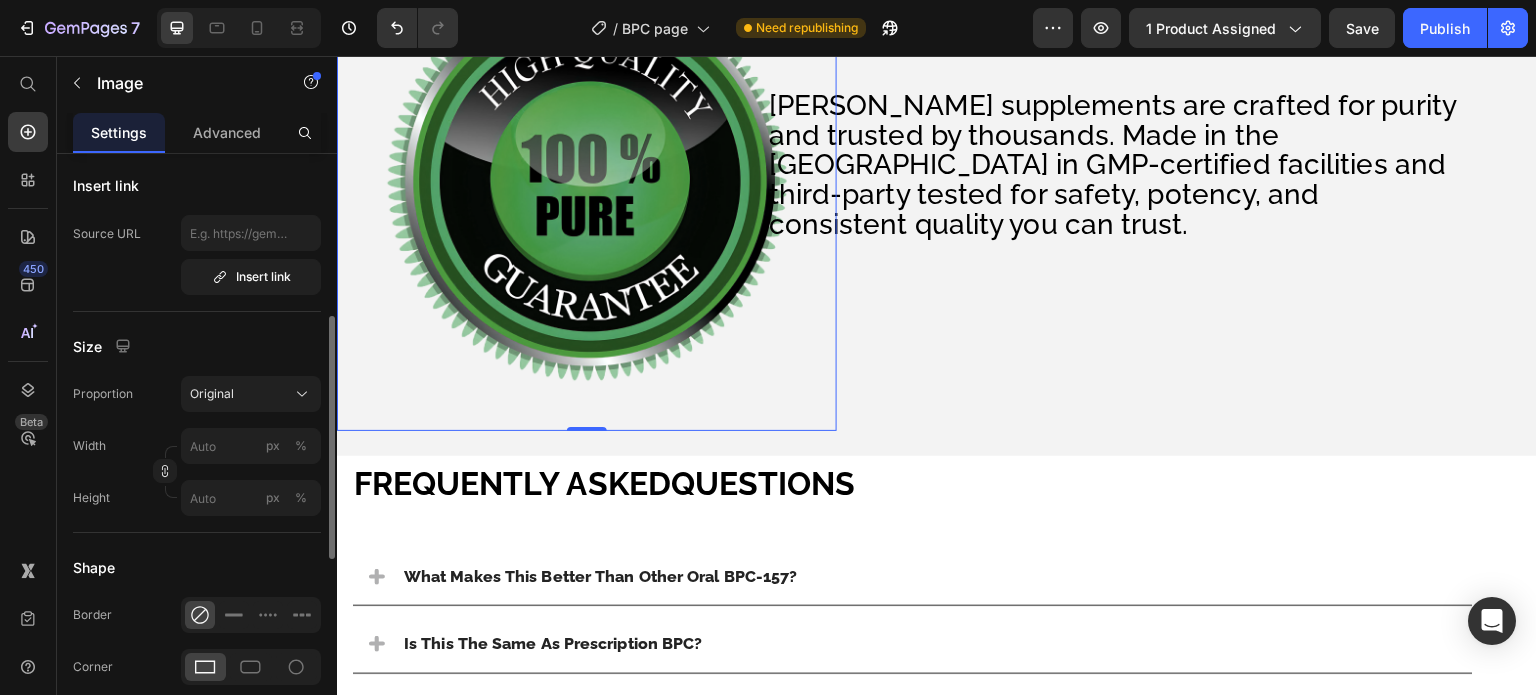 scroll, scrollTop: 4600, scrollLeft: 0, axis: vertical 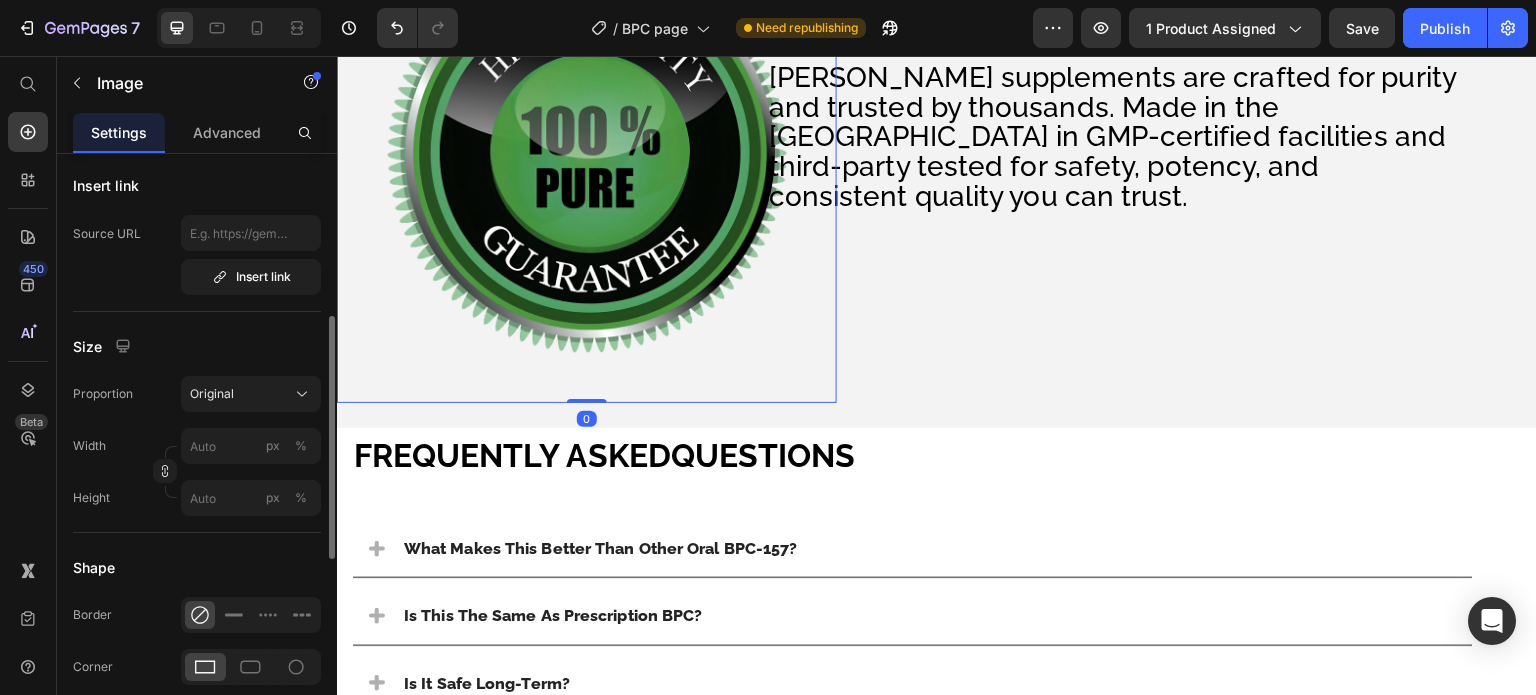 drag, startPoint x: 587, startPoint y: 392, endPoint x: 583, endPoint y: 373, distance: 19.416489 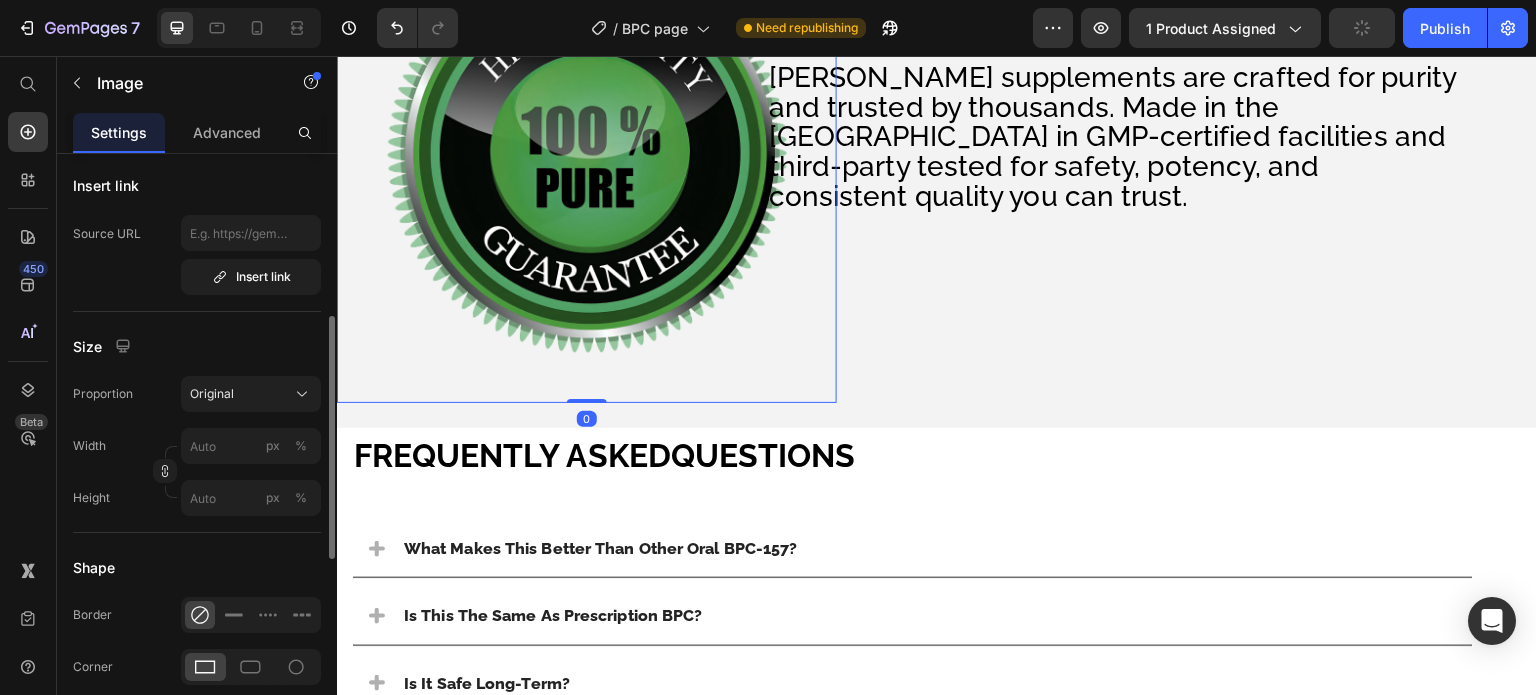 drag, startPoint x: 589, startPoint y: 393, endPoint x: 586, endPoint y: 382, distance: 11.401754 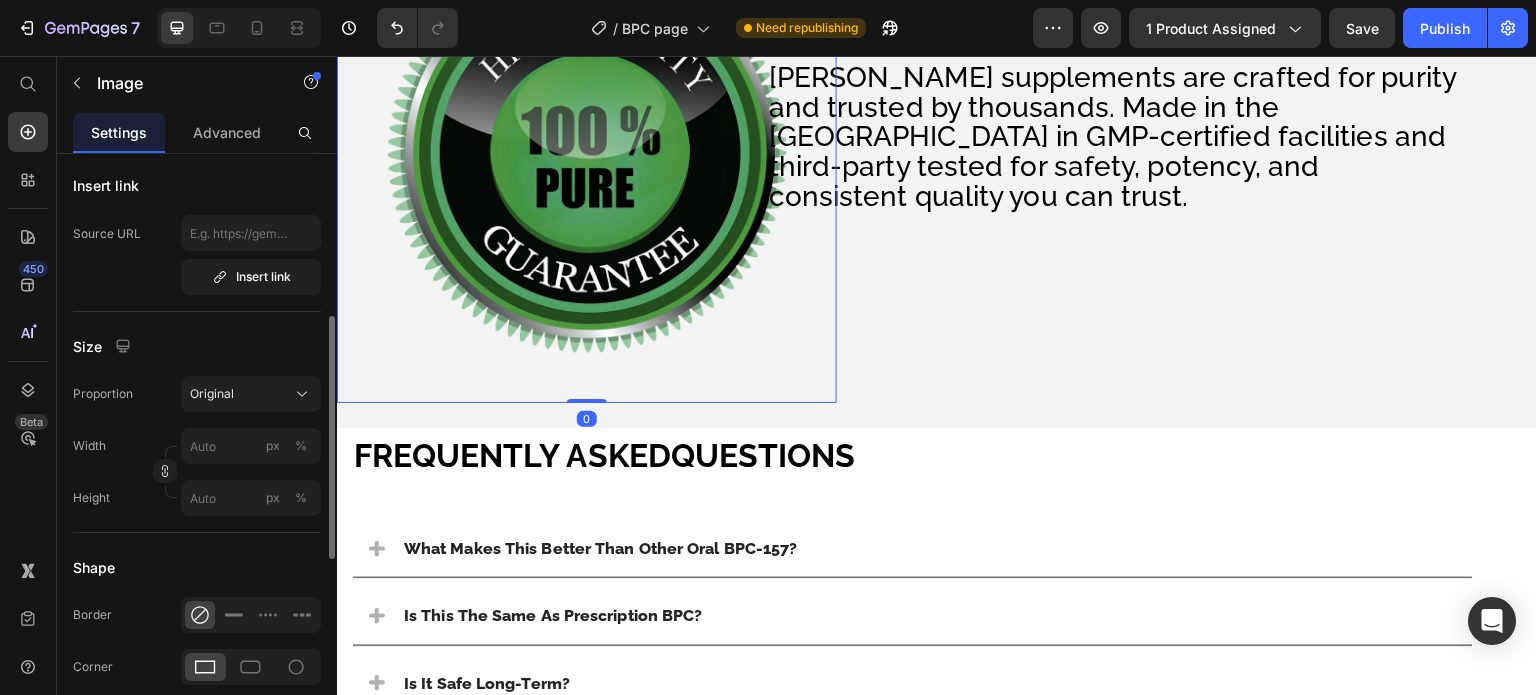 drag, startPoint x: 585, startPoint y: 395, endPoint x: 340, endPoint y: 373, distance: 245.98578 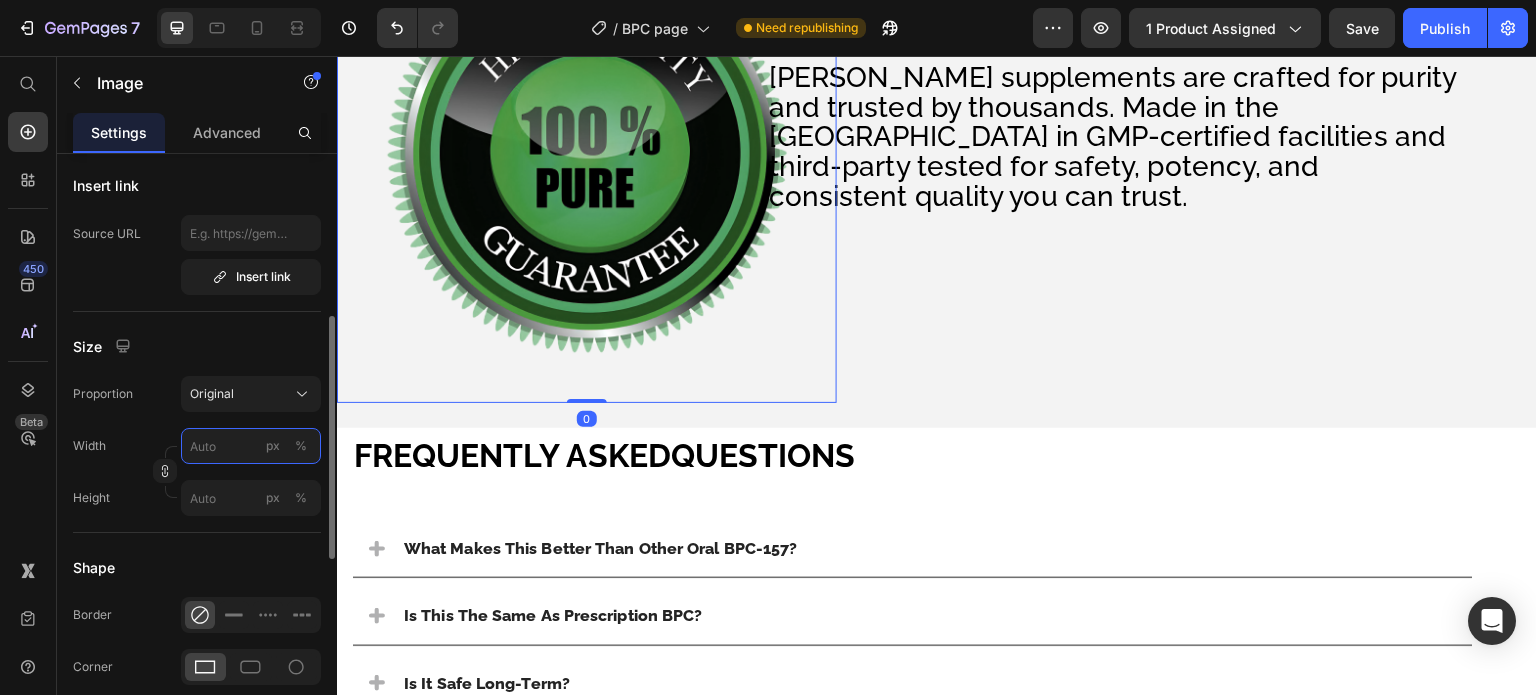click on "px %" at bounding box center (251, 446) 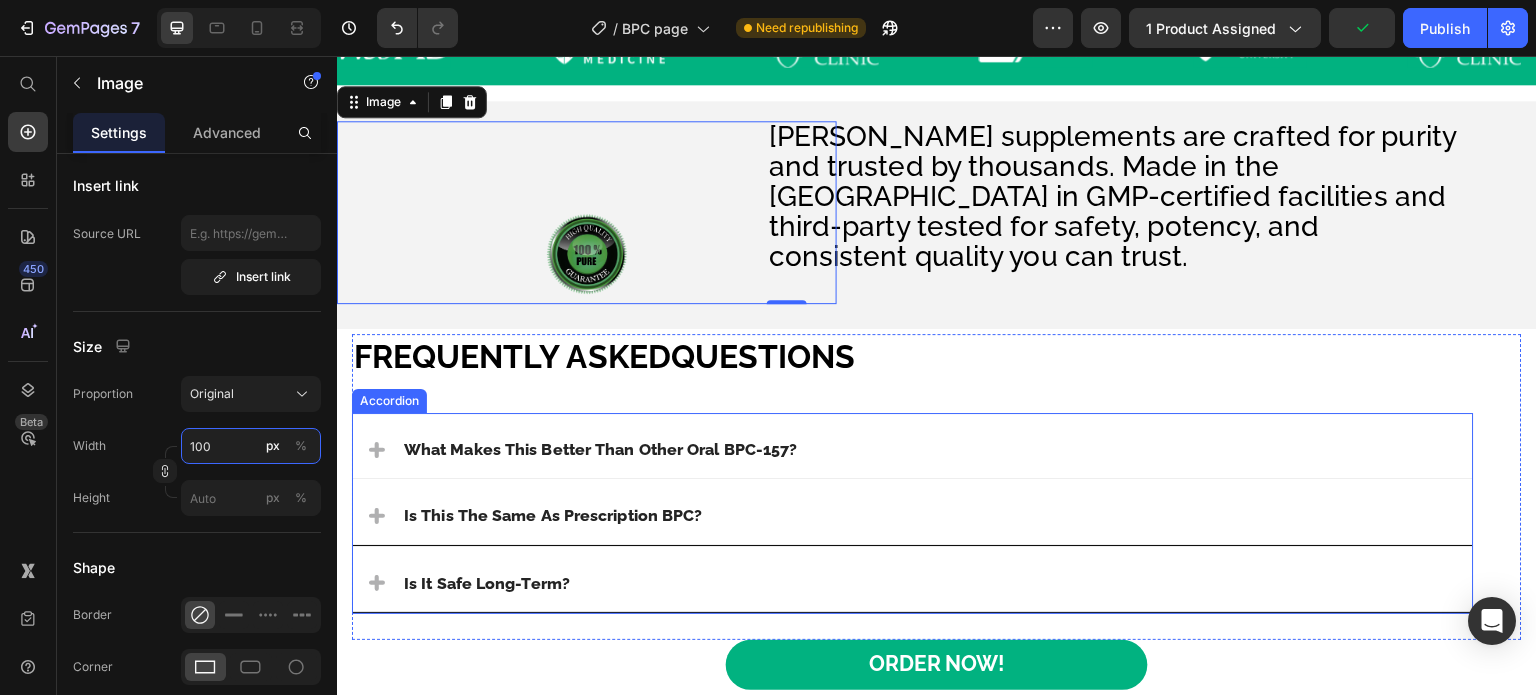 scroll, scrollTop: 4200, scrollLeft: 0, axis: vertical 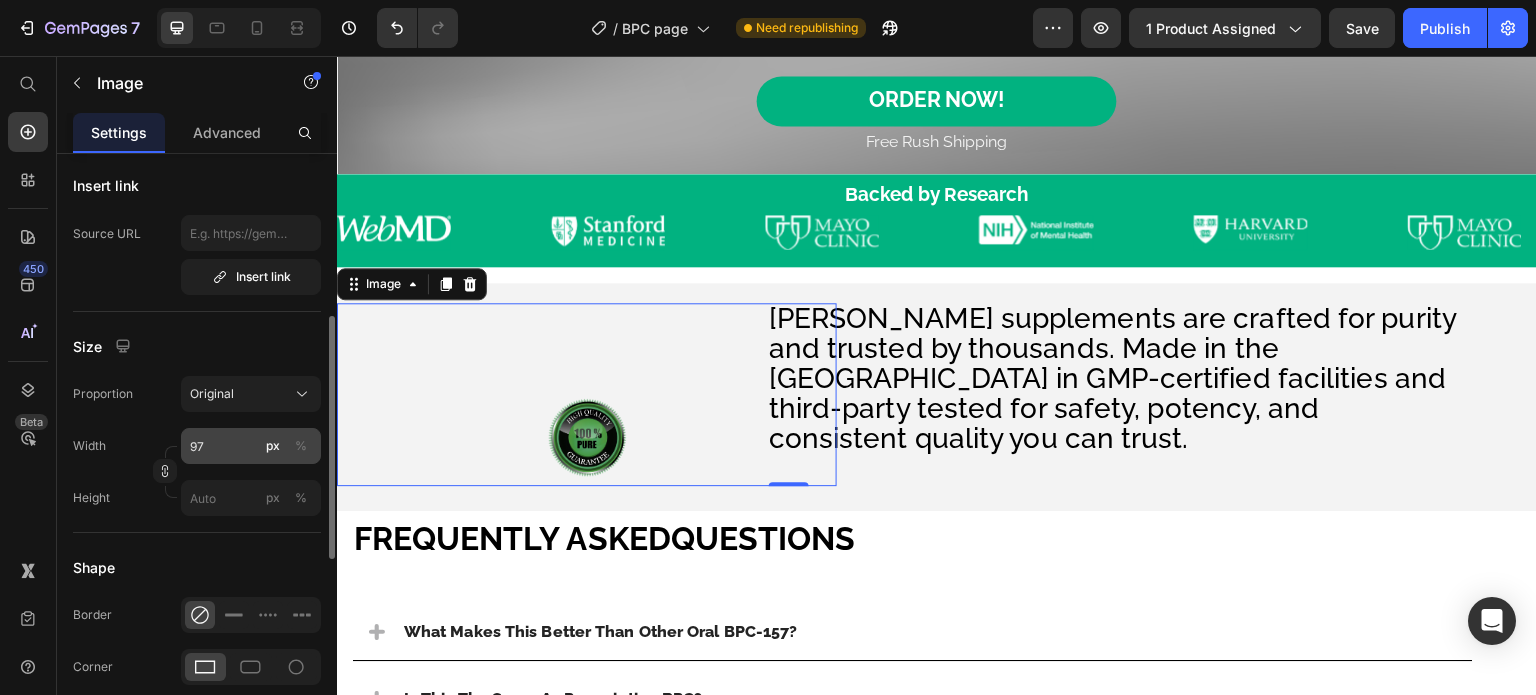 click on "%" at bounding box center (301, 446) 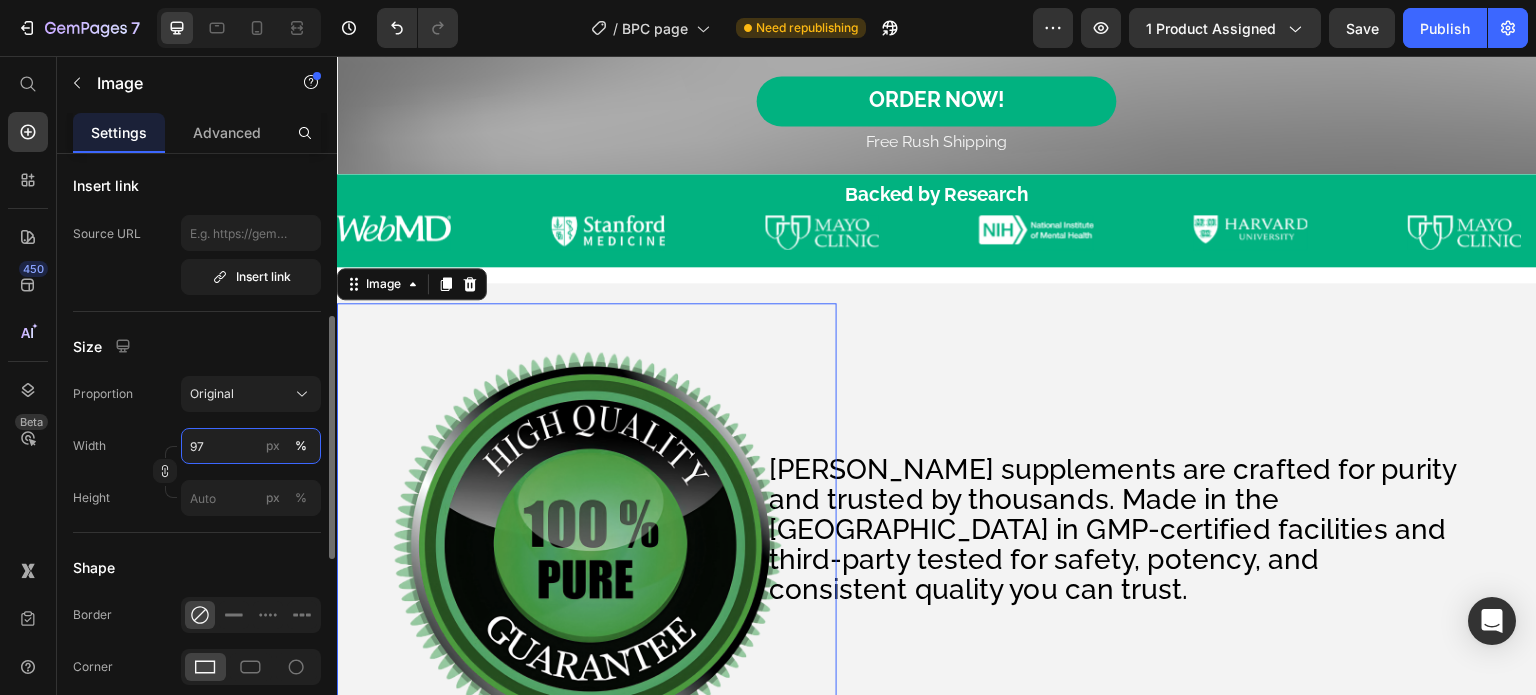 click on "97" at bounding box center (251, 446) 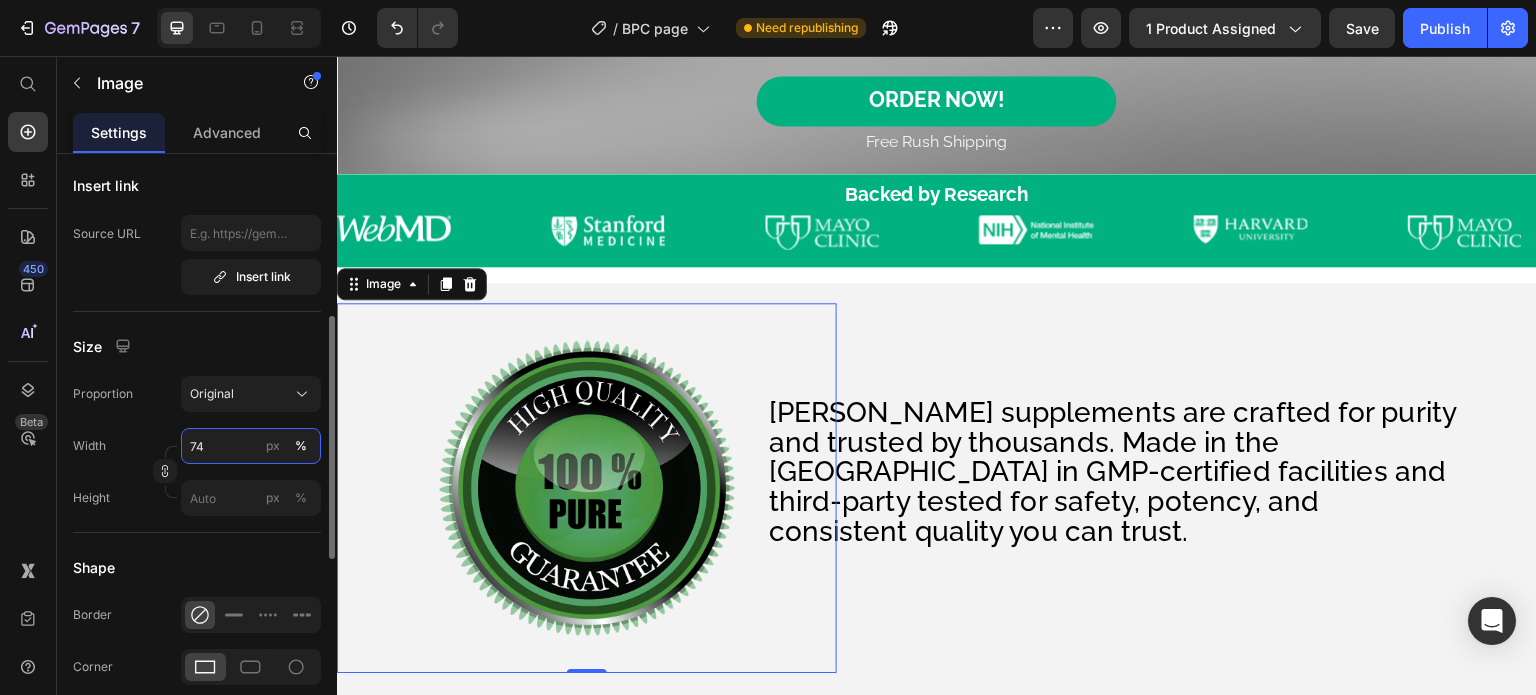 type on "75" 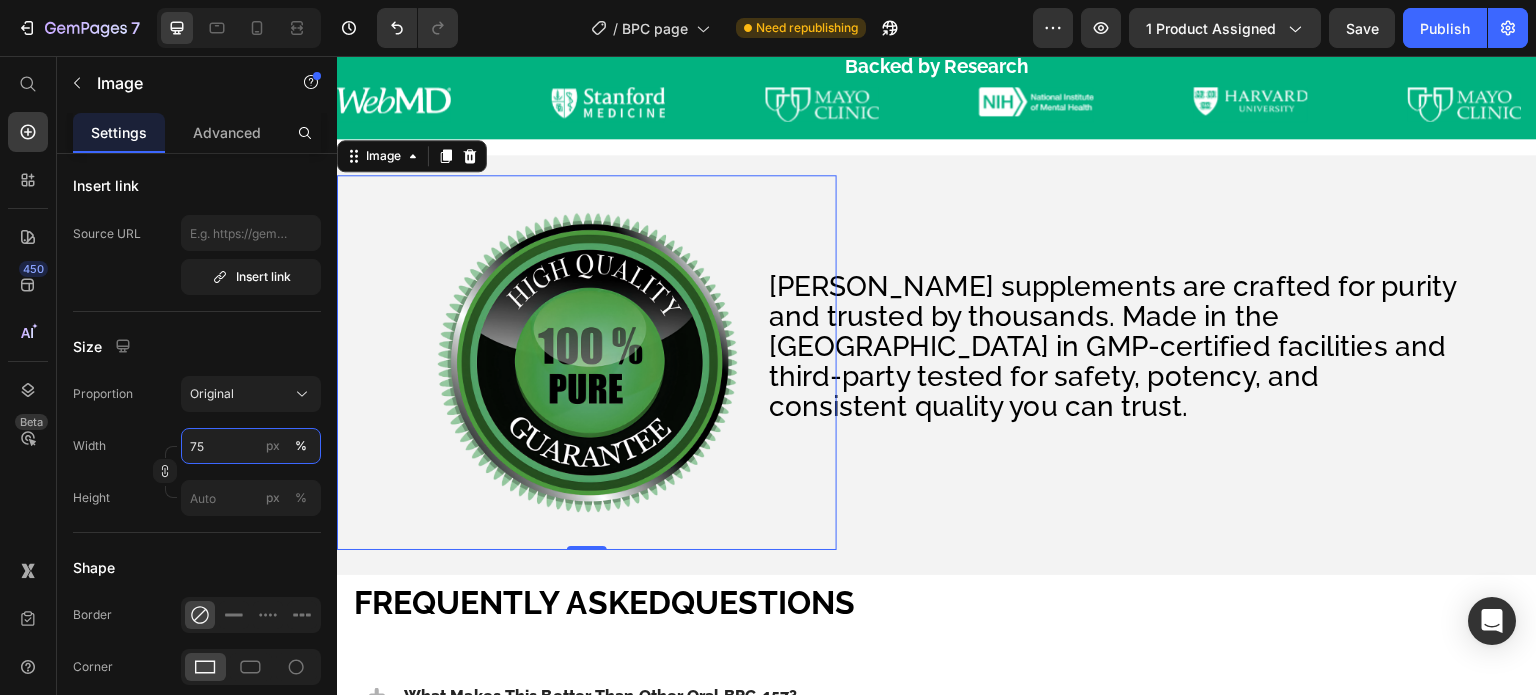 scroll, scrollTop: 4300, scrollLeft: 0, axis: vertical 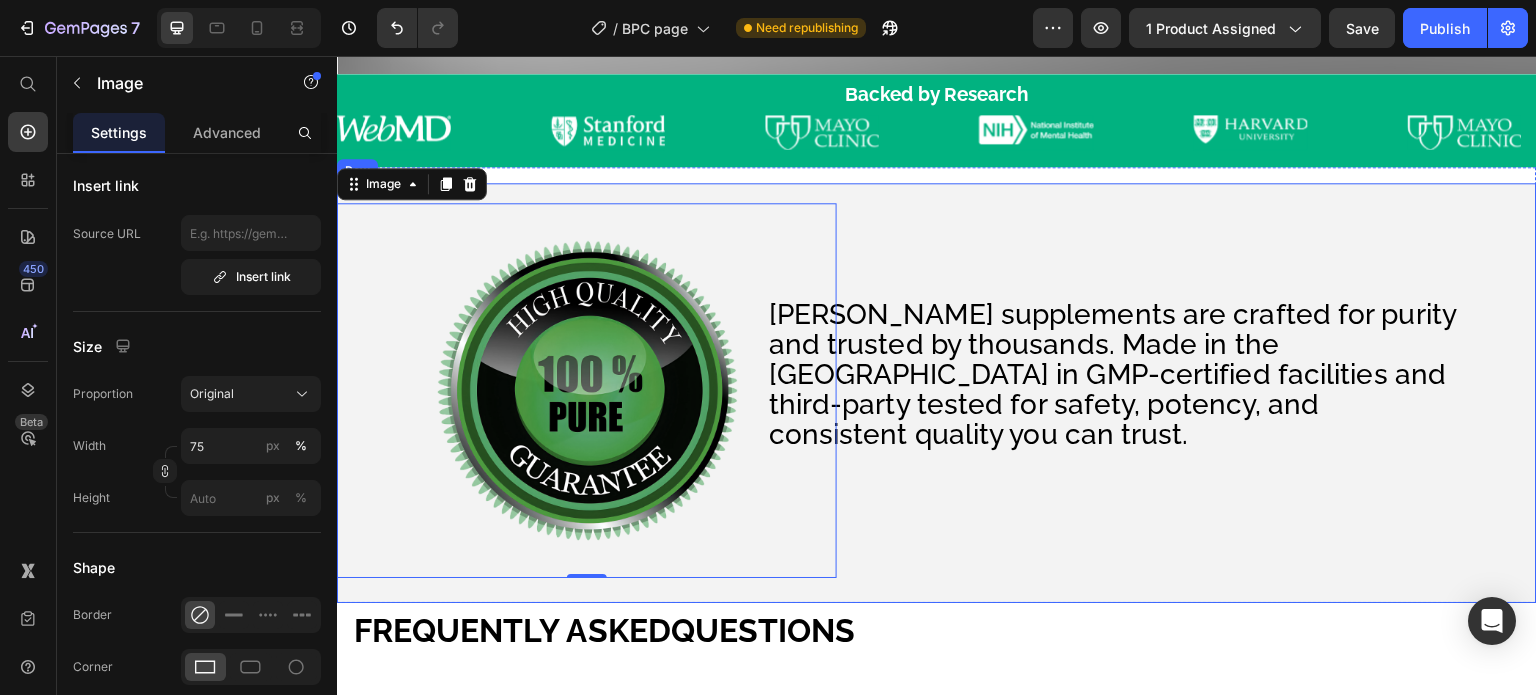 click on "EverLife supplements are crafted for purity and trusted by thousands. Made in the USA in GMP-certified facilities and third-party tested for safety, potency, and consistent quality you can trust. Text Block" at bounding box center [1187, 390] 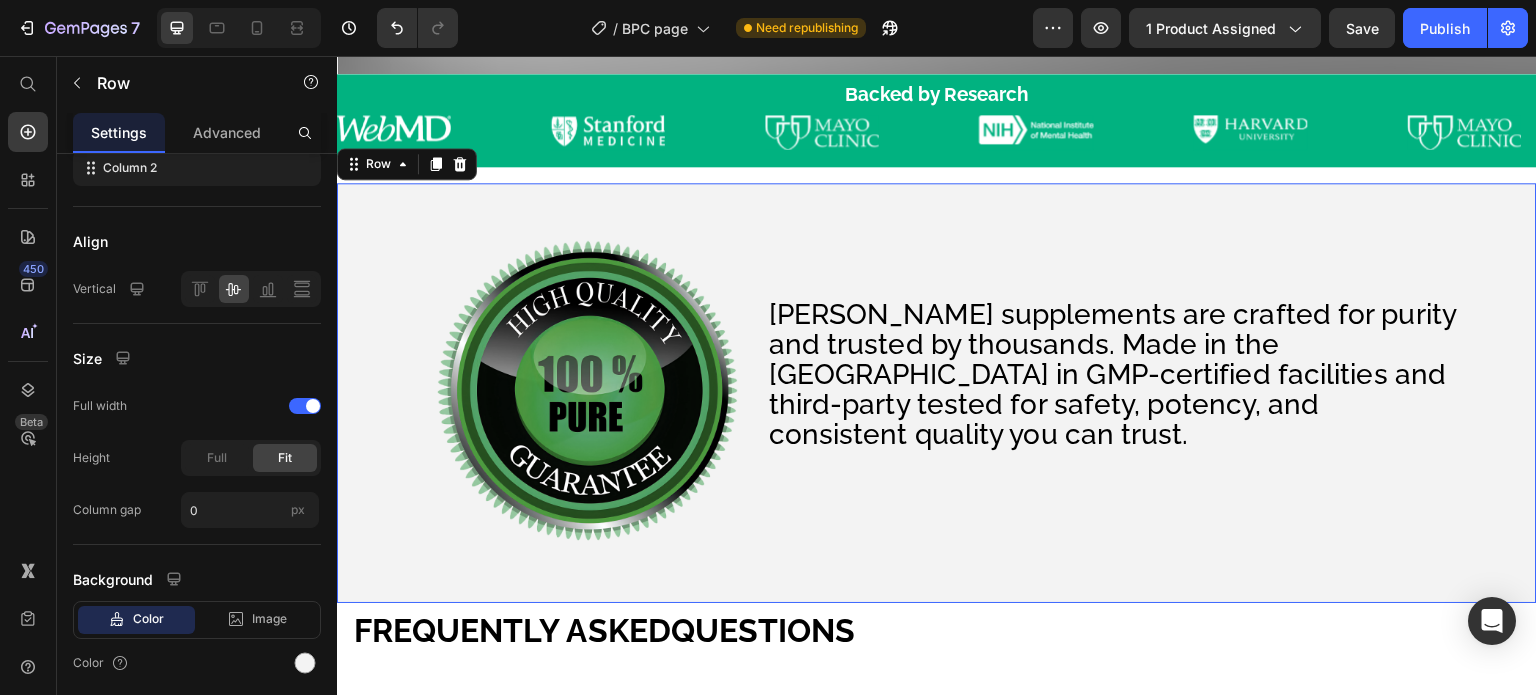 scroll, scrollTop: 0, scrollLeft: 0, axis: both 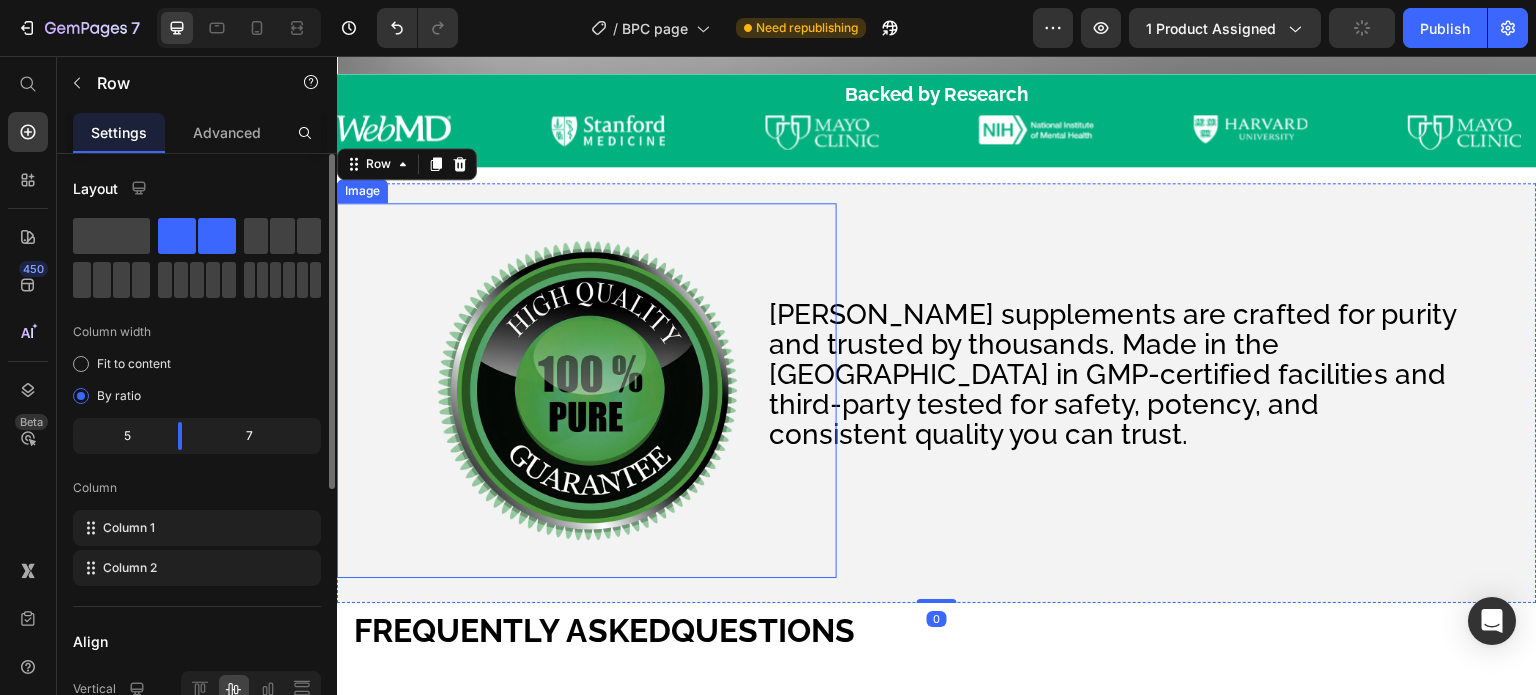 click at bounding box center [587, 390] 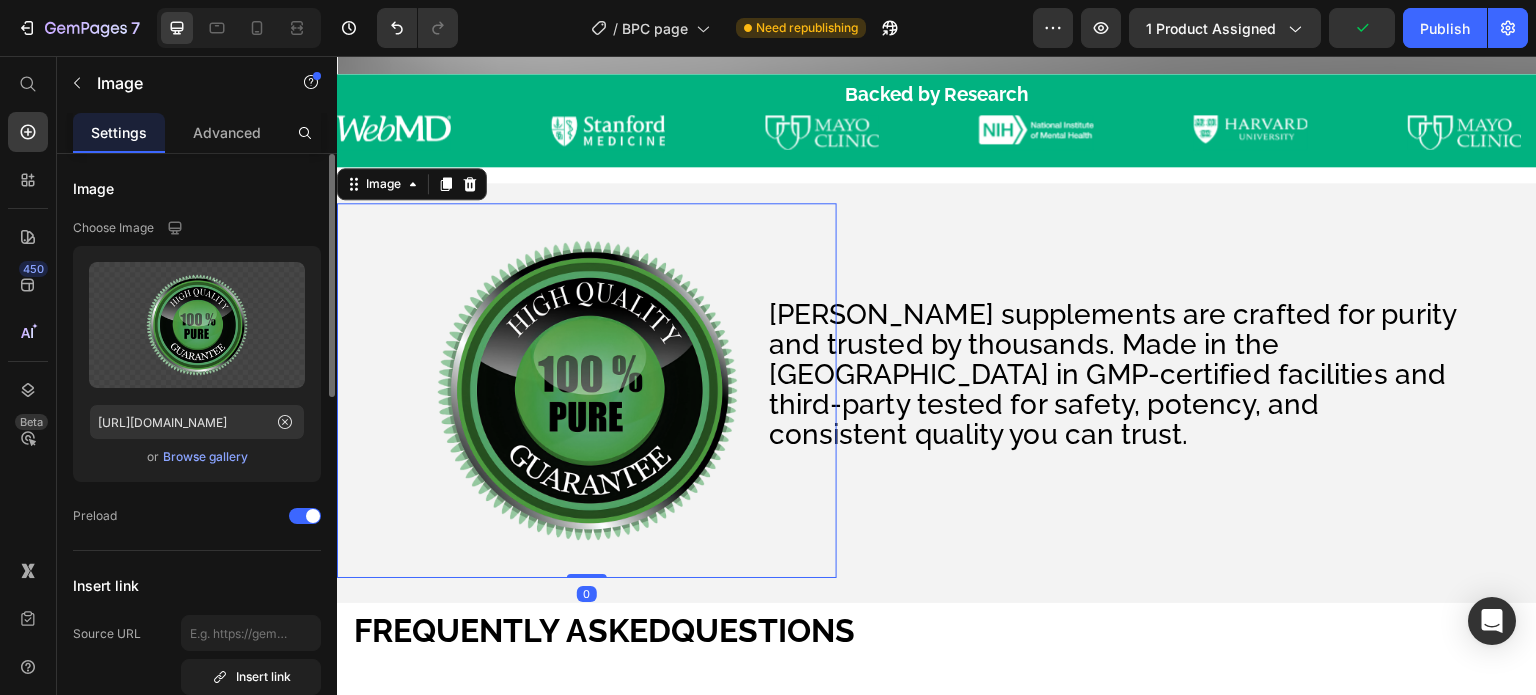 scroll, scrollTop: 300, scrollLeft: 0, axis: vertical 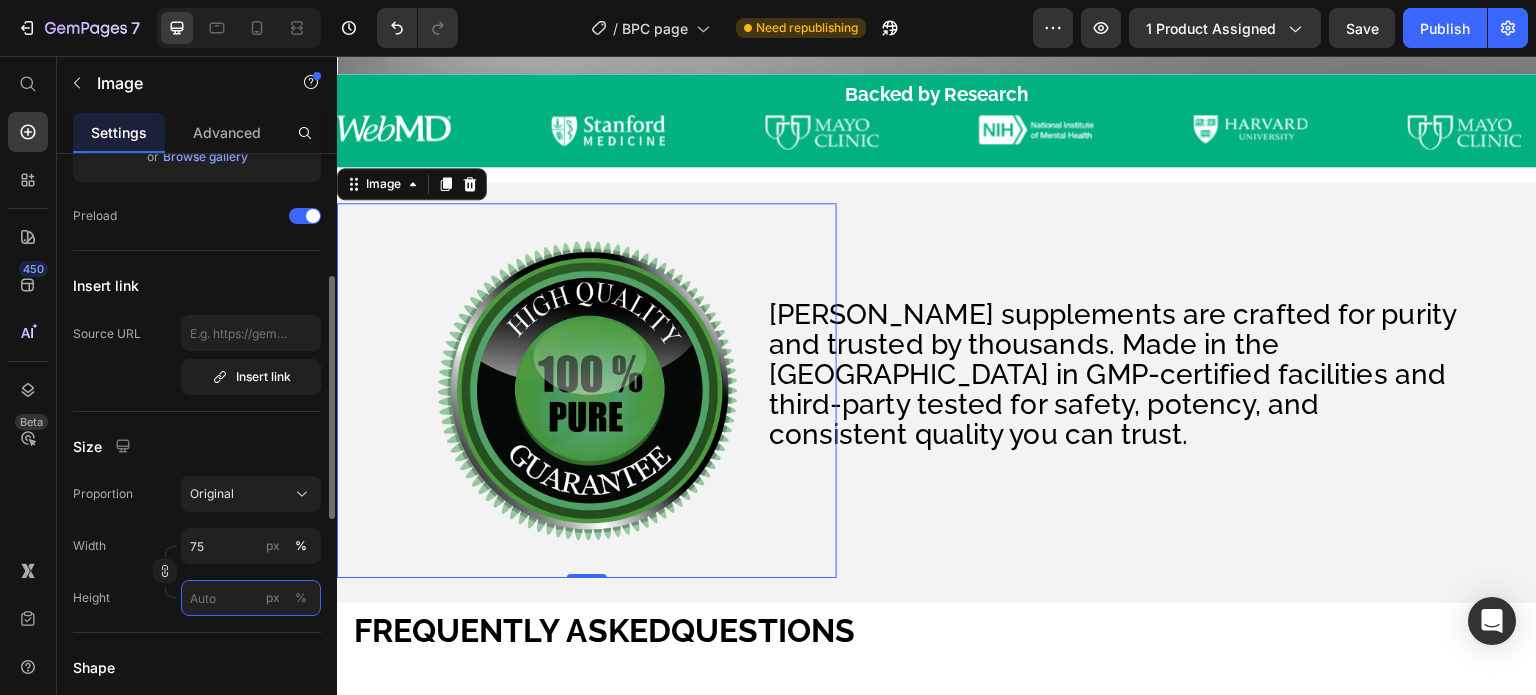 click on "px %" at bounding box center [251, 598] 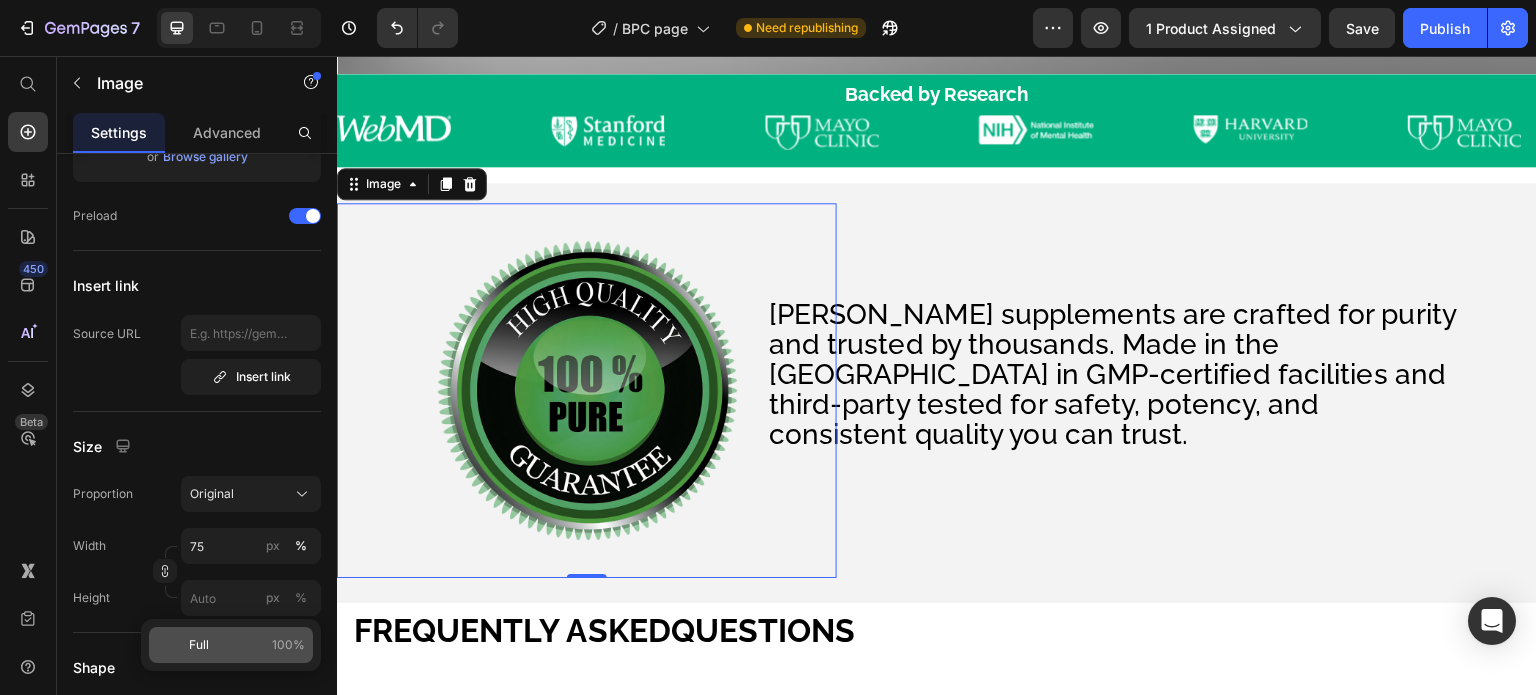 click on "Full" at bounding box center [199, 645] 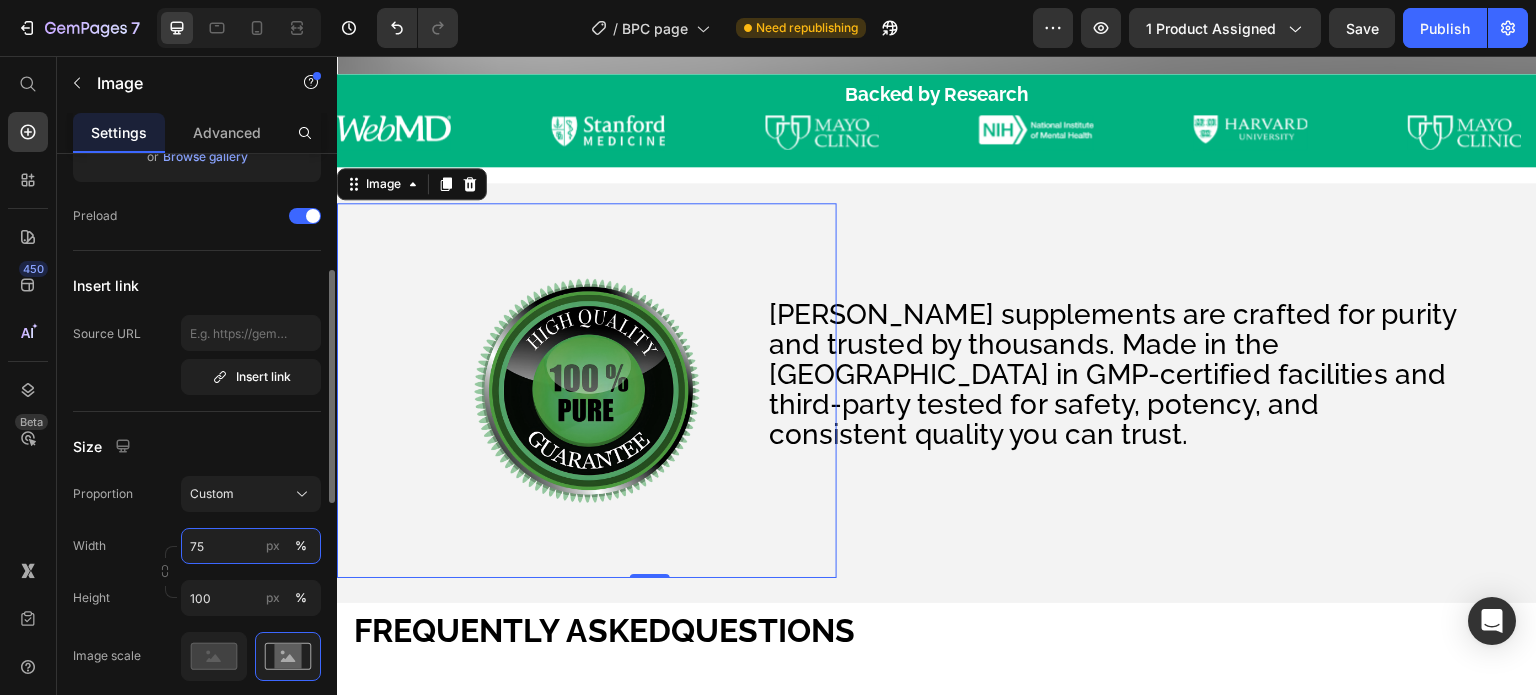 click on "75" at bounding box center (251, 546) 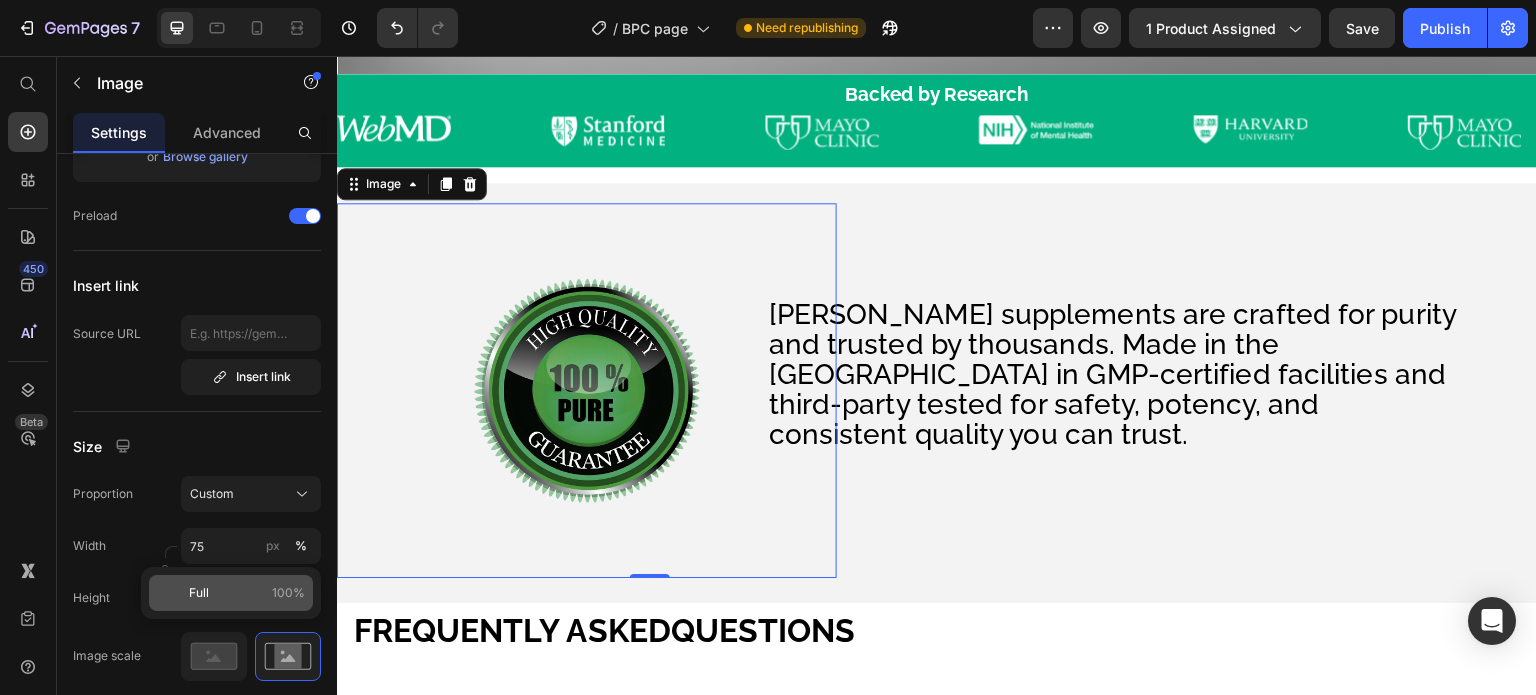 click on "Full 100%" 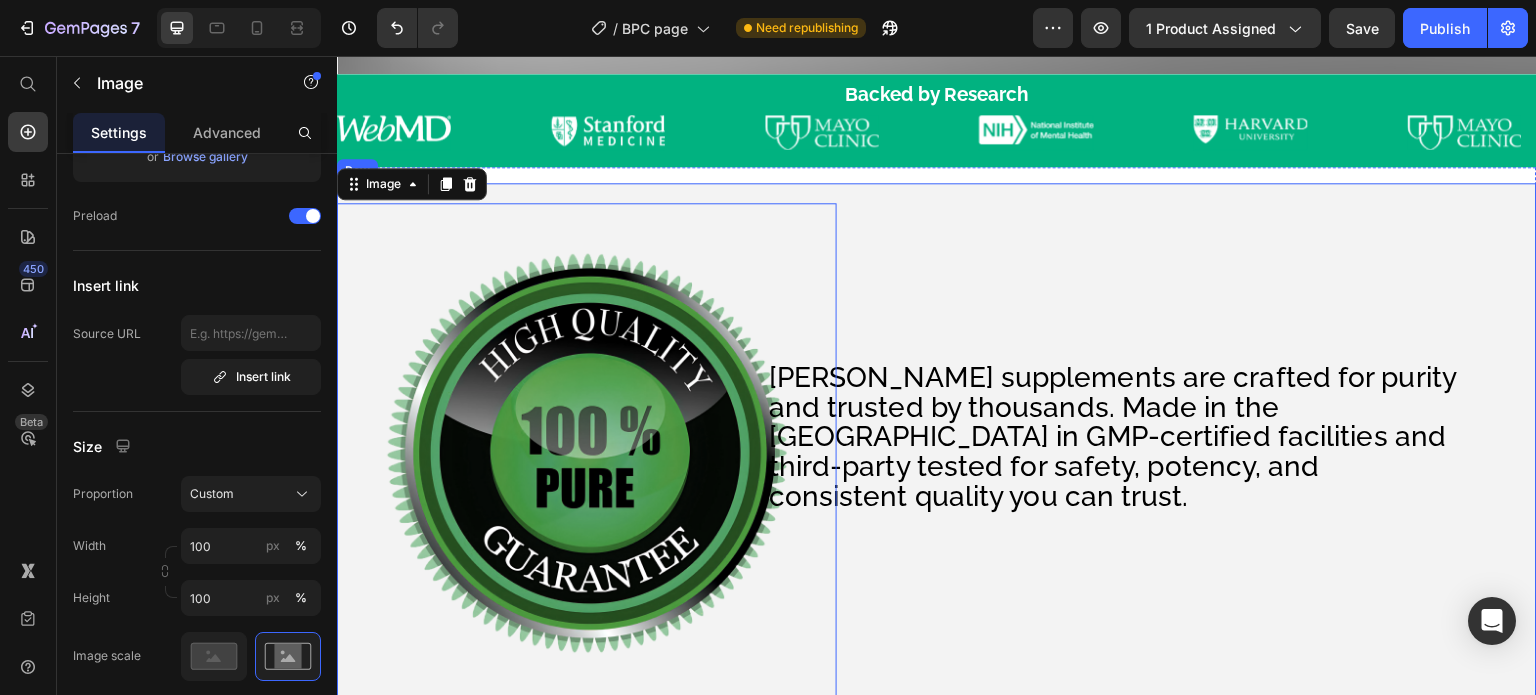 click on "EverLife supplements are crafted for purity and trusted by thousands. Made in the USA in GMP-certified facilities and third-party tested for safety, potency, and consistent quality you can trust. Text Block" at bounding box center [1187, 453] 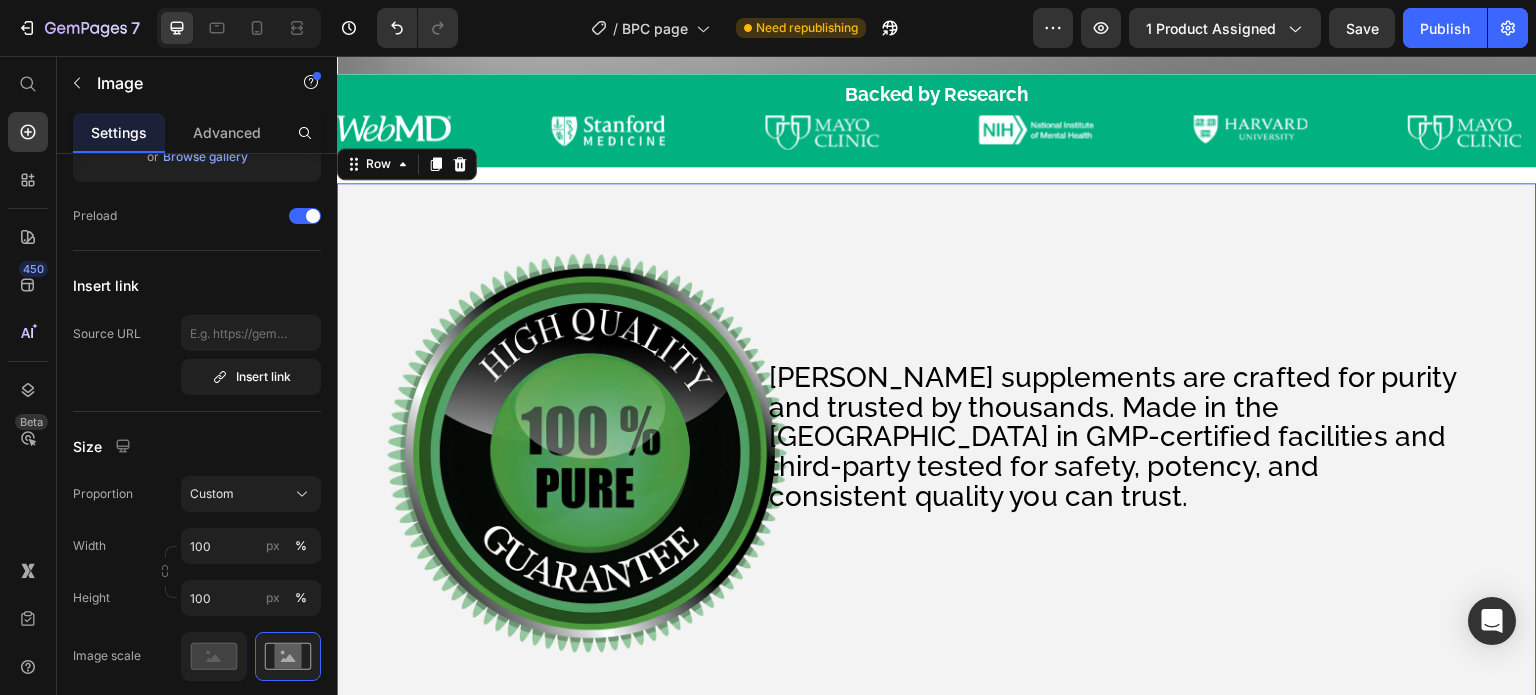 scroll, scrollTop: 0, scrollLeft: 0, axis: both 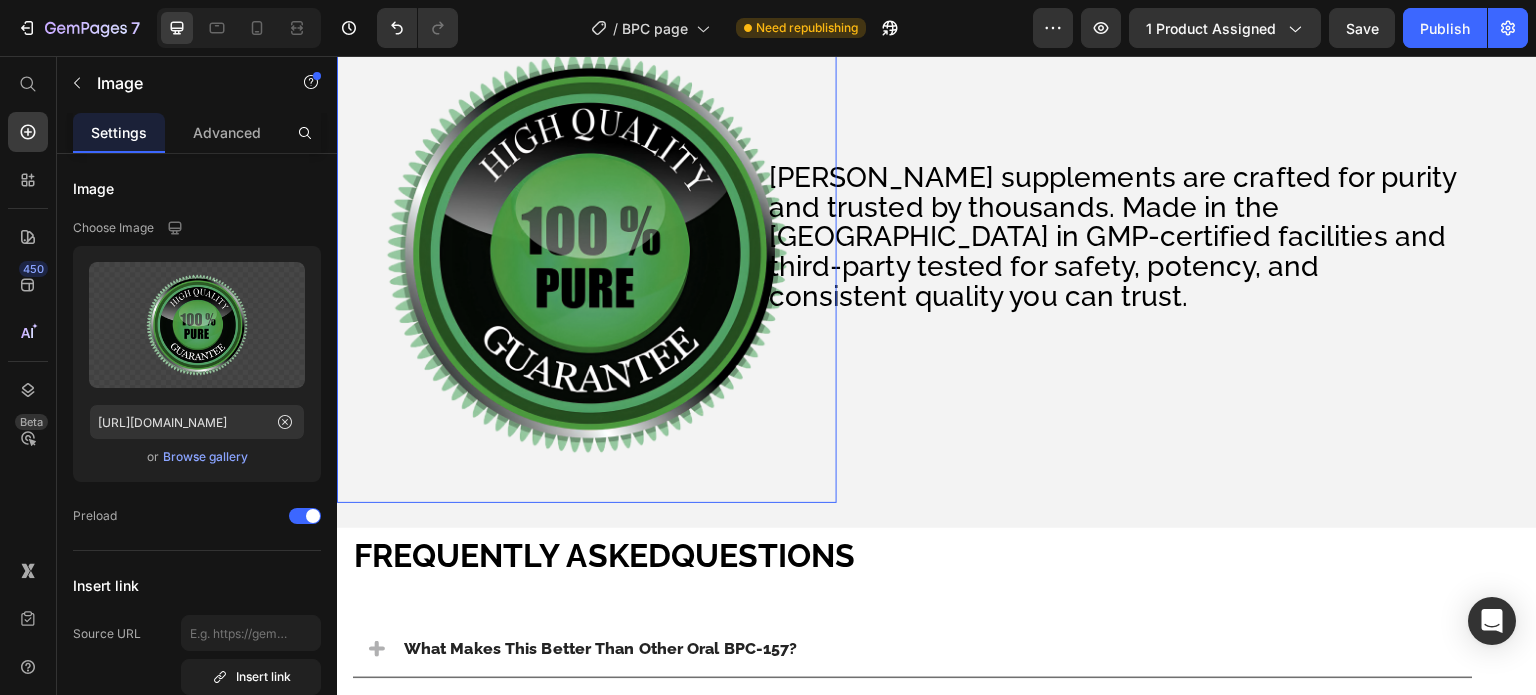 click at bounding box center (587, 253) 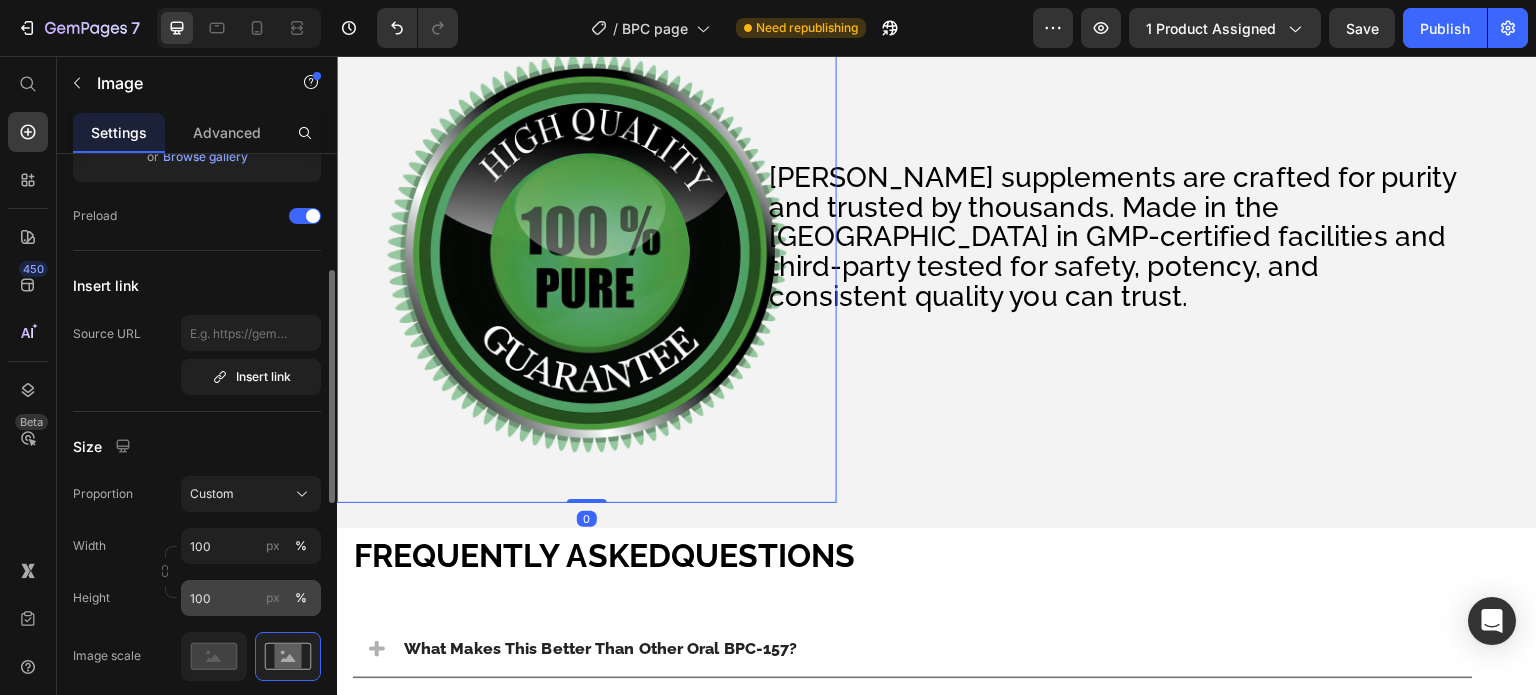 scroll, scrollTop: 500, scrollLeft: 0, axis: vertical 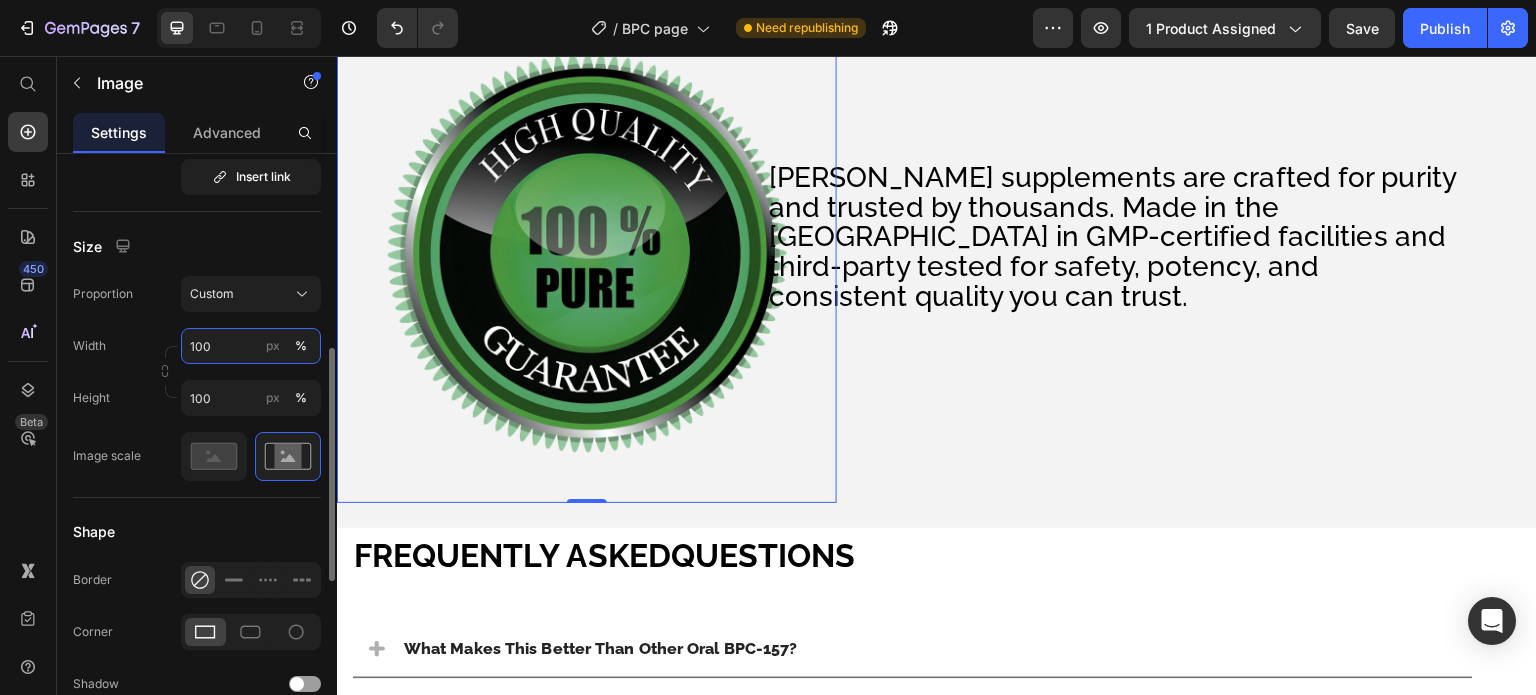 click on "100" at bounding box center [251, 346] 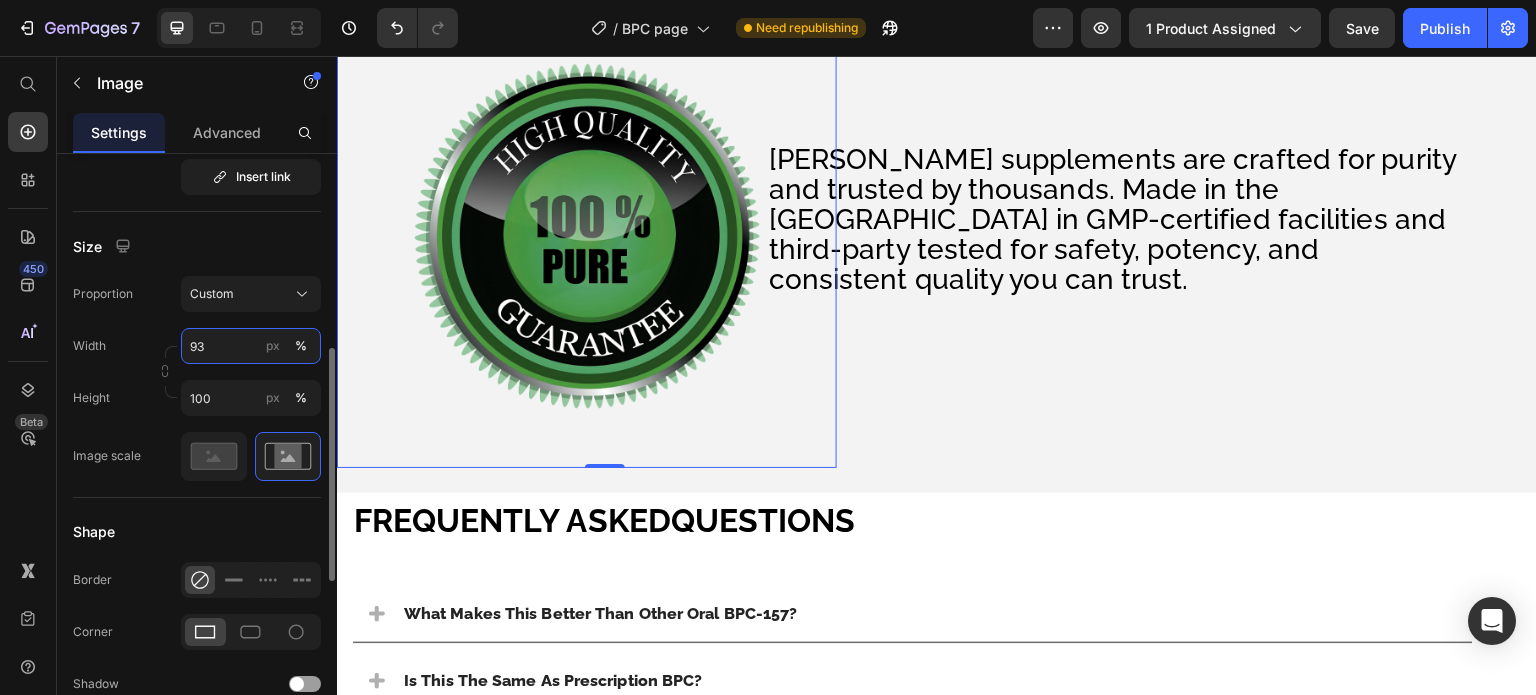 type on "92" 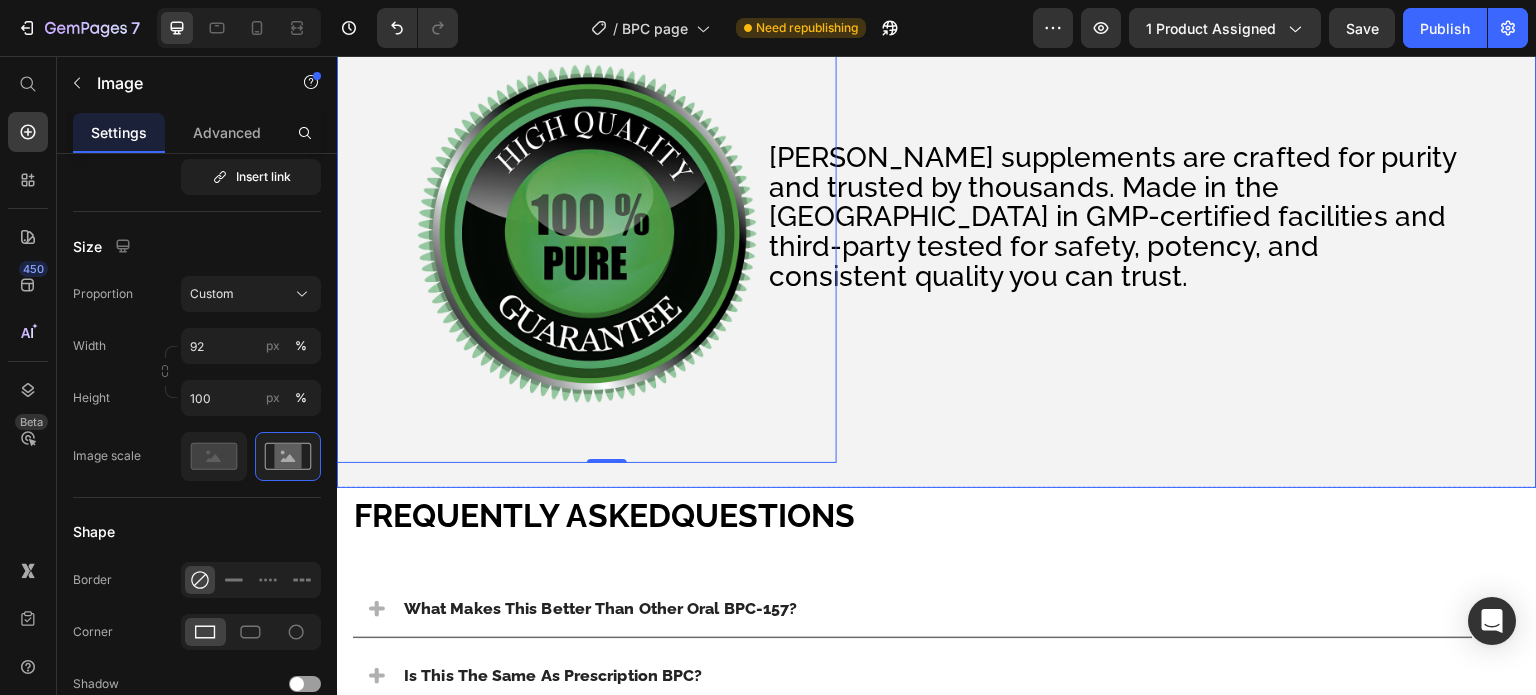 click on "EverLife supplements are crafted for purity and trusted by thousands. Made in the USA in GMP-certified facilities and third-party tested for safety, potency, and consistent quality you can trust. Text Block" at bounding box center [1187, 233] 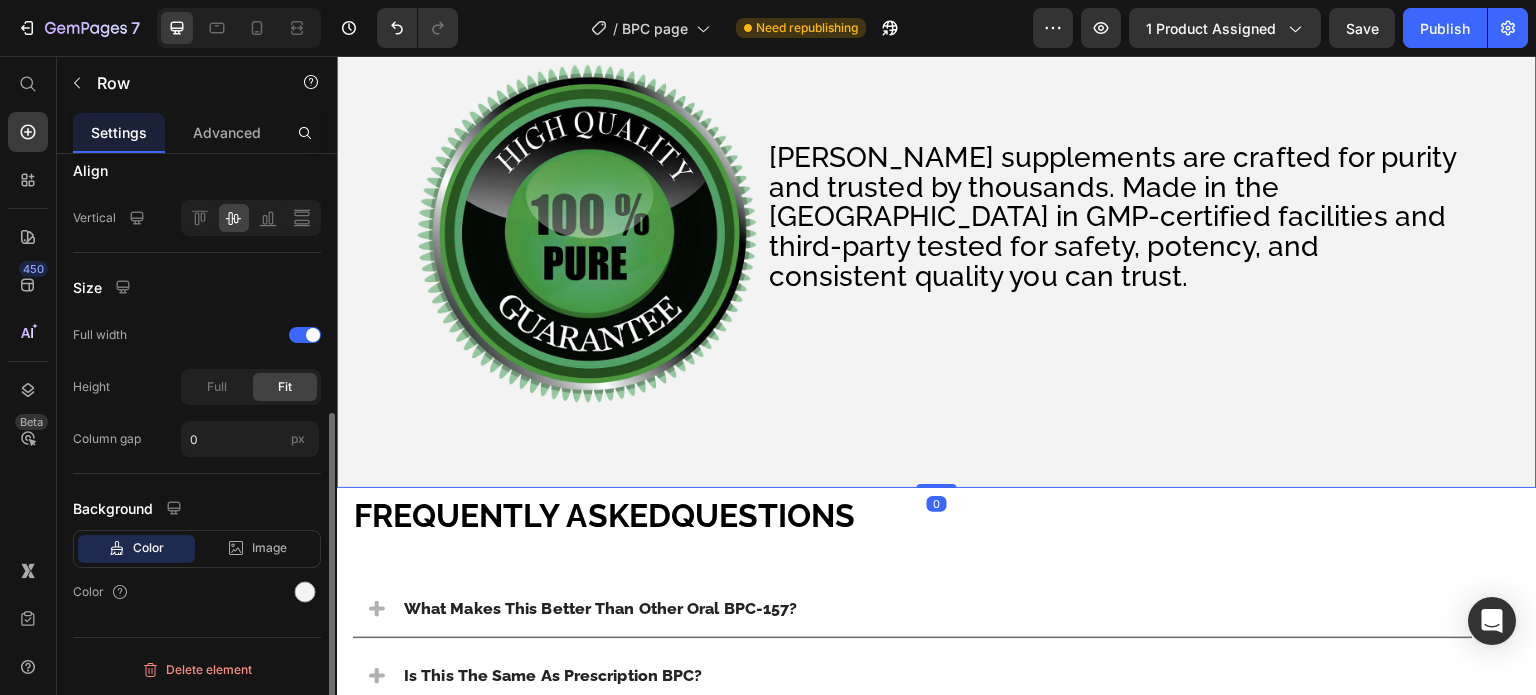 scroll, scrollTop: 0, scrollLeft: 0, axis: both 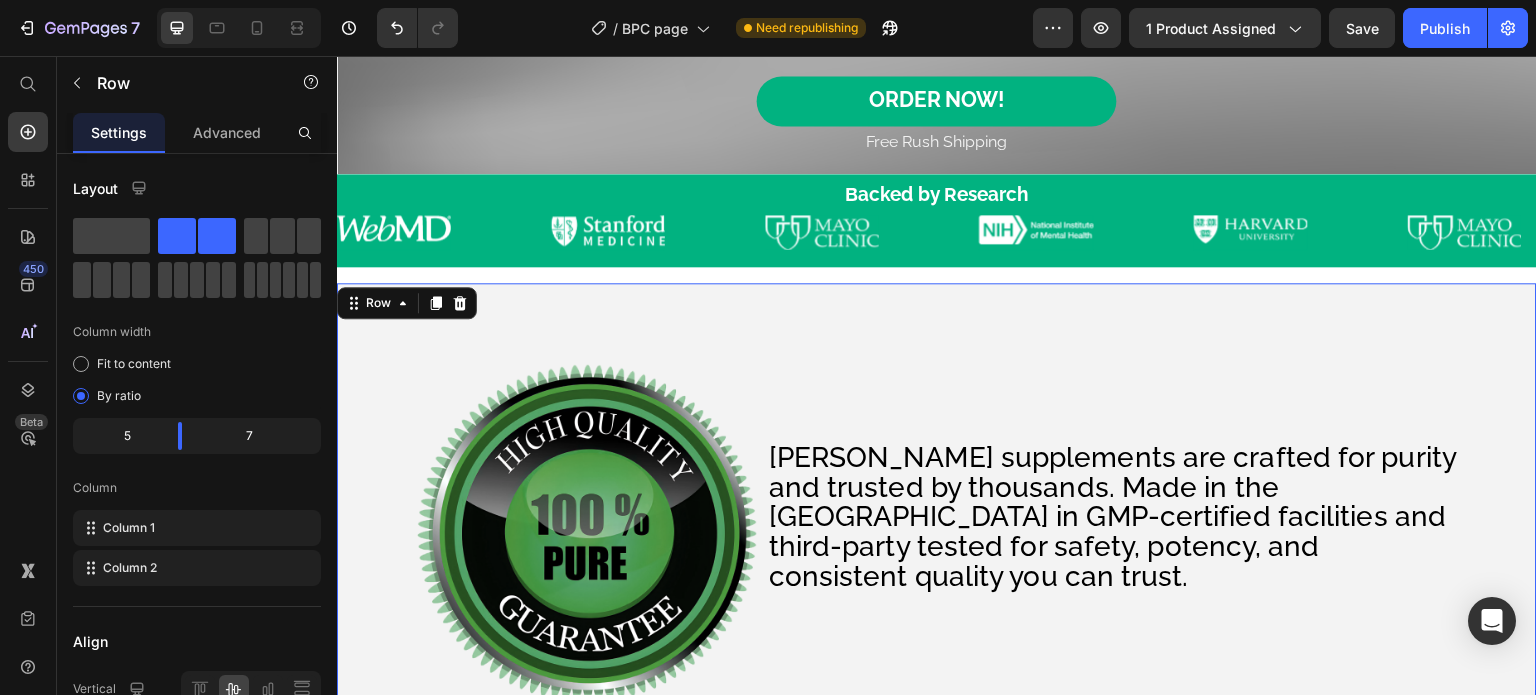 click on "EverLife supplements are crafted for purity and trusted by thousands. Made in the USA in GMP-certified facilities and third-party tested for safety, potency, and consistent quality you can trust. Text Block" at bounding box center (1187, 533) 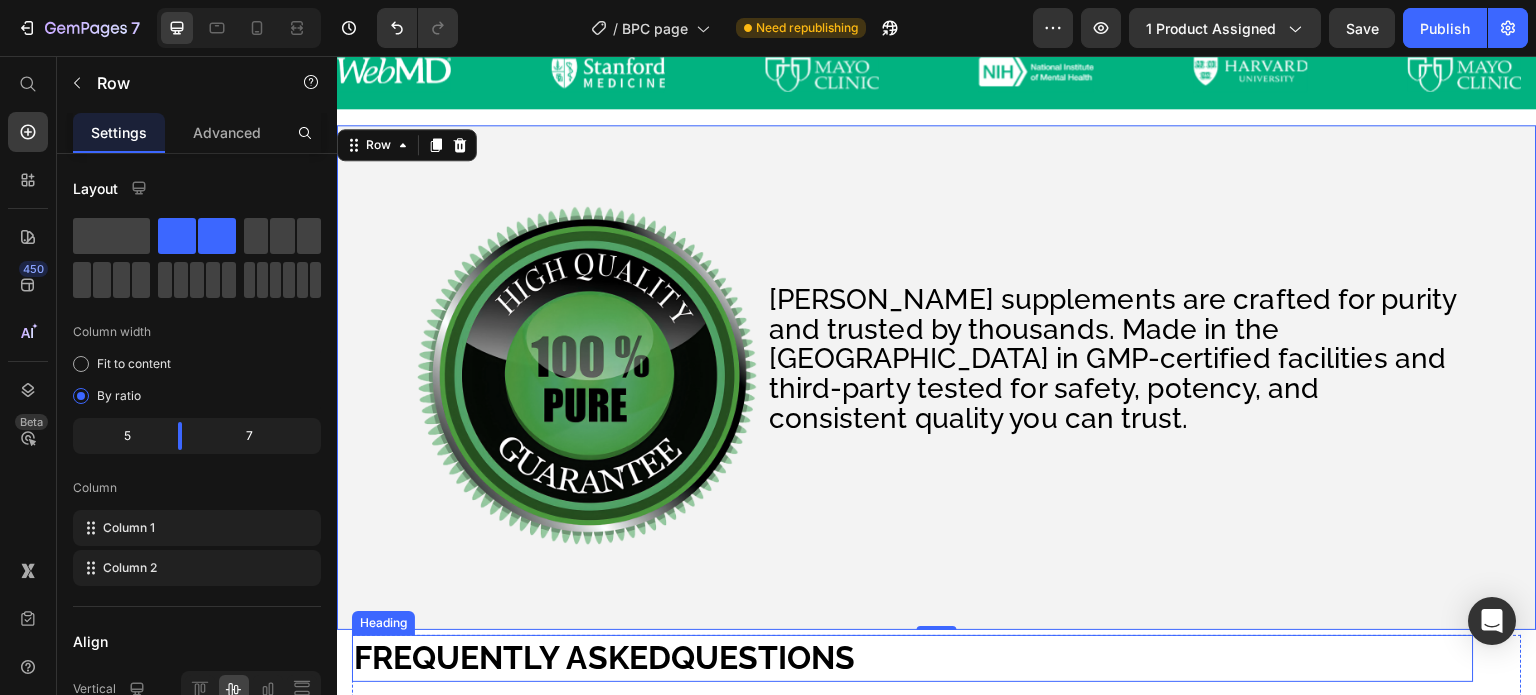scroll, scrollTop: 4300, scrollLeft: 0, axis: vertical 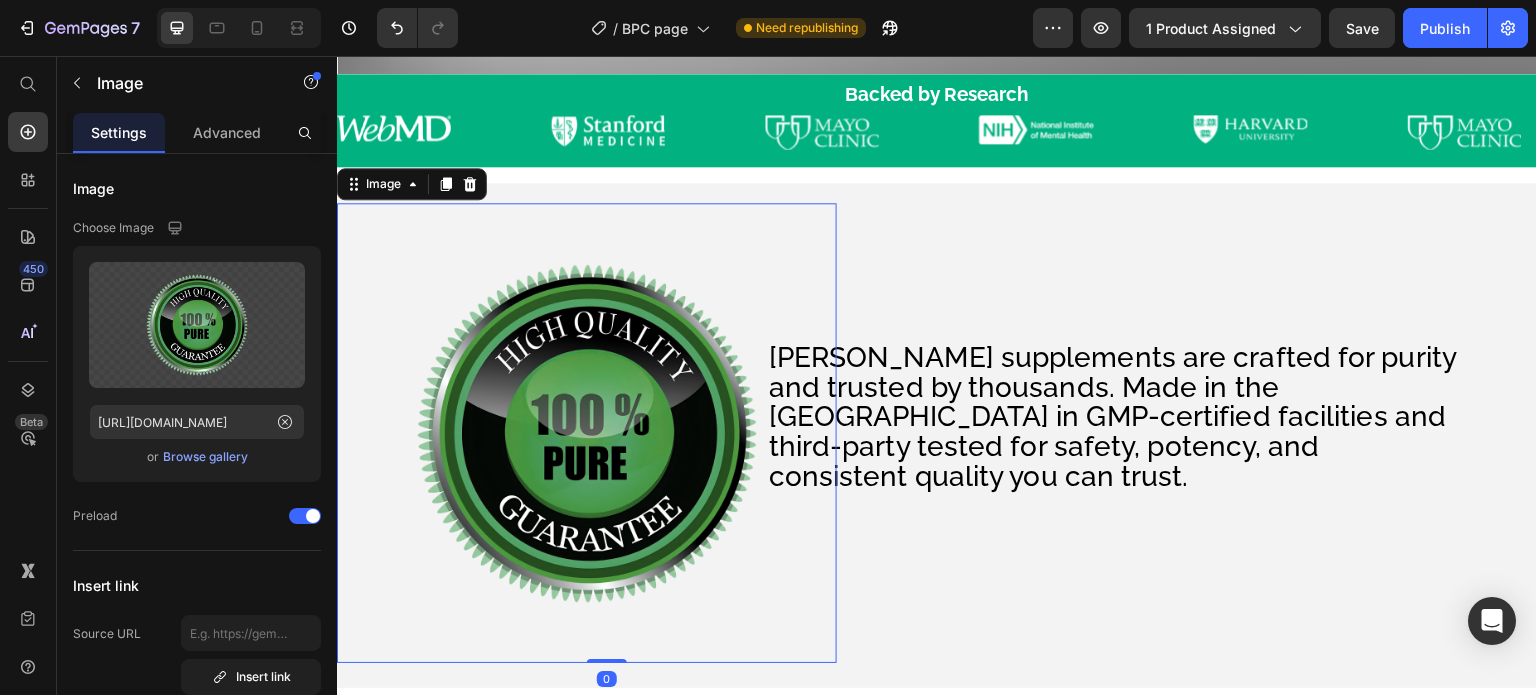 click at bounding box center [587, 433] 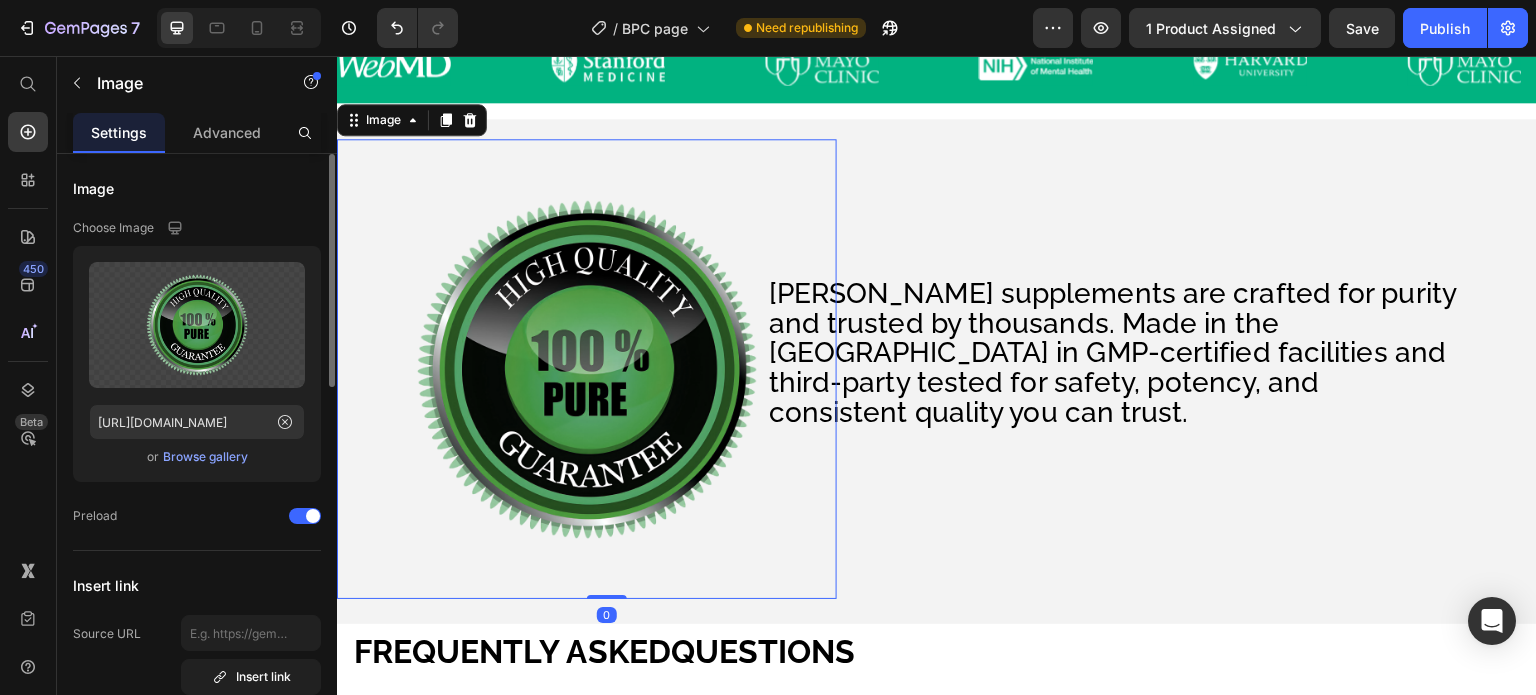 scroll, scrollTop: 4500, scrollLeft: 0, axis: vertical 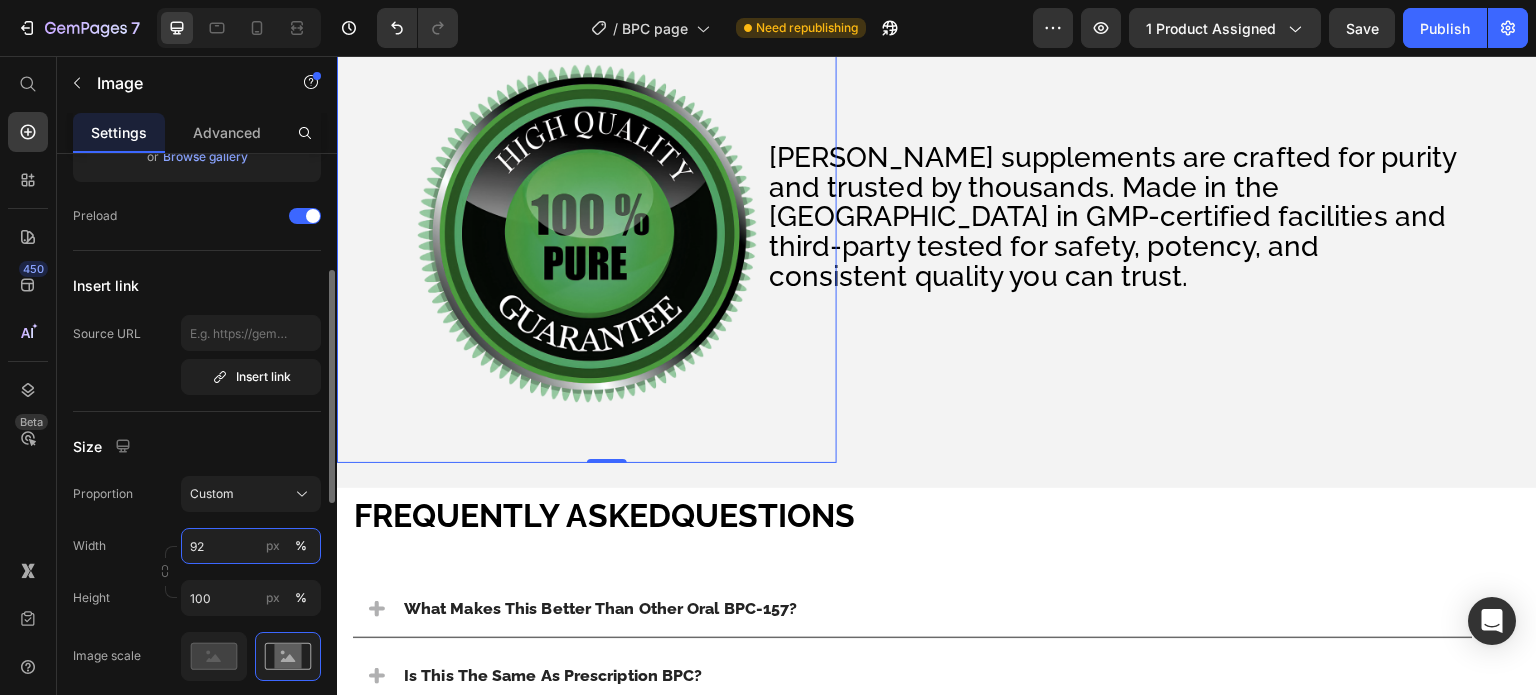 click on "92" at bounding box center [251, 546] 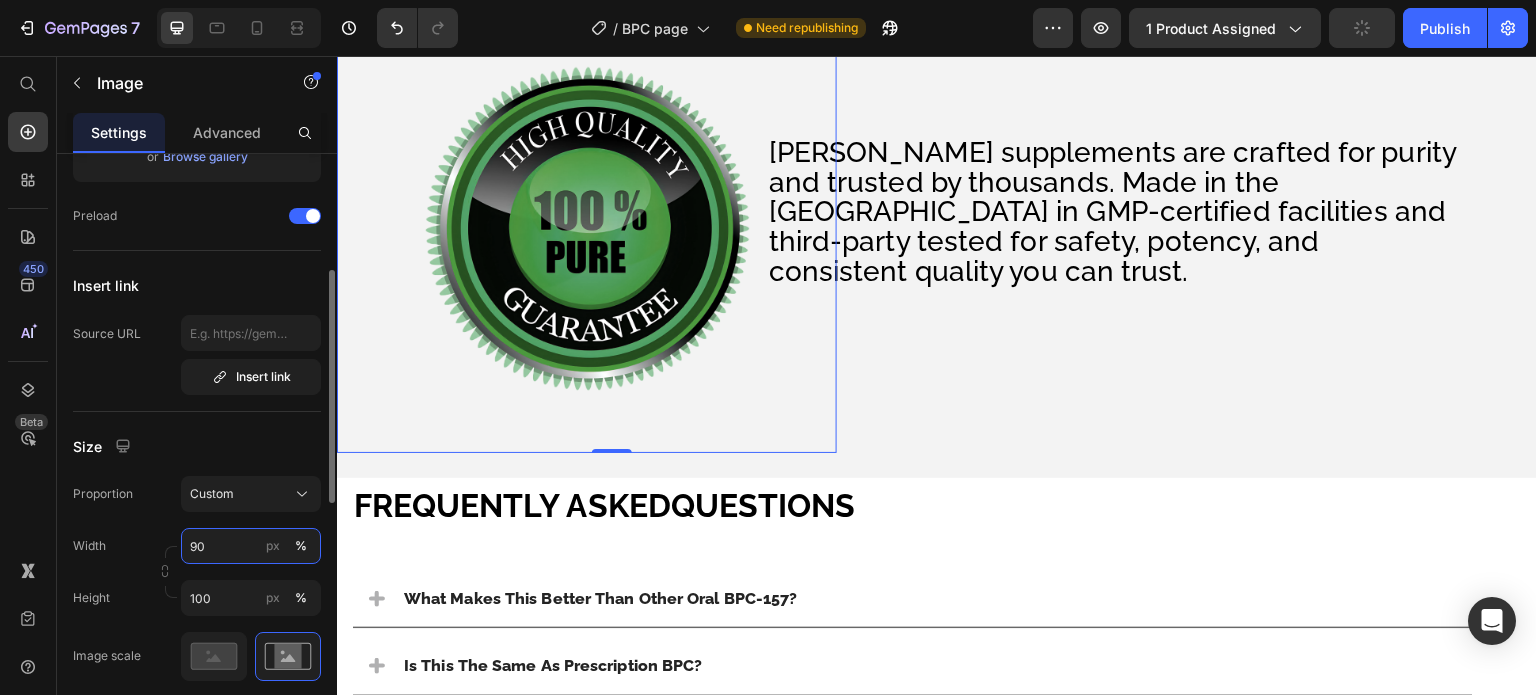 type on "92" 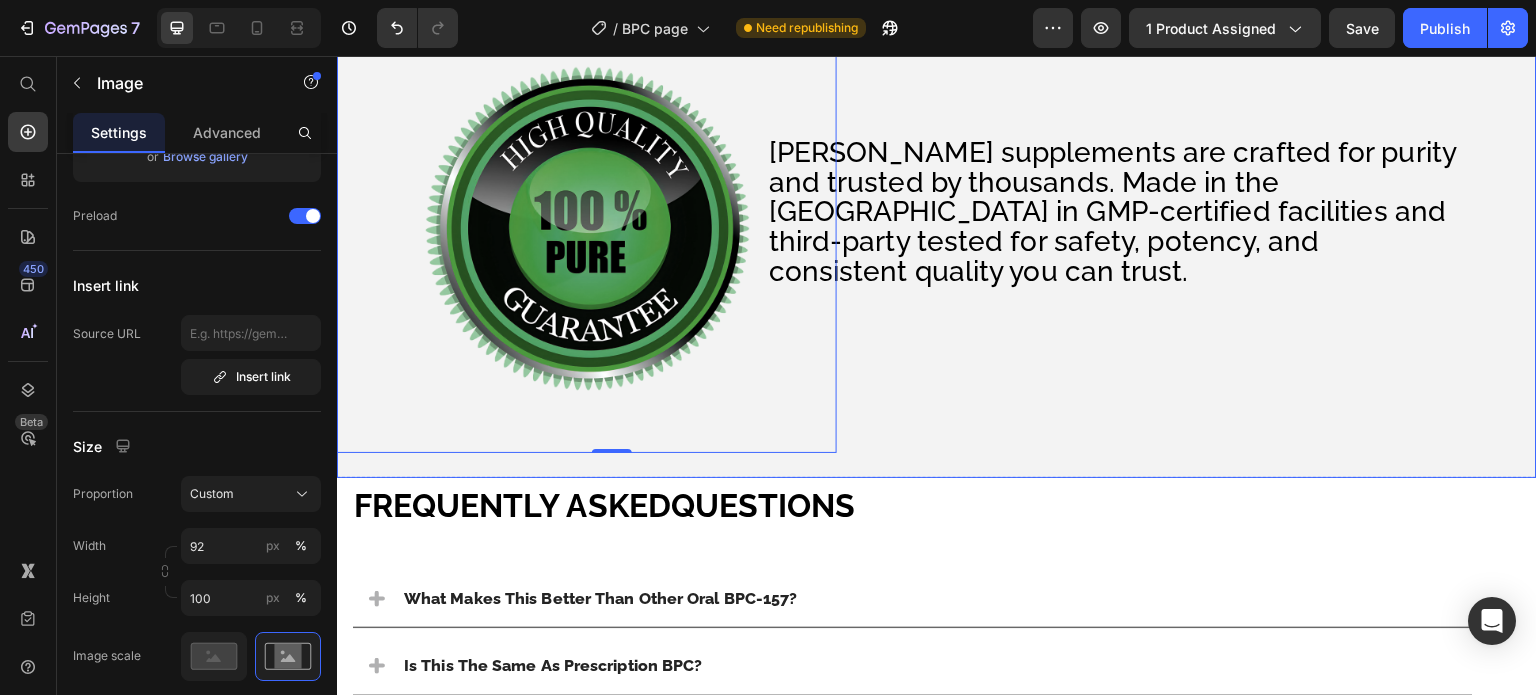 click on "EverLife supplements are crafted for purity and trusted by thousands. Made in the USA in GMP-certified facilities and third-party tested for safety, potency, and consistent quality you can trust. Text Block" at bounding box center (1187, 228) 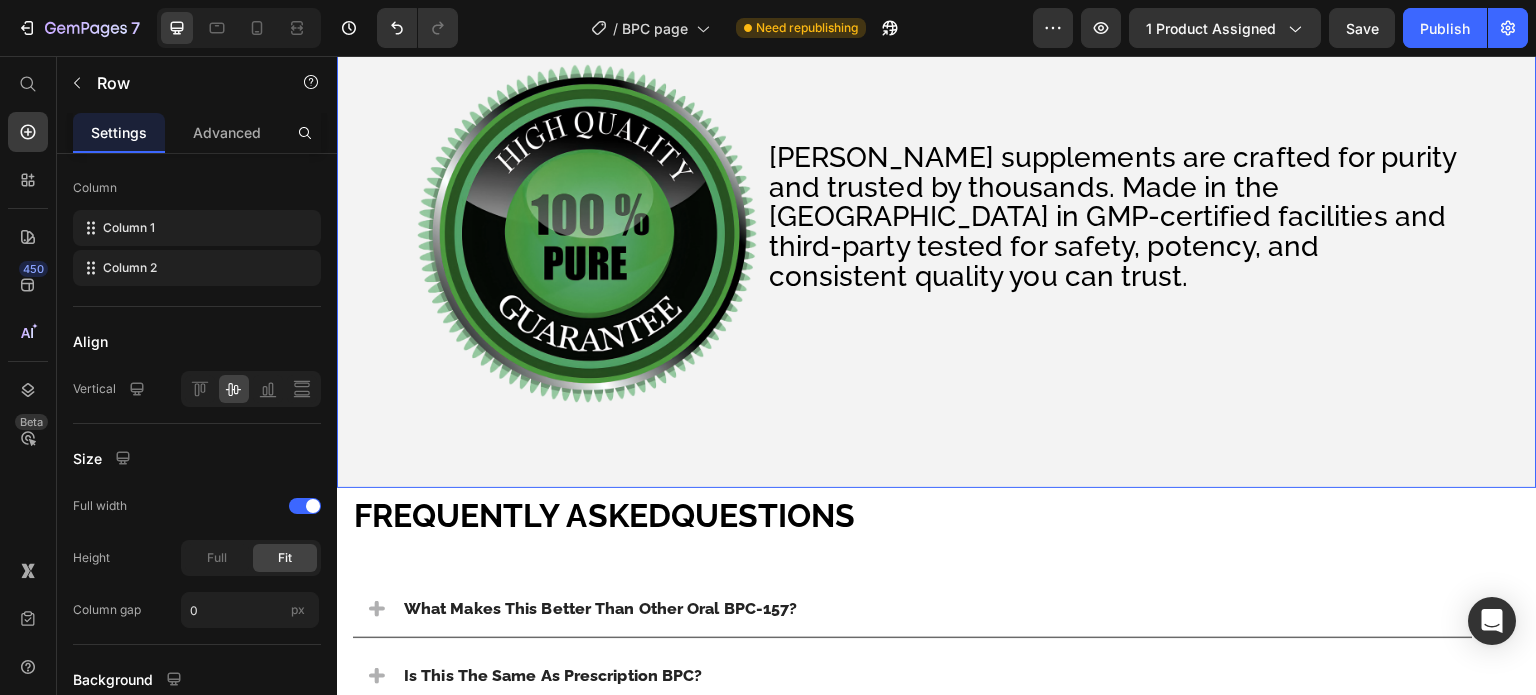 scroll, scrollTop: 0, scrollLeft: 0, axis: both 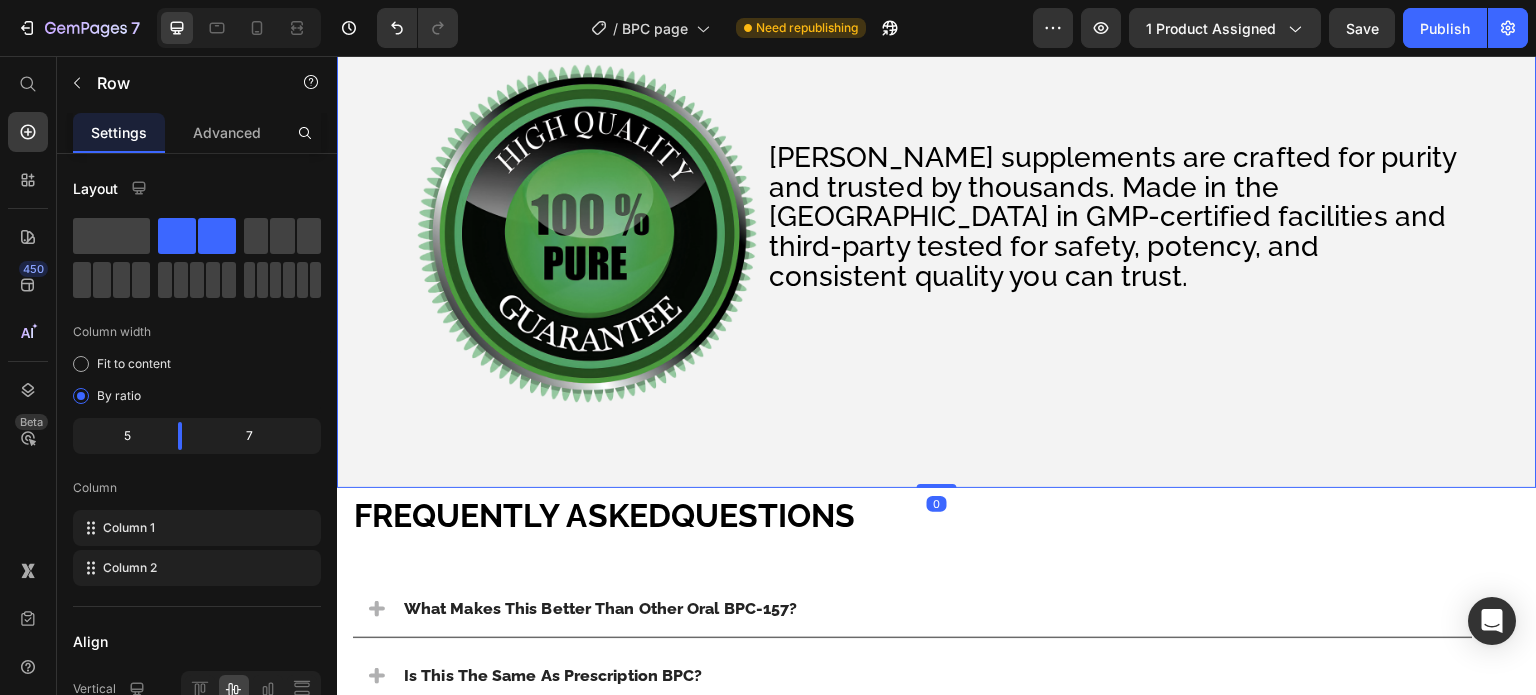 drag, startPoint x: 931, startPoint y: 480, endPoint x: 930, endPoint y: 463, distance: 17.029387 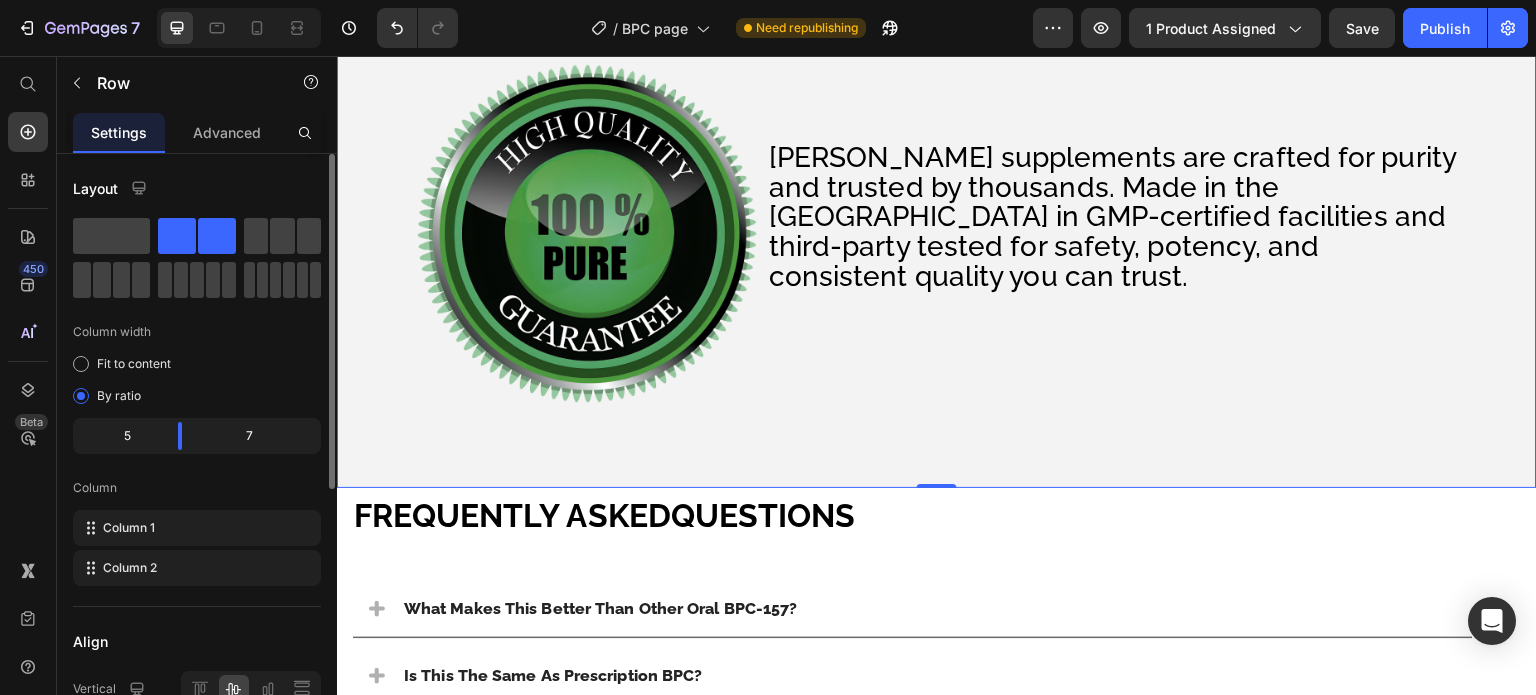 scroll, scrollTop: 200, scrollLeft: 0, axis: vertical 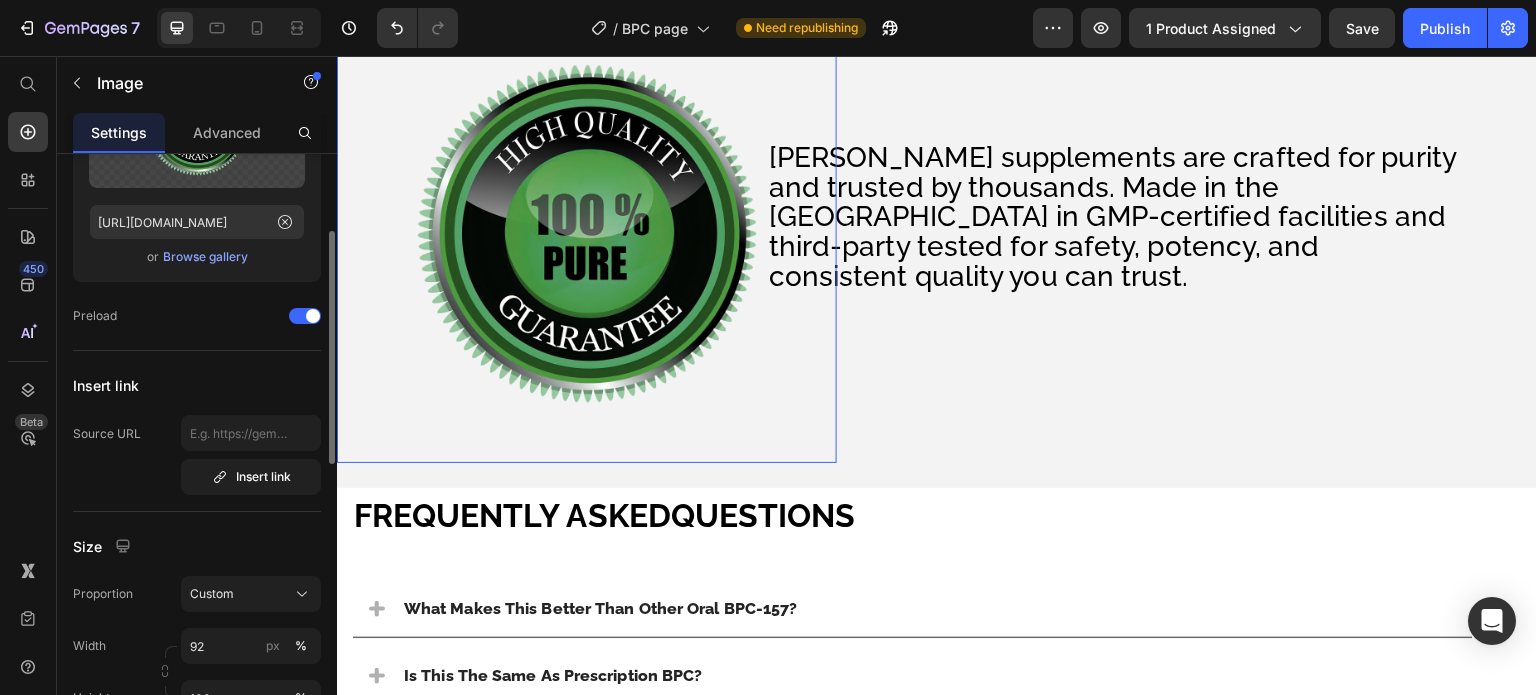 click at bounding box center (587, 233) 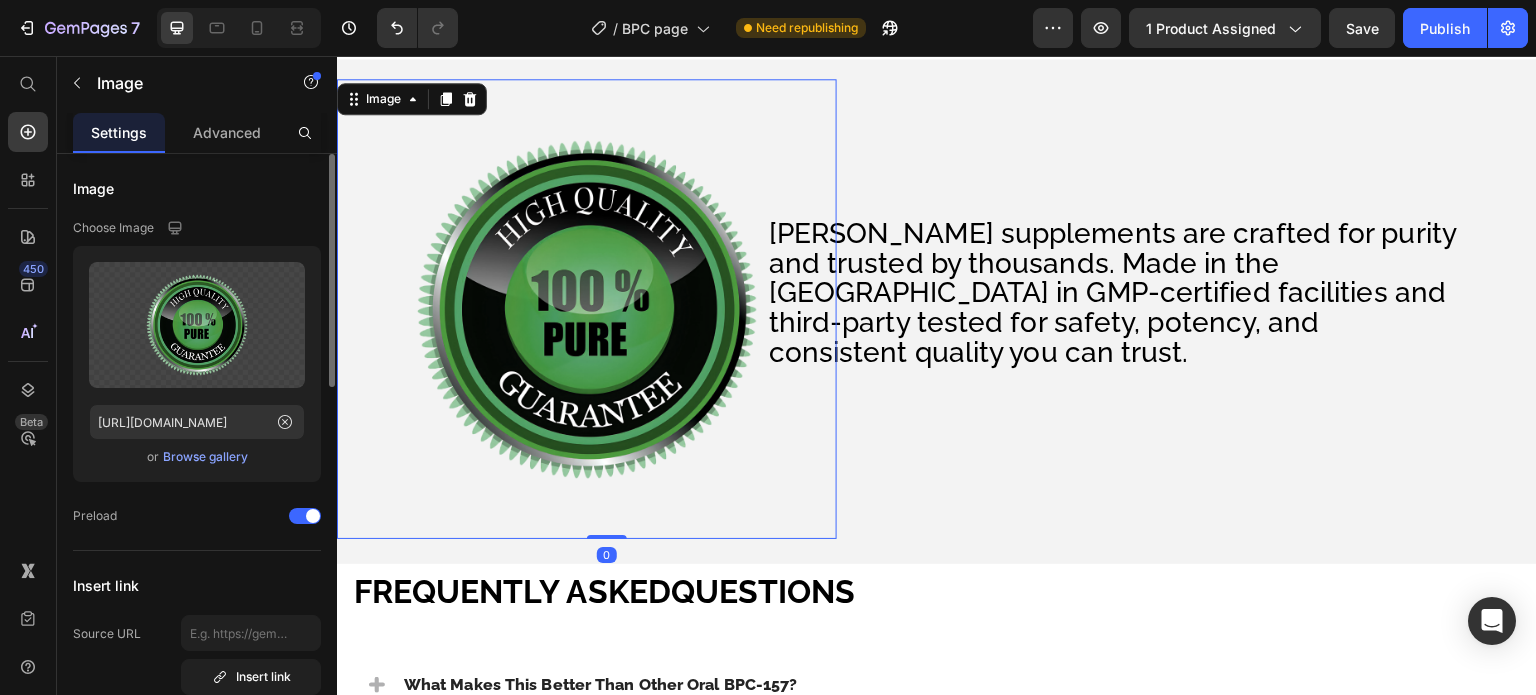scroll, scrollTop: 4300, scrollLeft: 0, axis: vertical 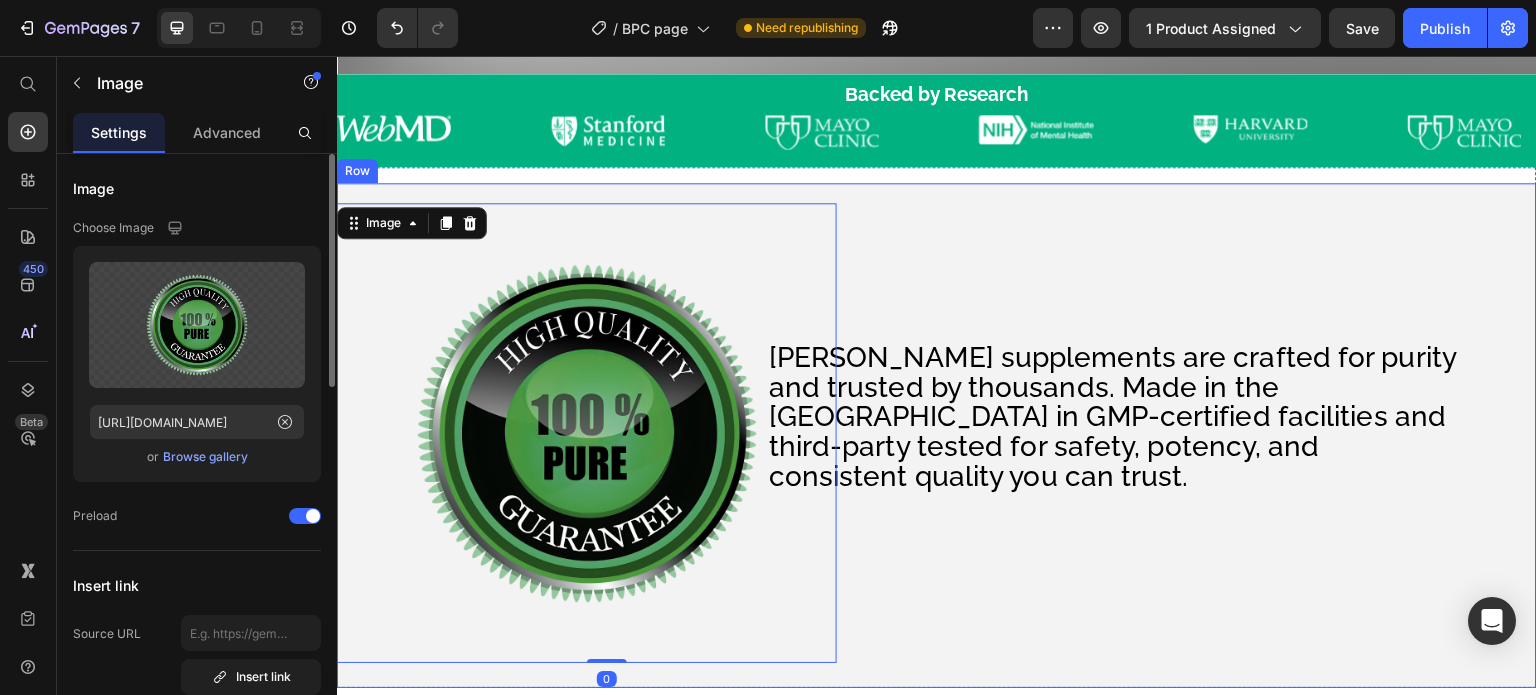 drag, startPoint x: 994, startPoint y: 481, endPoint x: 925, endPoint y: 463, distance: 71.30919 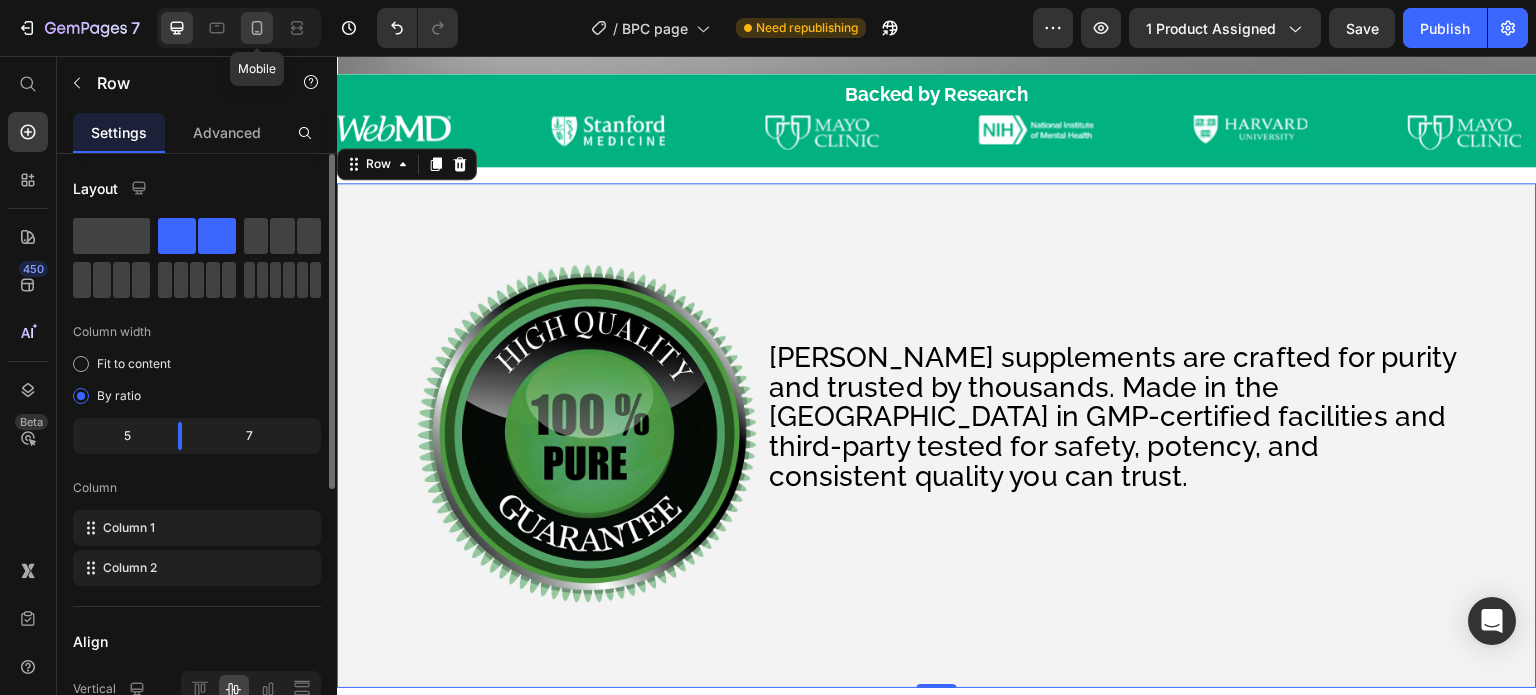 click 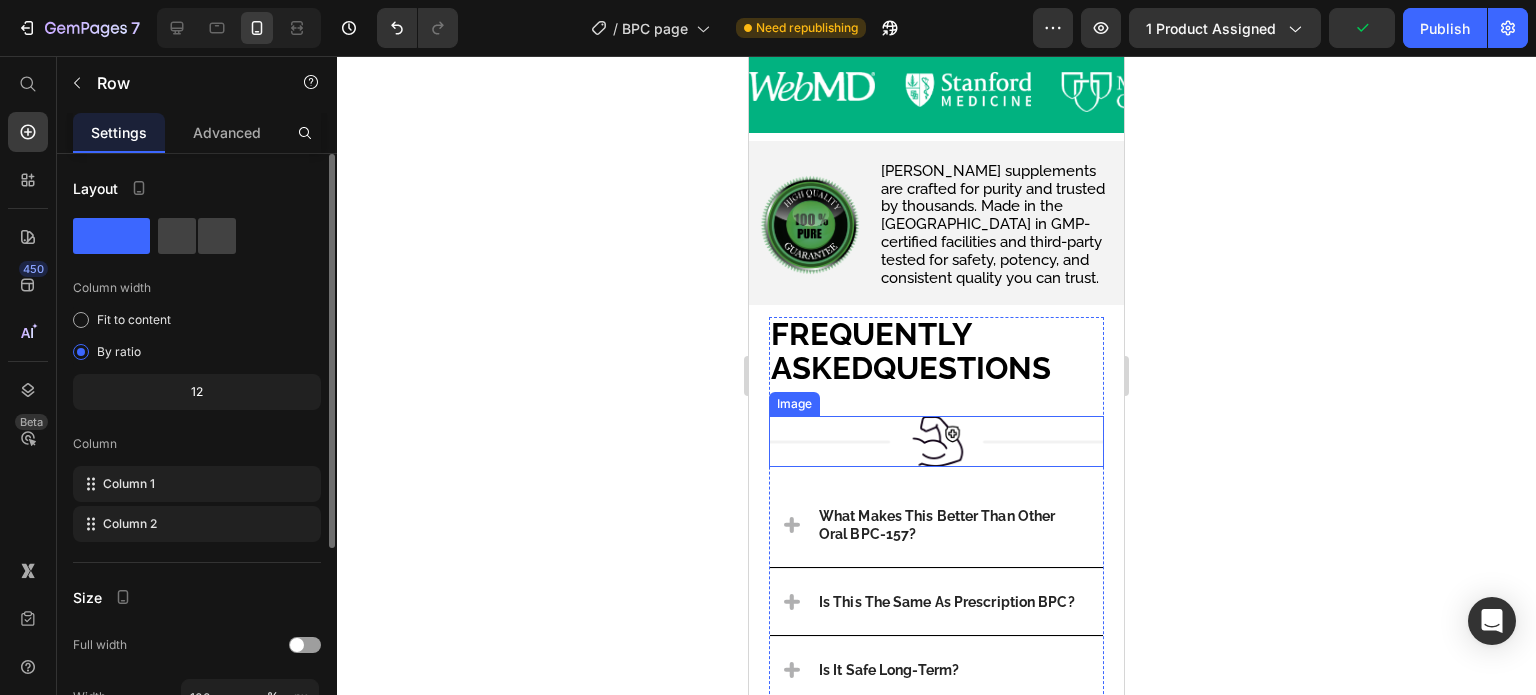 scroll, scrollTop: 5318, scrollLeft: 0, axis: vertical 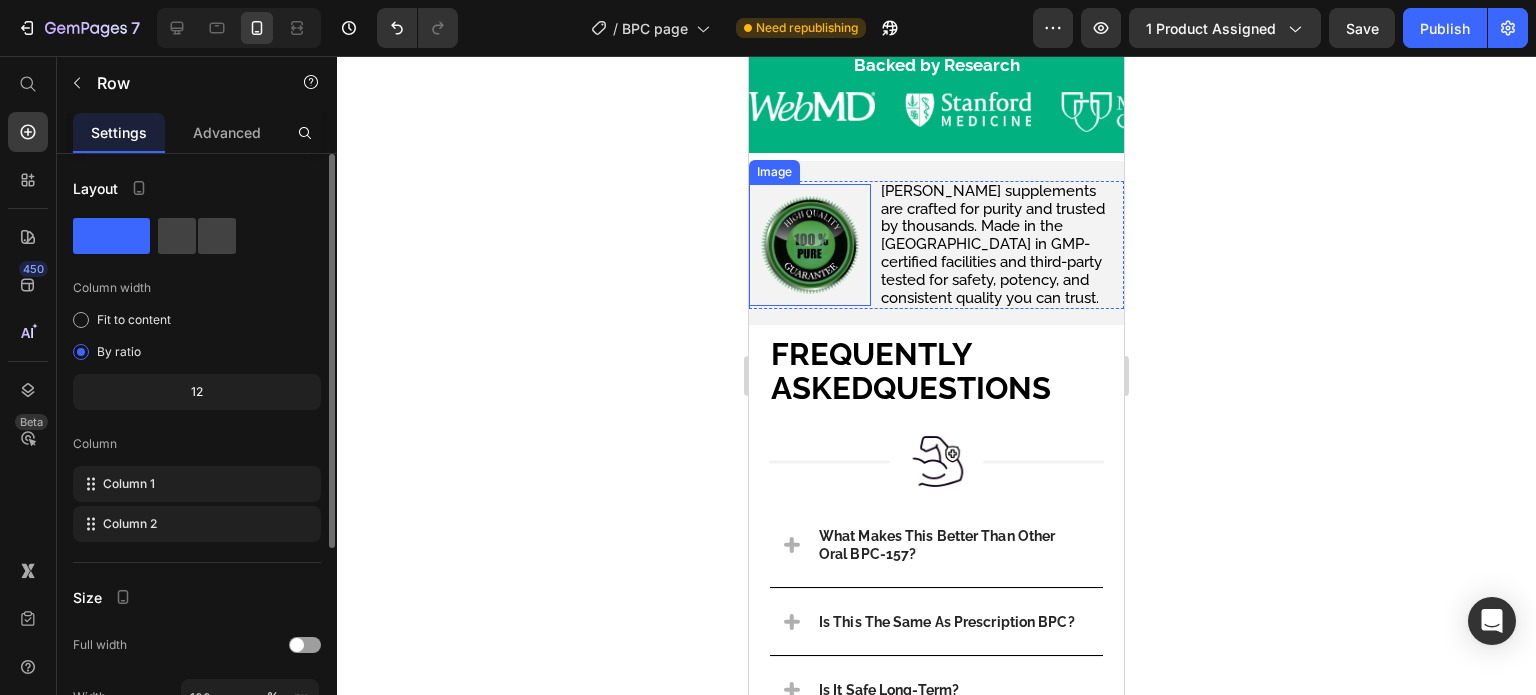 click at bounding box center [810, 245] 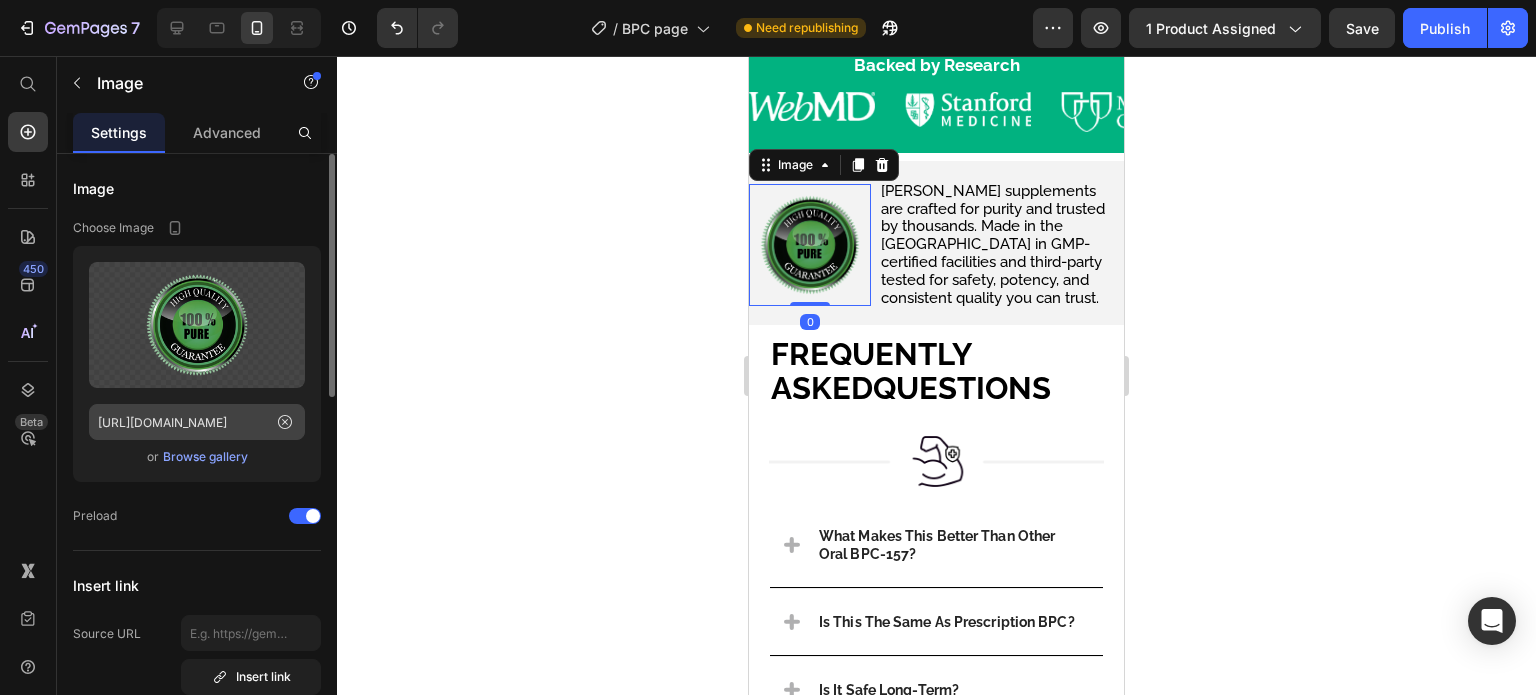 scroll, scrollTop: 300, scrollLeft: 0, axis: vertical 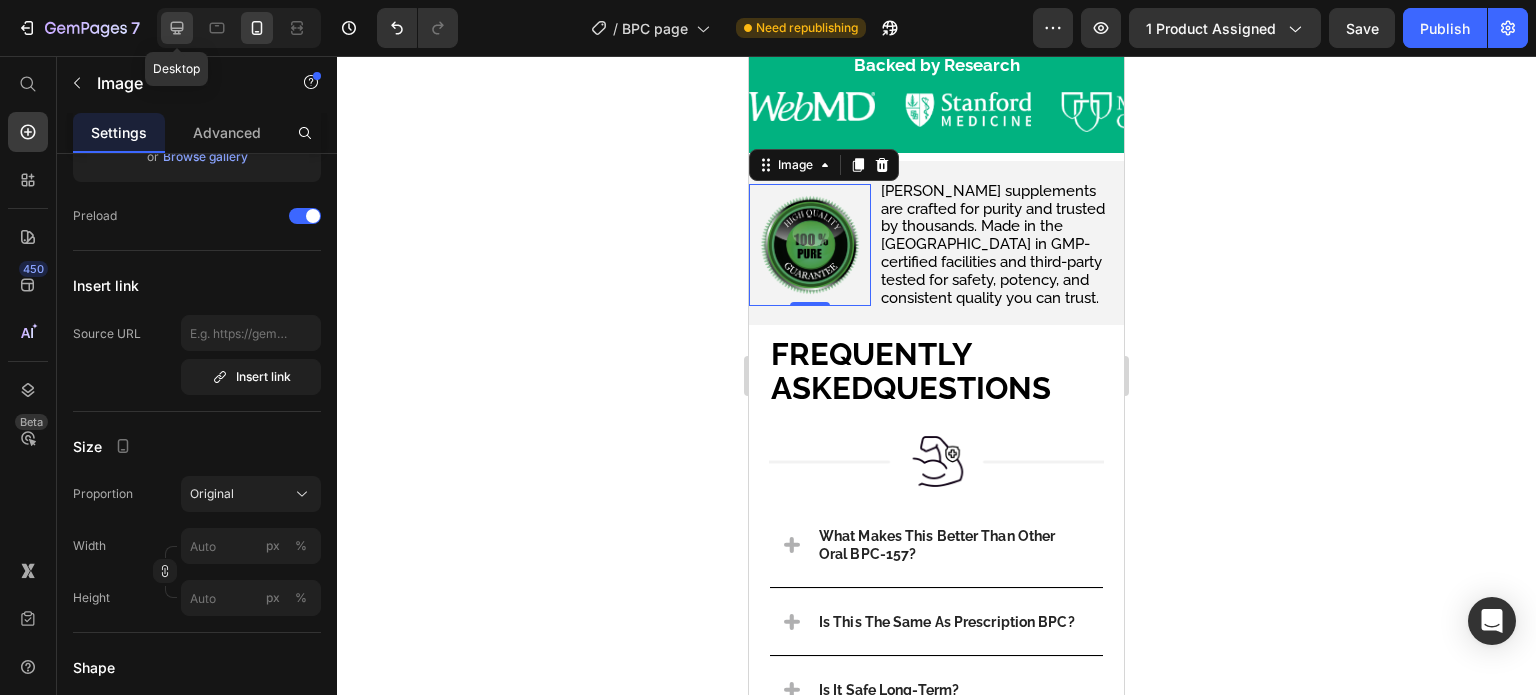 click 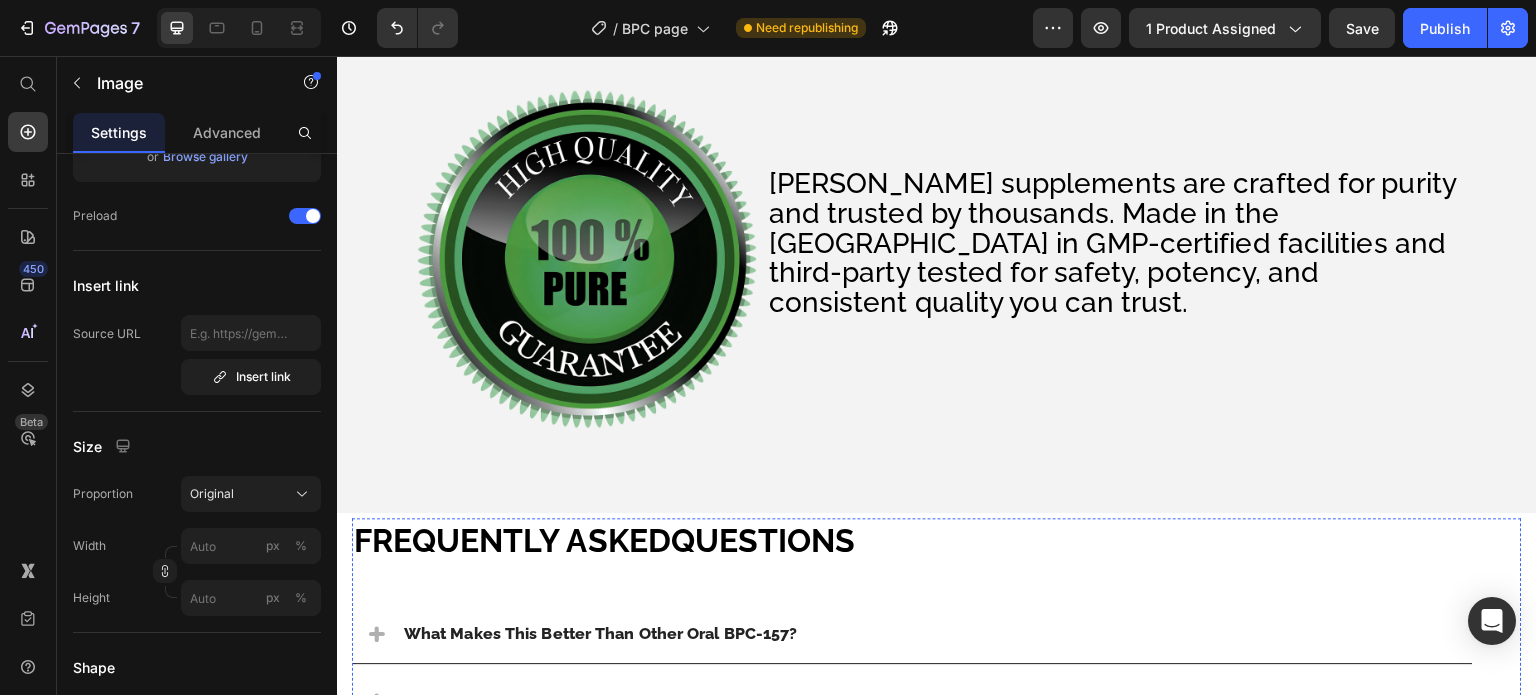 scroll, scrollTop: 3668, scrollLeft: 0, axis: vertical 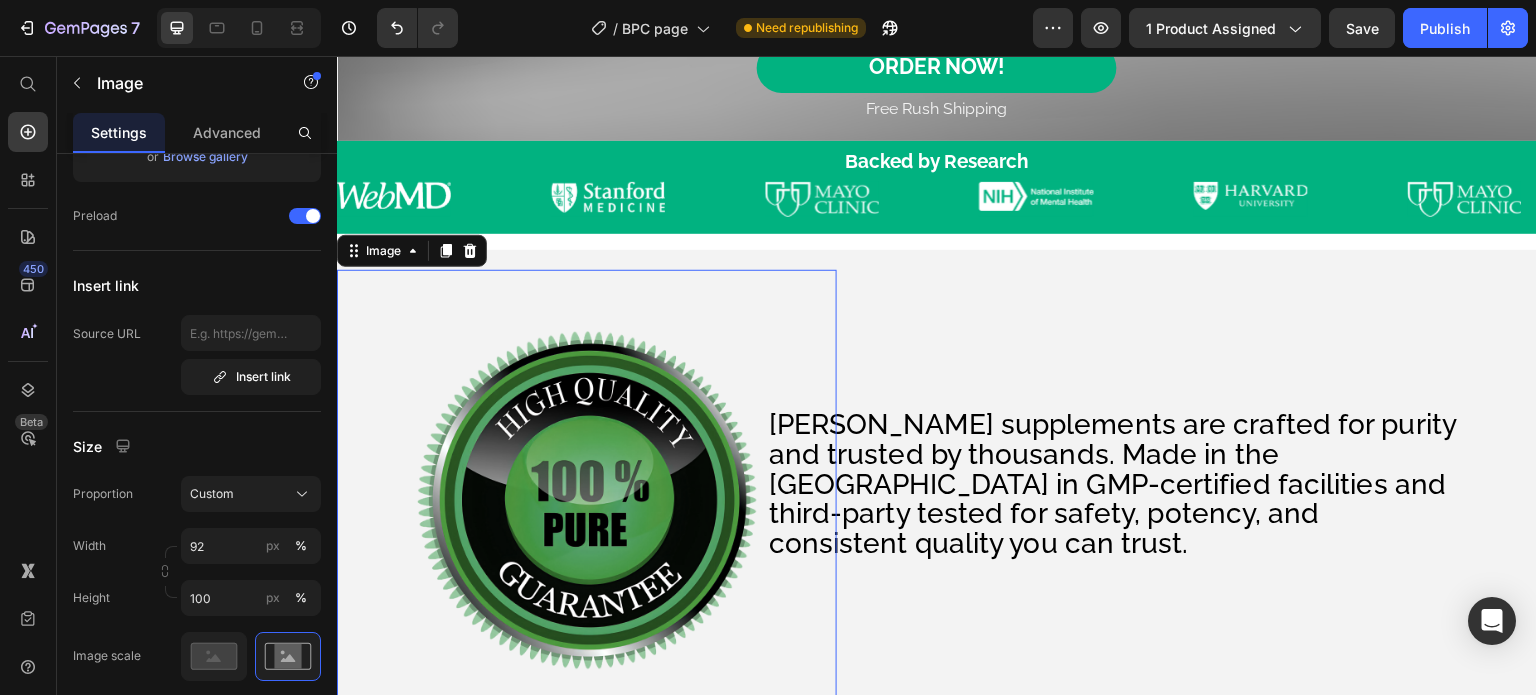 click at bounding box center (587, 500) 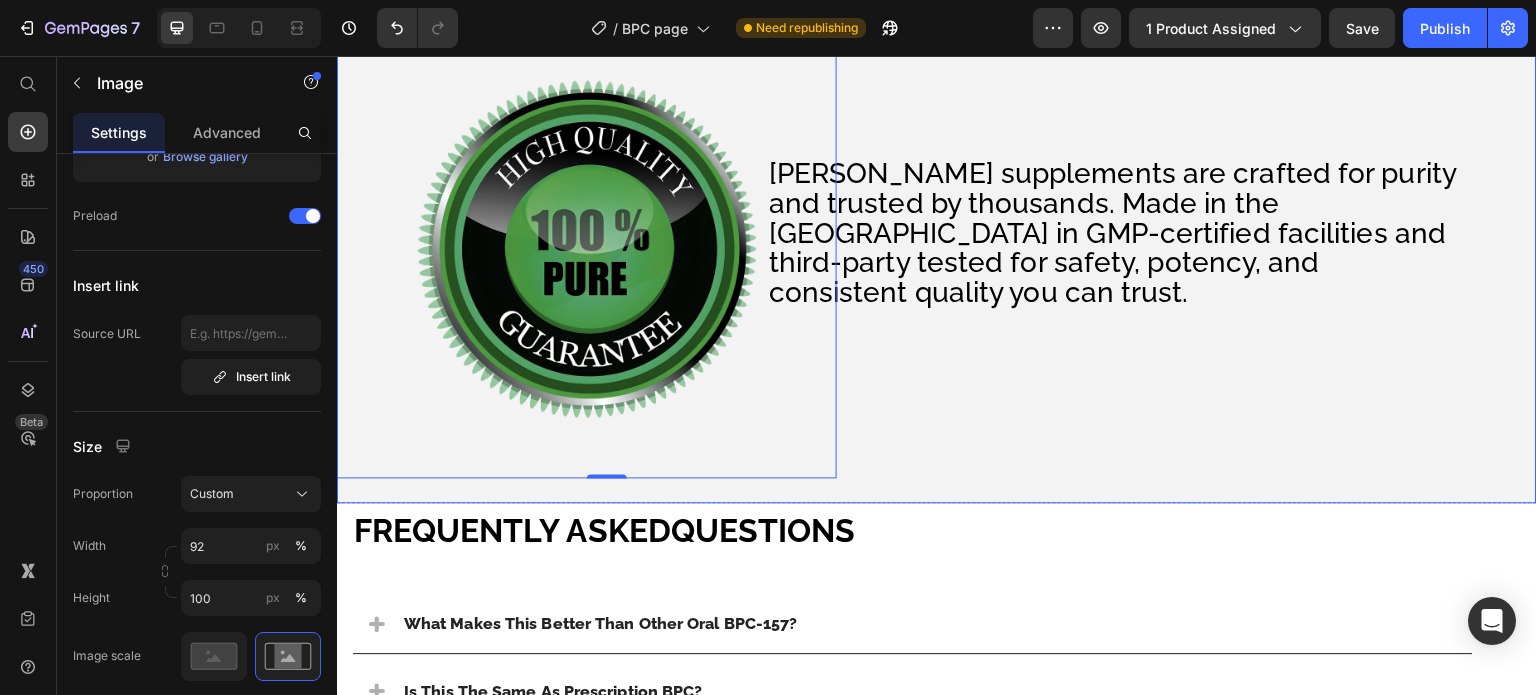 scroll, scrollTop: 3868, scrollLeft: 0, axis: vertical 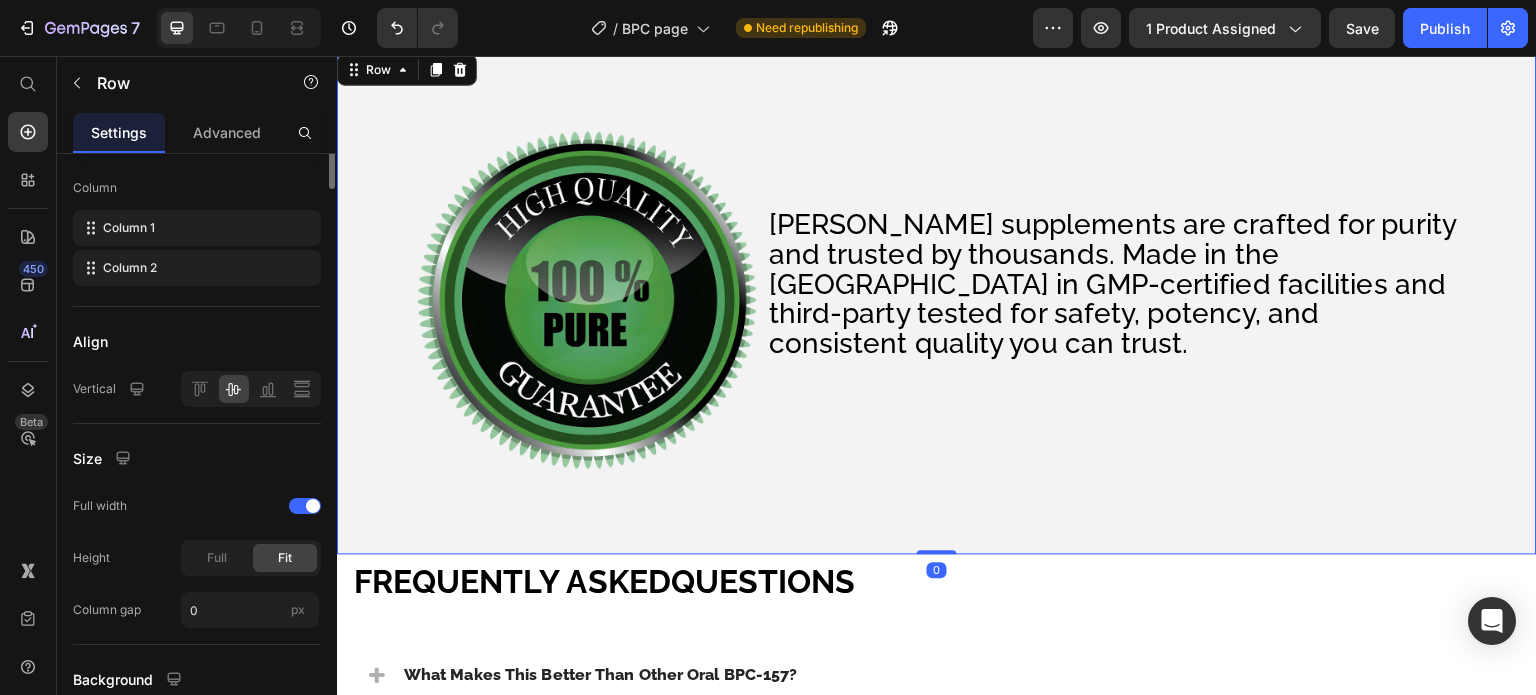 click on "EverLife supplements are crafted for purity and trusted by thousands. Made in the USA in GMP-certified facilities and third-party tested for safety, potency, and consistent quality you can trust. Text Block" at bounding box center (1187, 300) 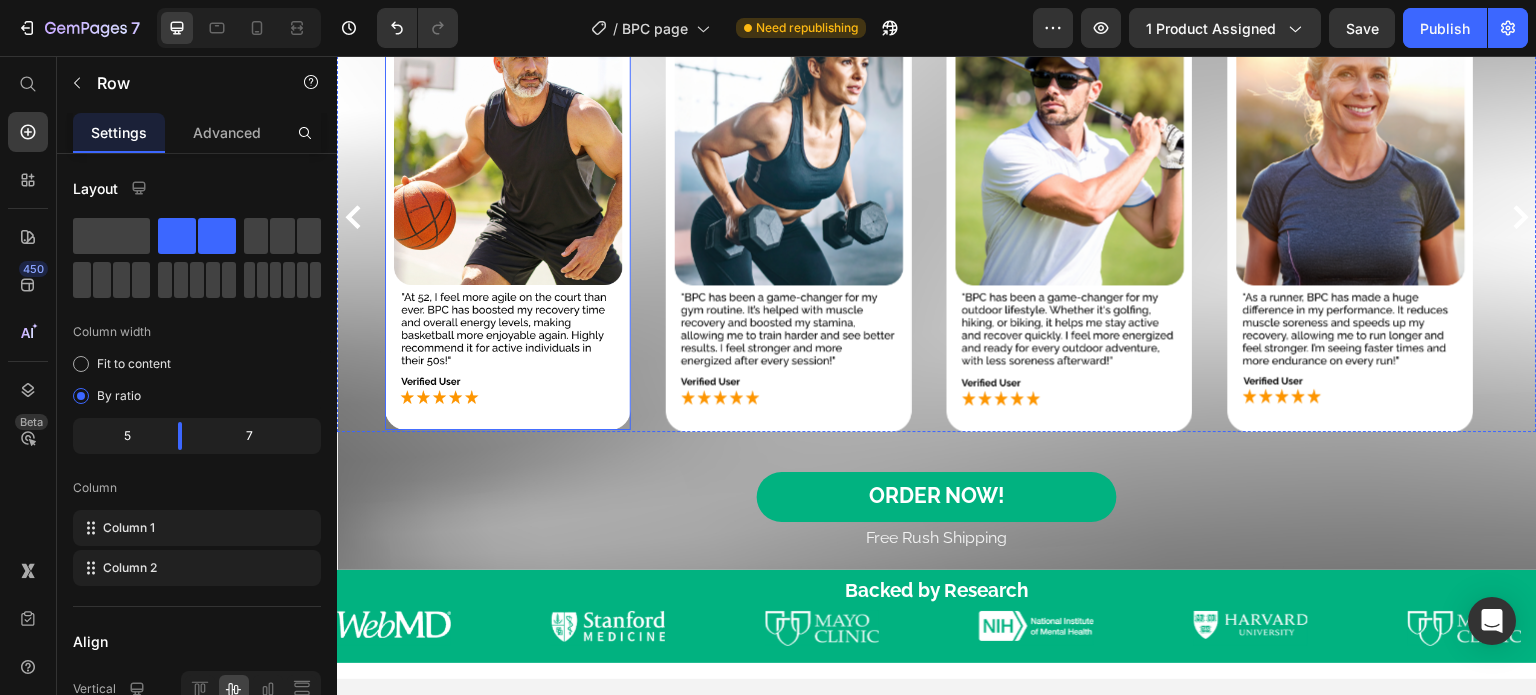 scroll, scrollTop: 3668, scrollLeft: 0, axis: vertical 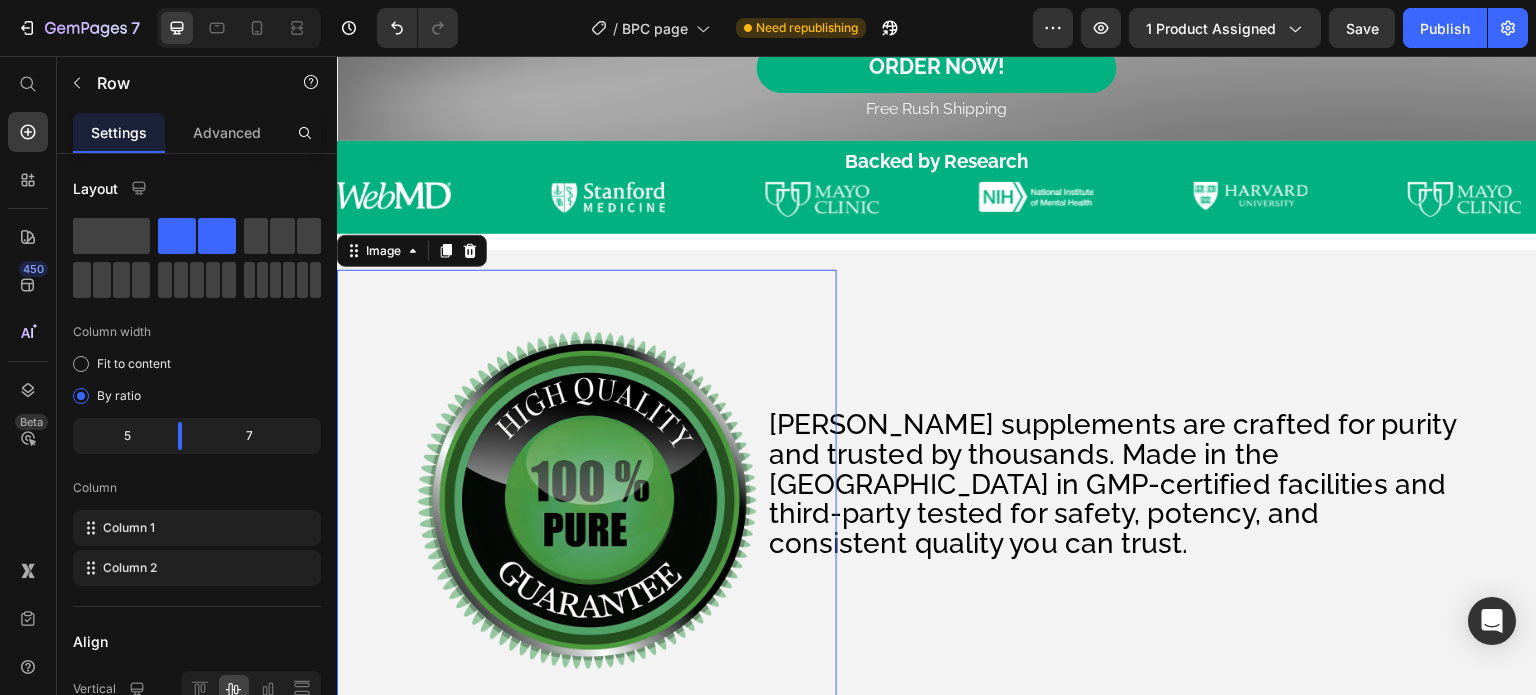 click at bounding box center [587, 500] 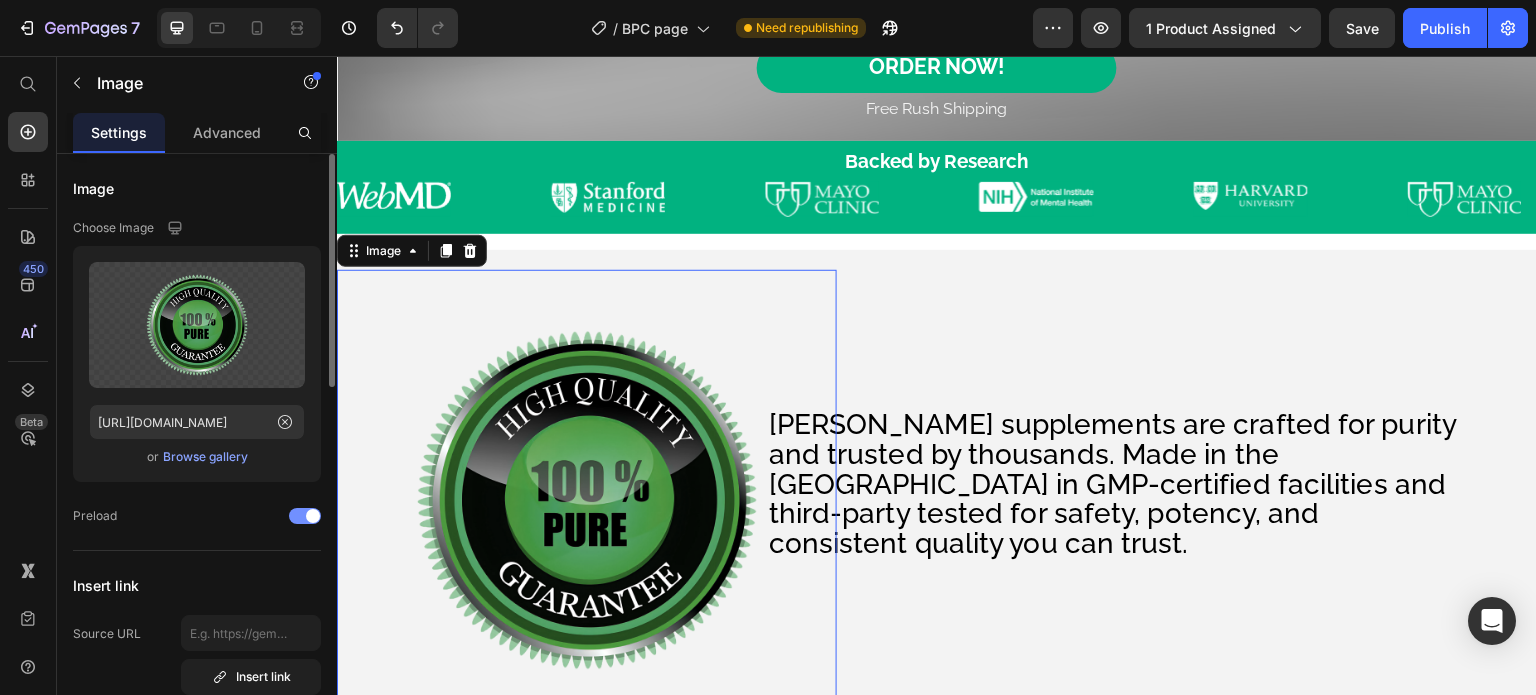 scroll, scrollTop: 300, scrollLeft: 0, axis: vertical 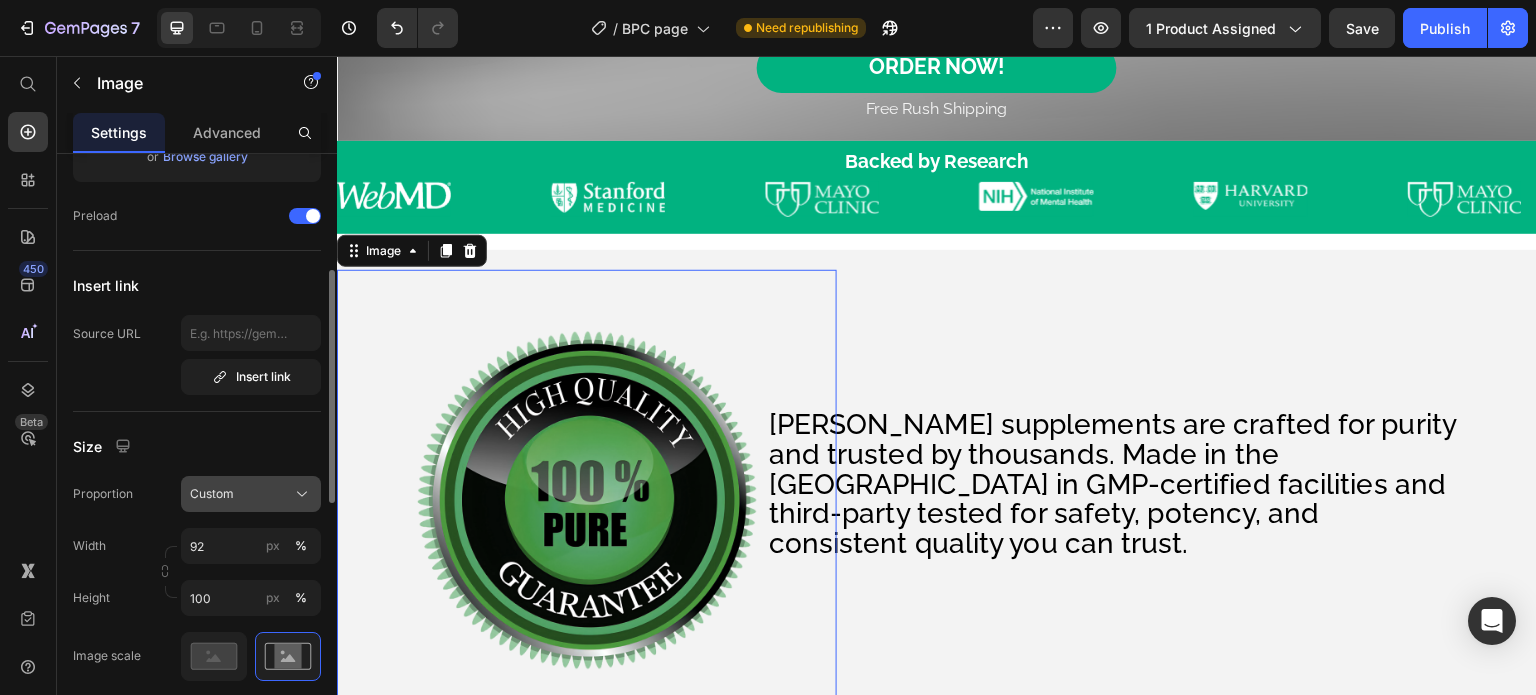 click on "Custom" at bounding box center [251, 494] 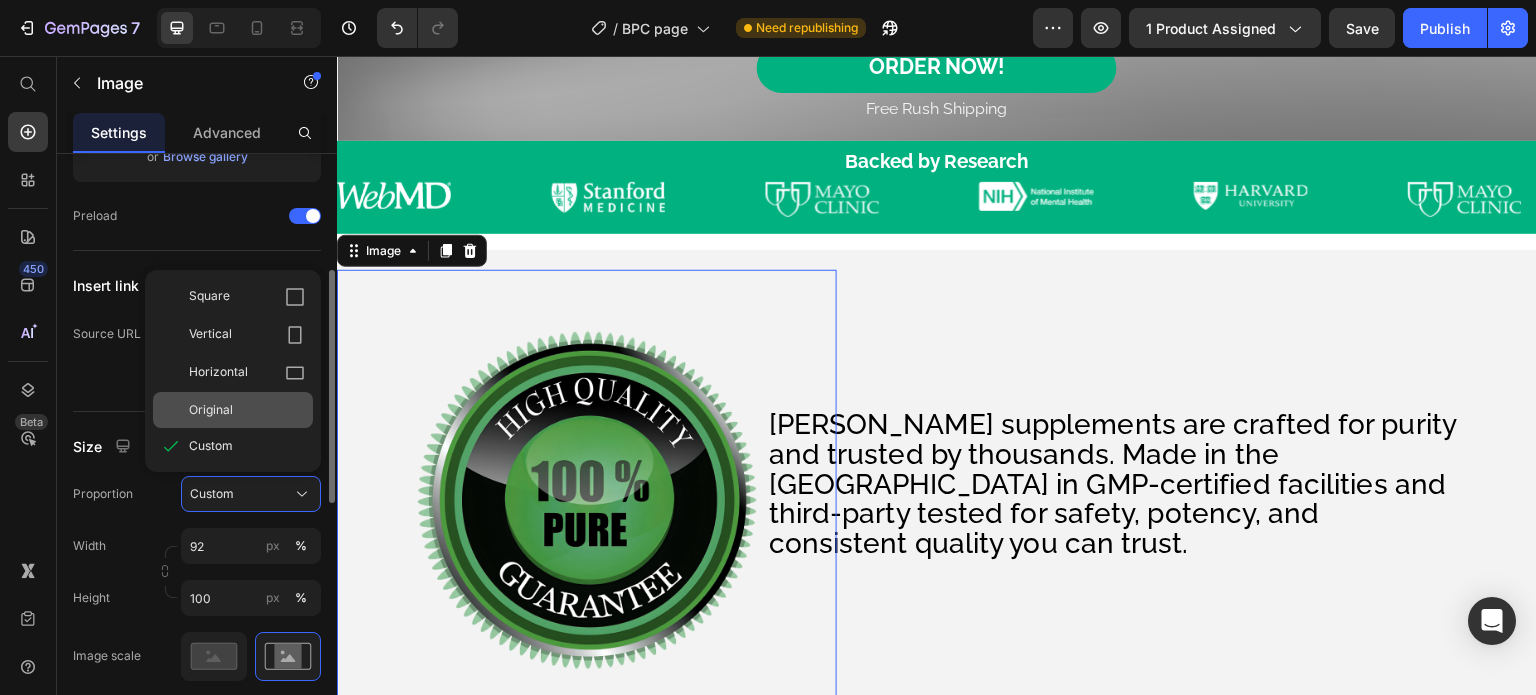 click on "Original" 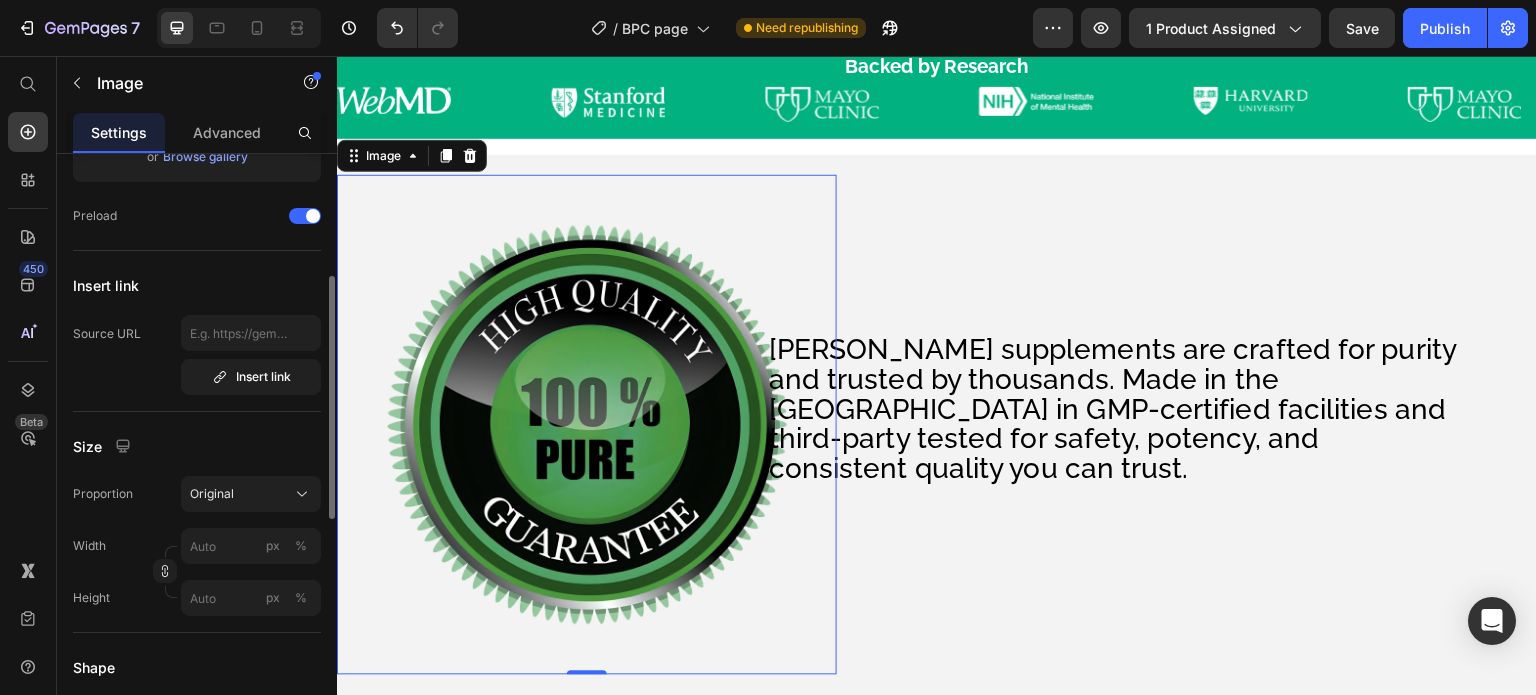 scroll, scrollTop: 3768, scrollLeft: 0, axis: vertical 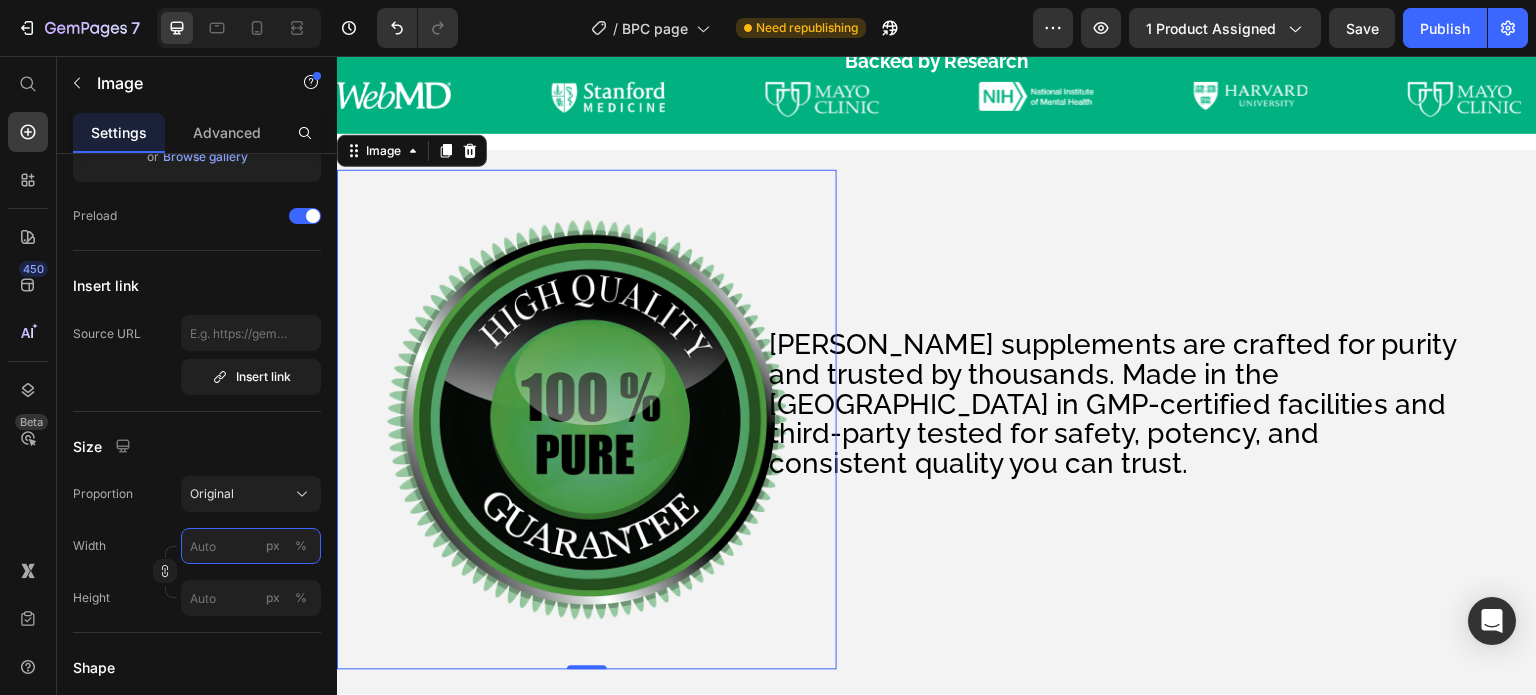 click on "px %" at bounding box center [251, 546] 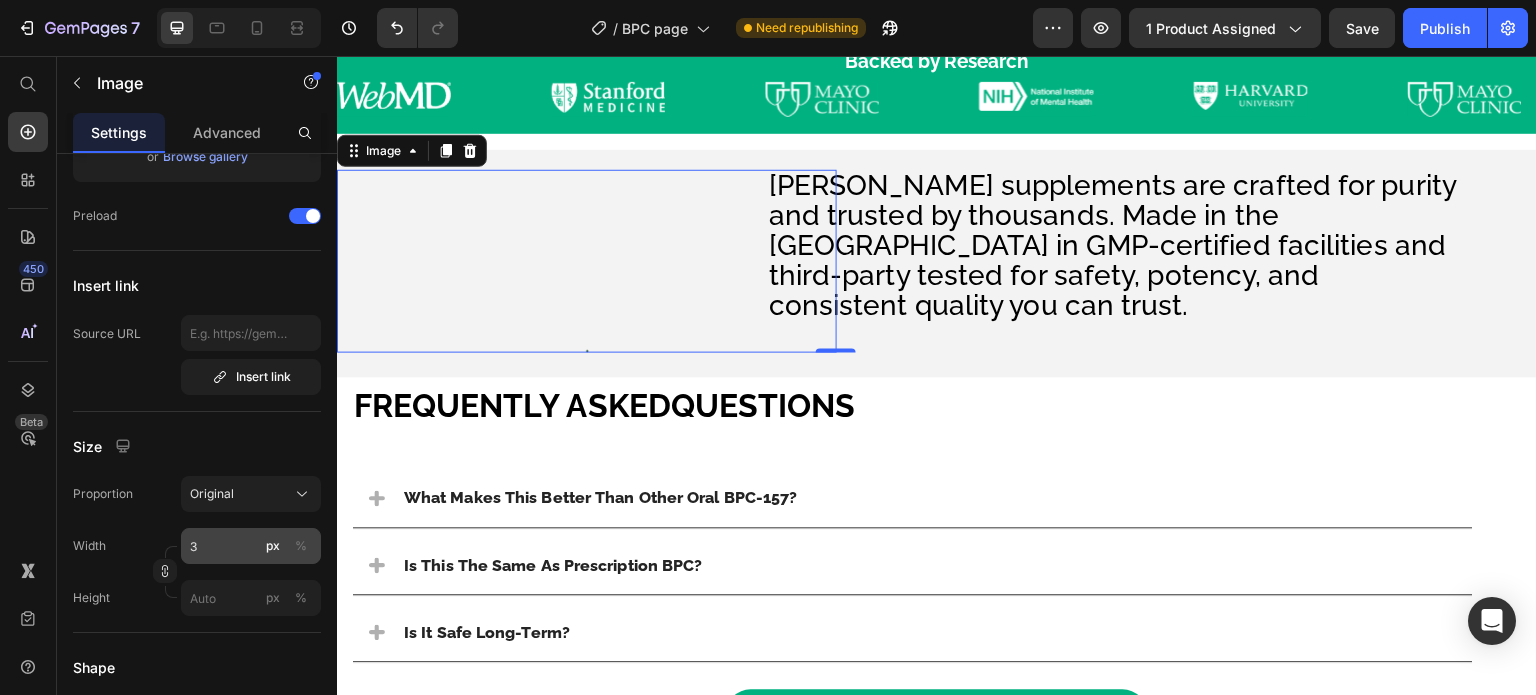 click on "%" at bounding box center (301, 546) 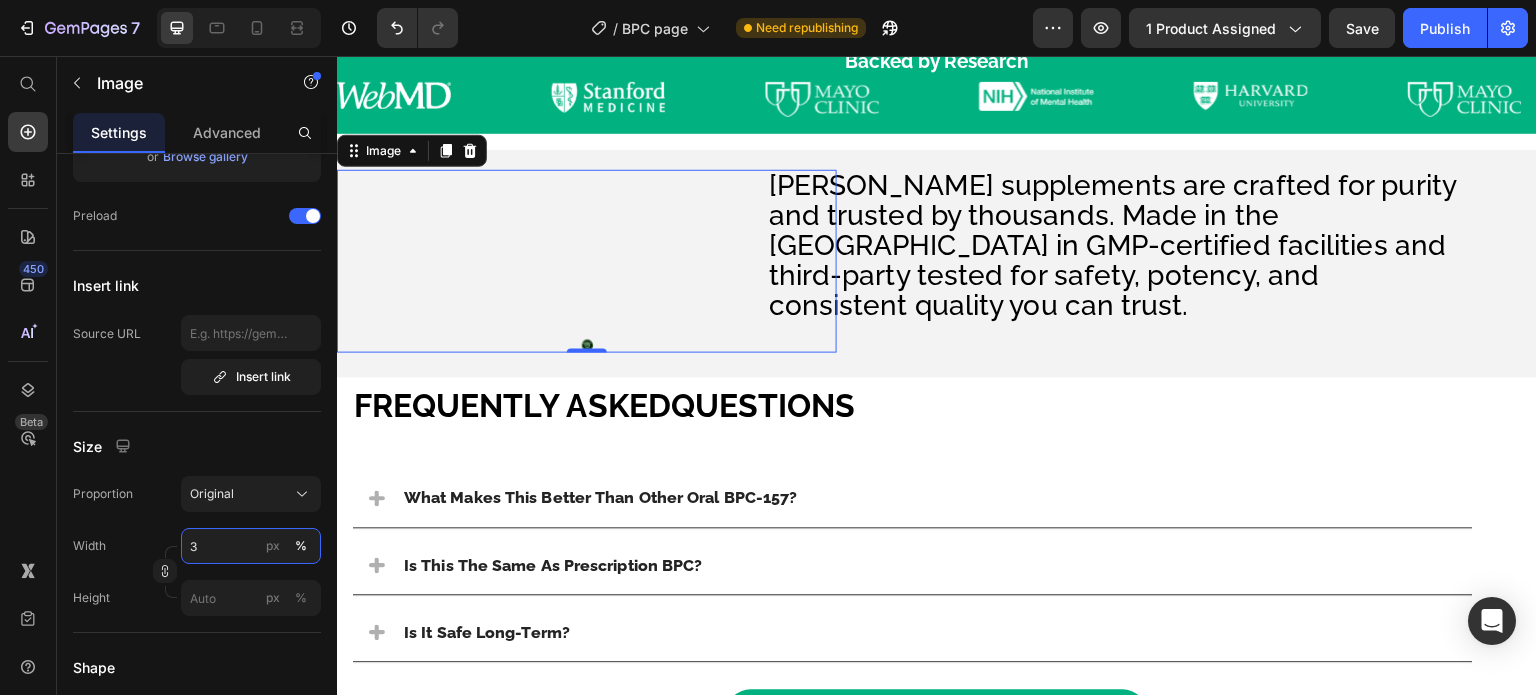 click on "3" at bounding box center (251, 546) 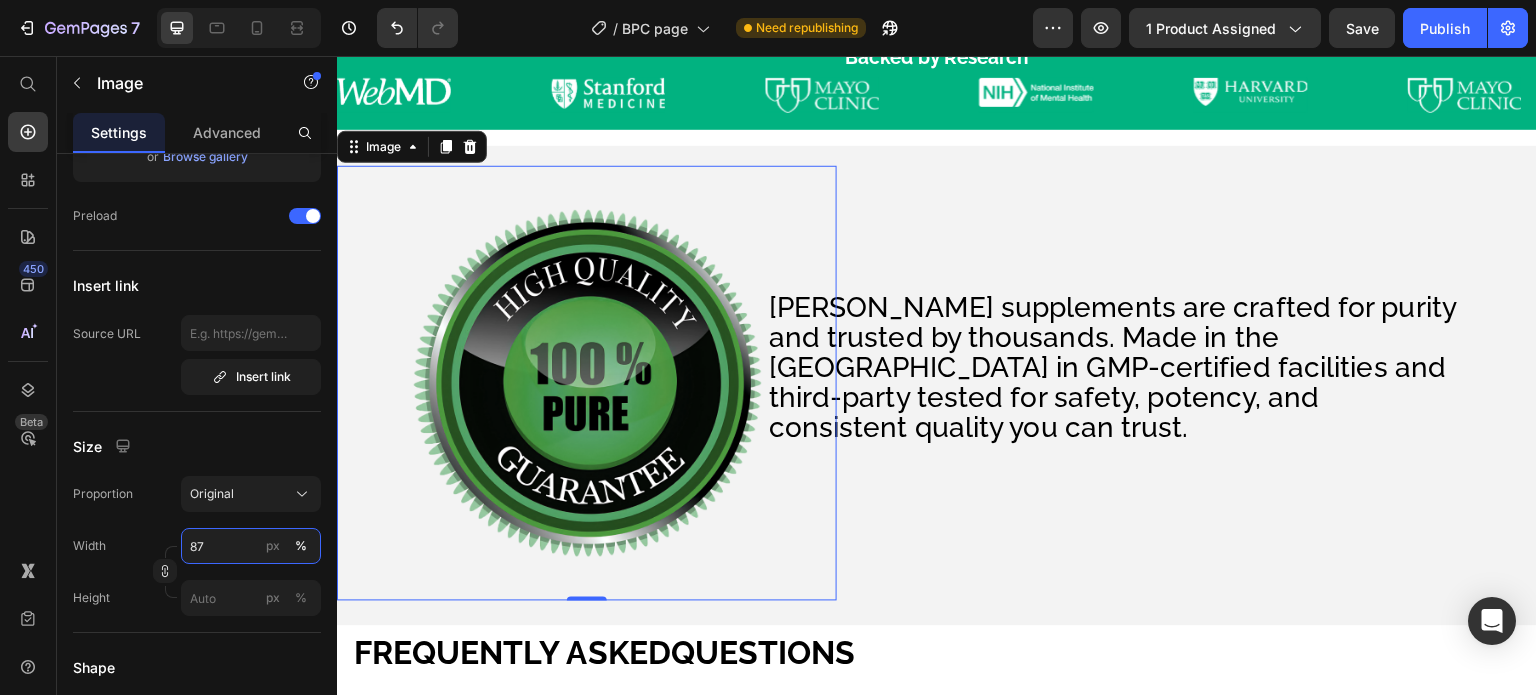 scroll, scrollTop: 3768, scrollLeft: 0, axis: vertical 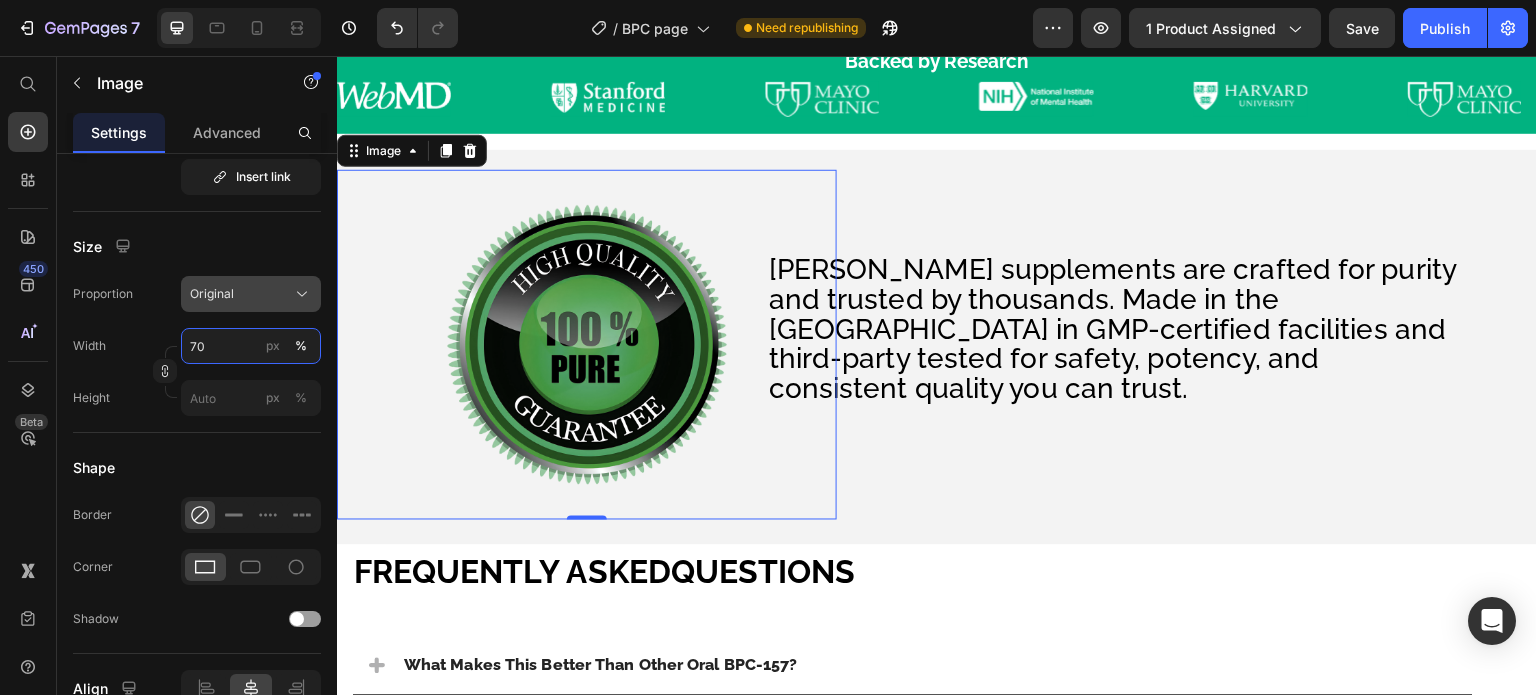type on "70" 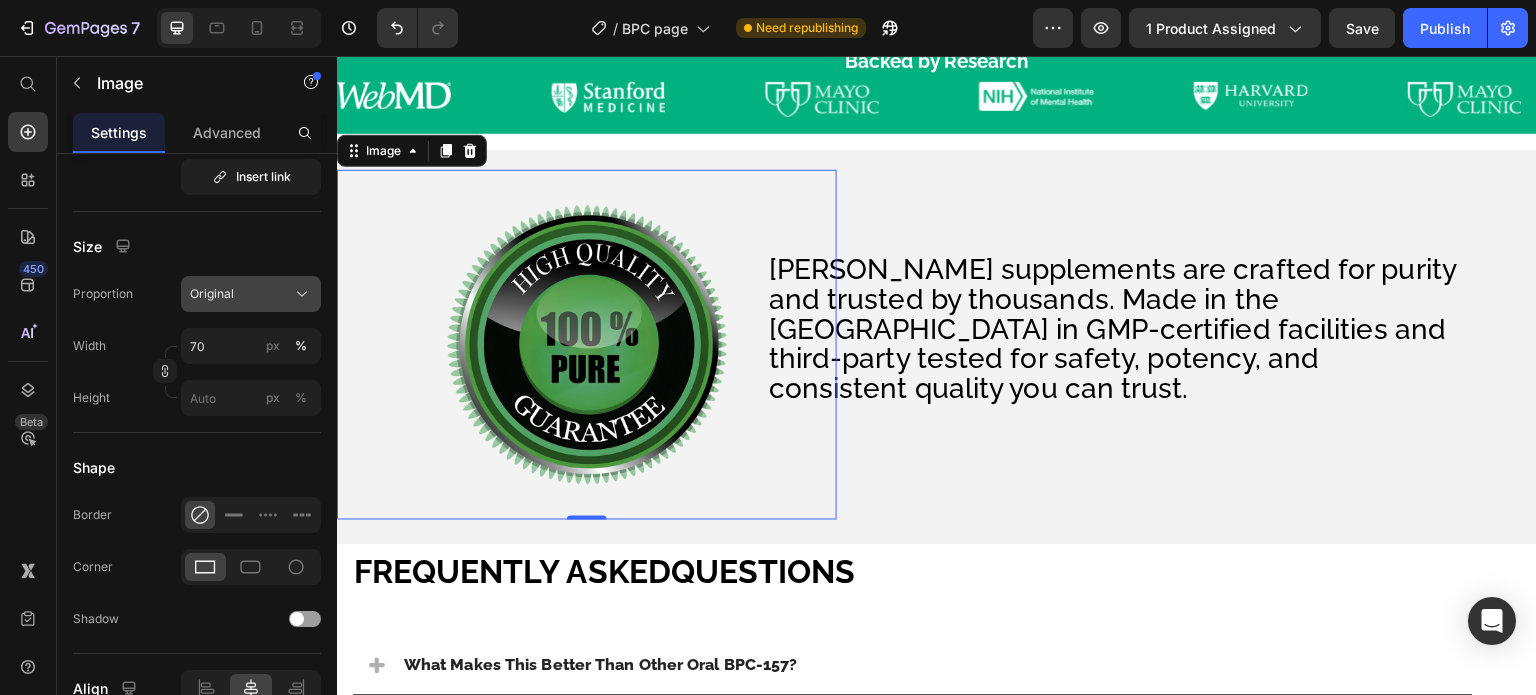 click on "Original" at bounding box center [212, 294] 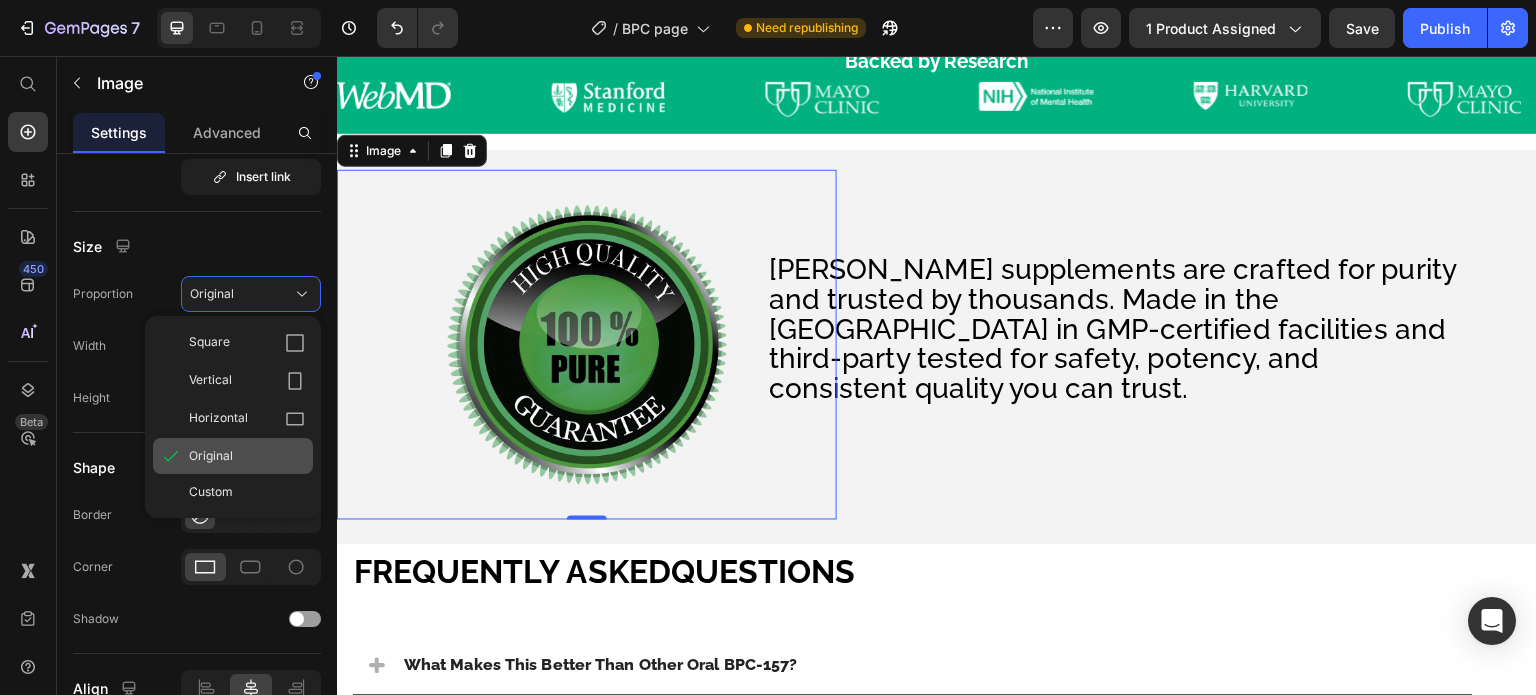 click on "Original" at bounding box center (247, 456) 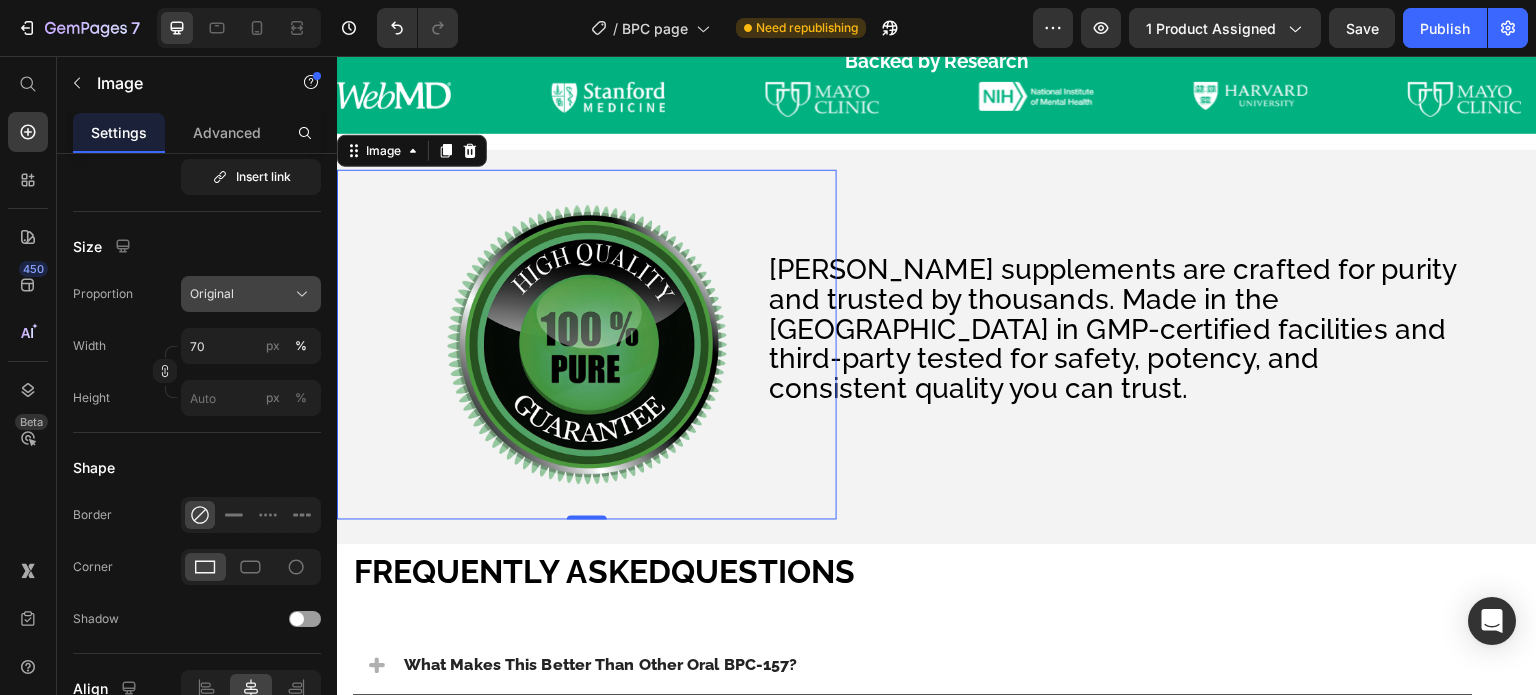 click on "Original" 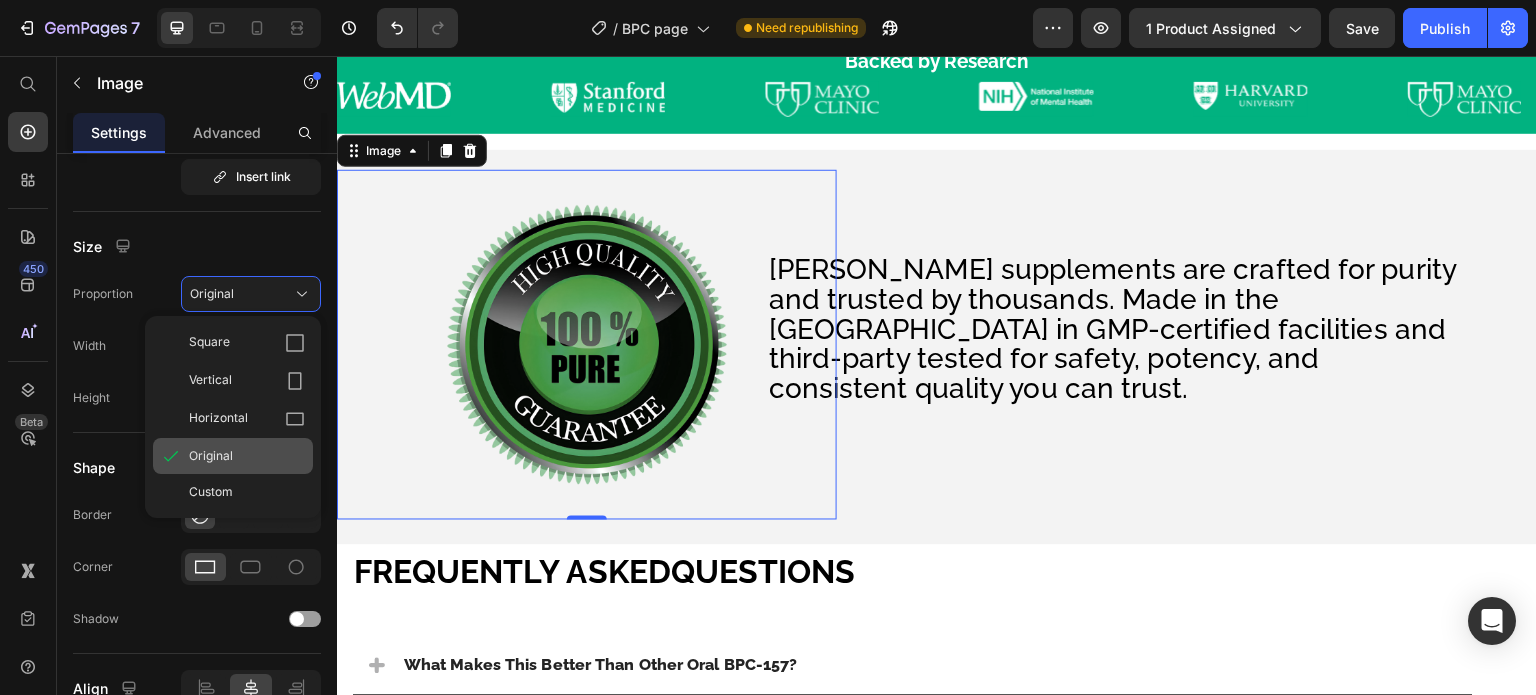 click on "Original" 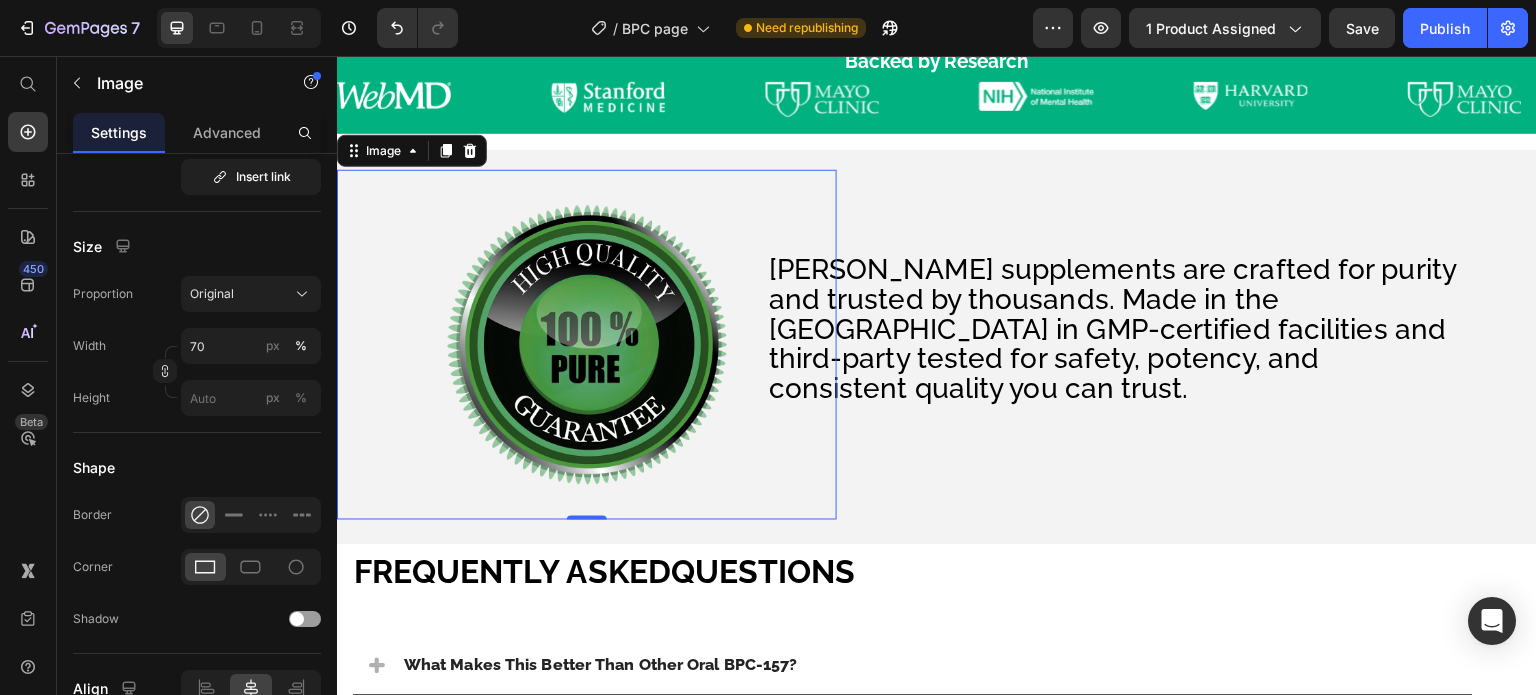click on "Proportion Original" 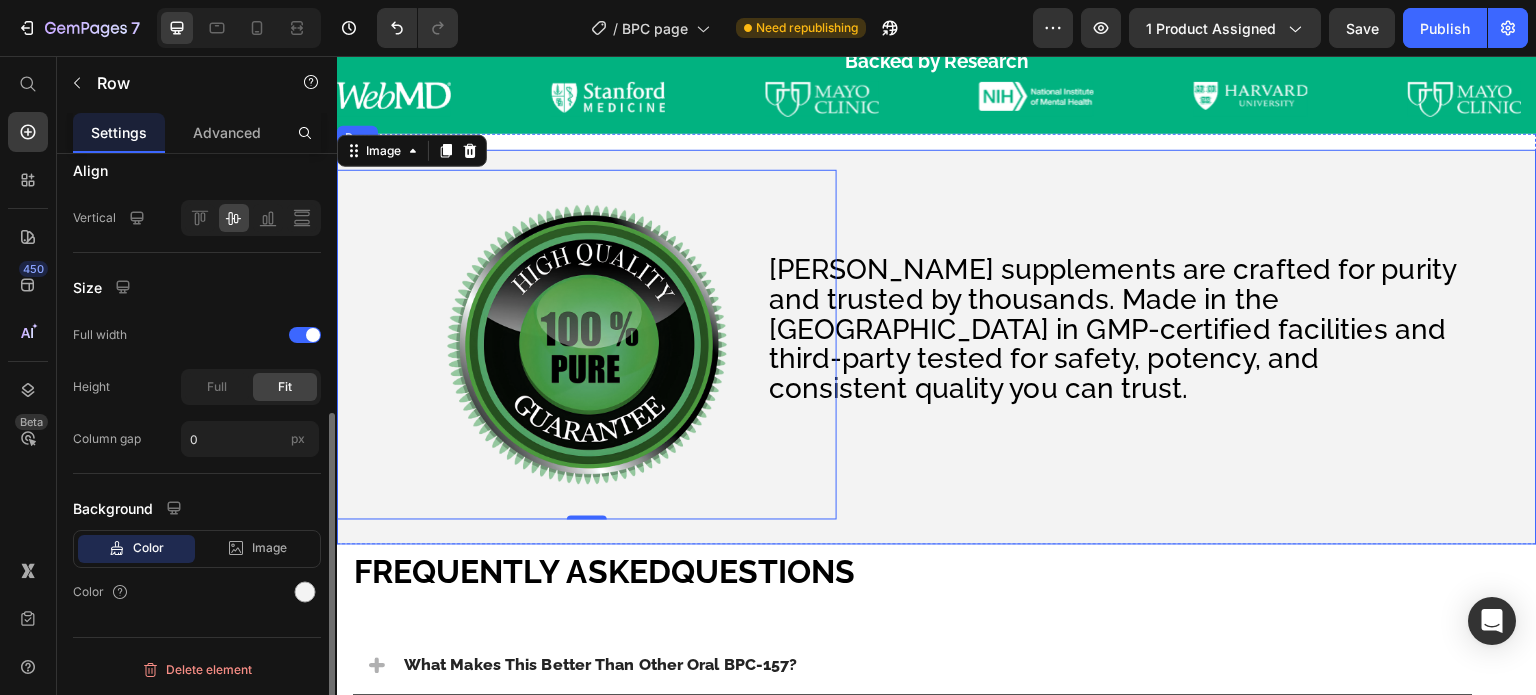 scroll, scrollTop: 0, scrollLeft: 0, axis: both 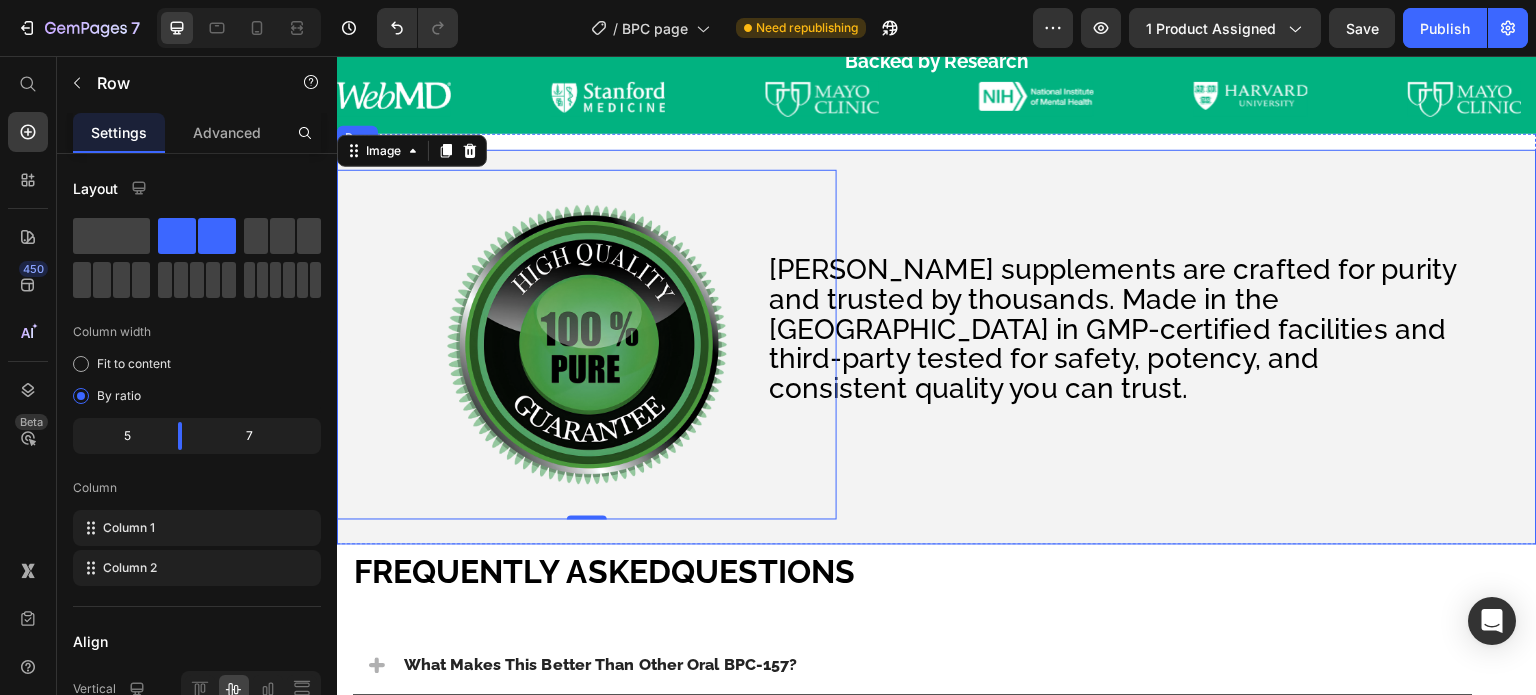 click on "EverLife supplements are crafted for purity and trusted by thousands. Made in the USA in GMP-certified facilities and third-party tested for safety, potency, and consistent quality you can trust. Text Block" at bounding box center (1187, 345) 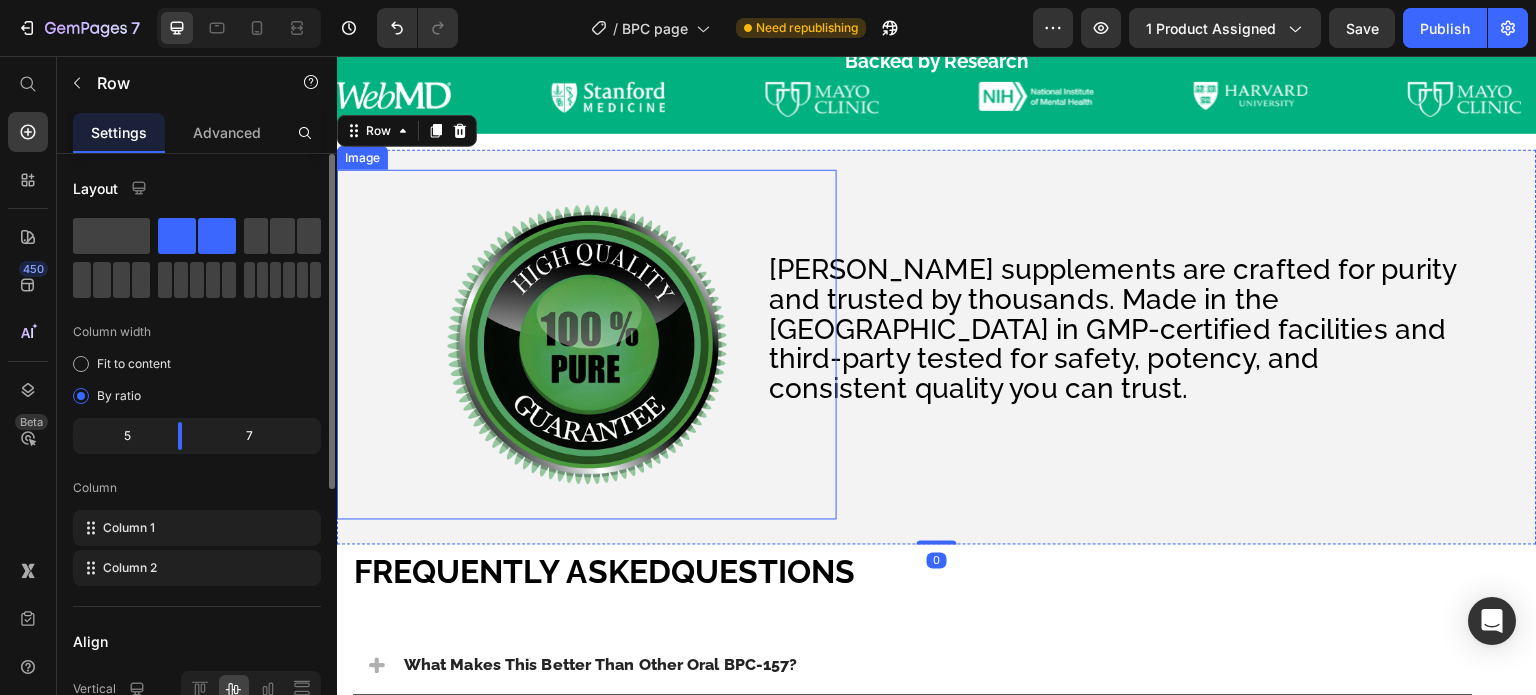 click at bounding box center (587, 345) 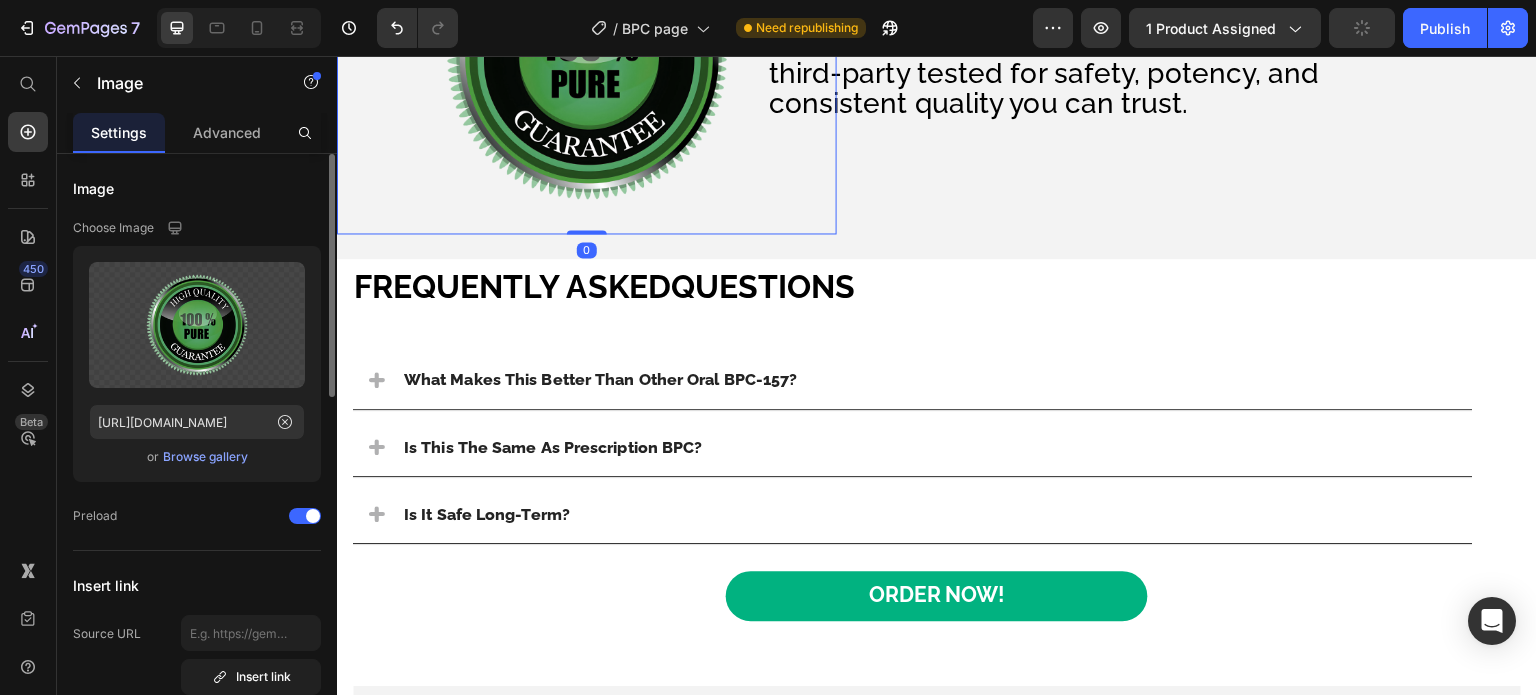 scroll, scrollTop: 4068, scrollLeft: 0, axis: vertical 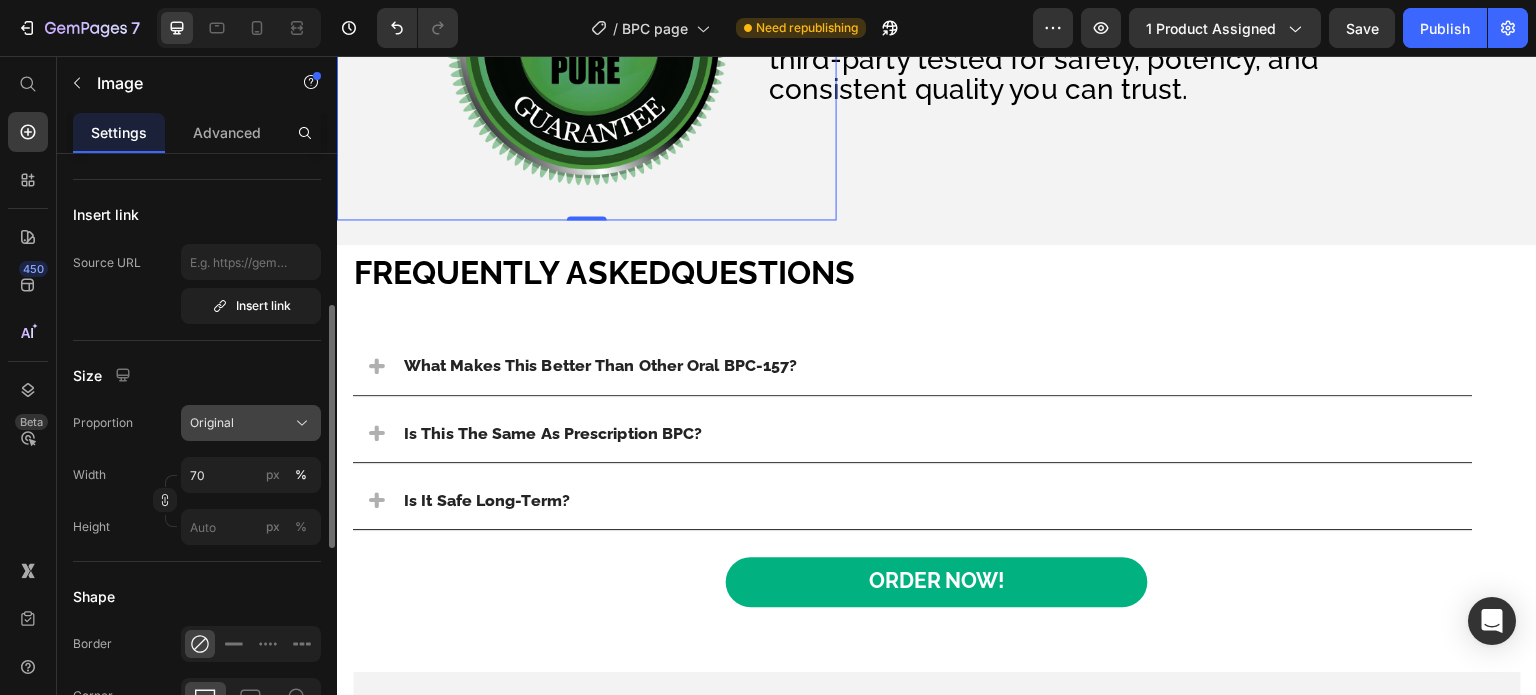 click on "Original" 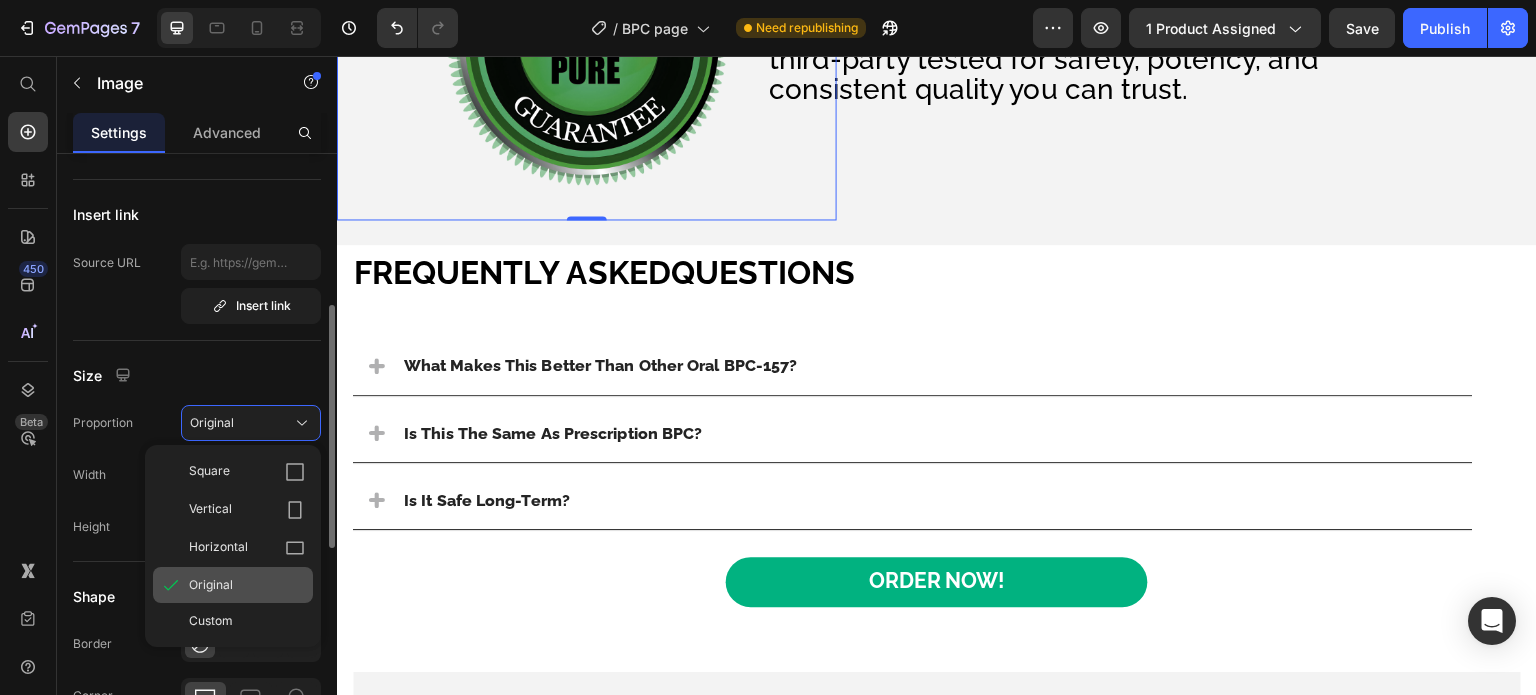 click on "Original" at bounding box center (247, 585) 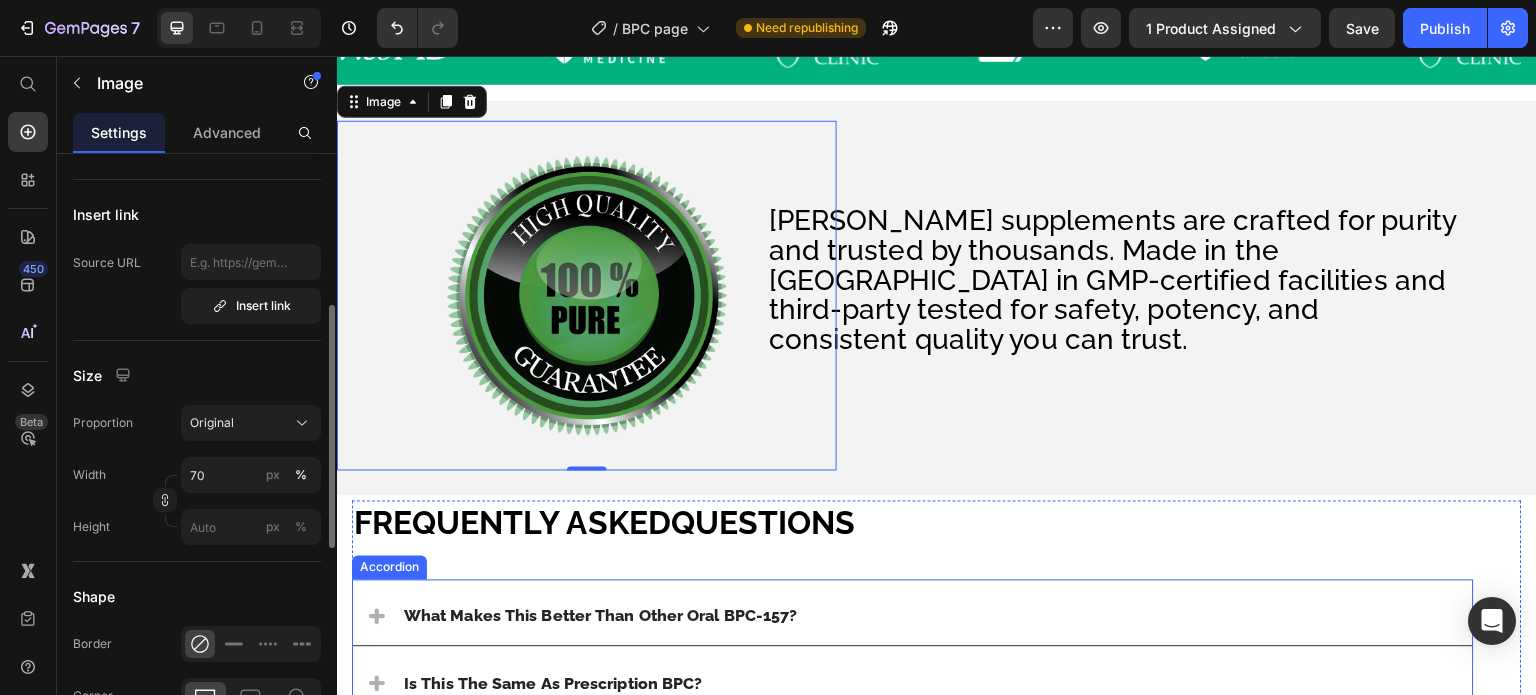 scroll, scrollTop: 3768, scrollLeft: 0, axis: vertical 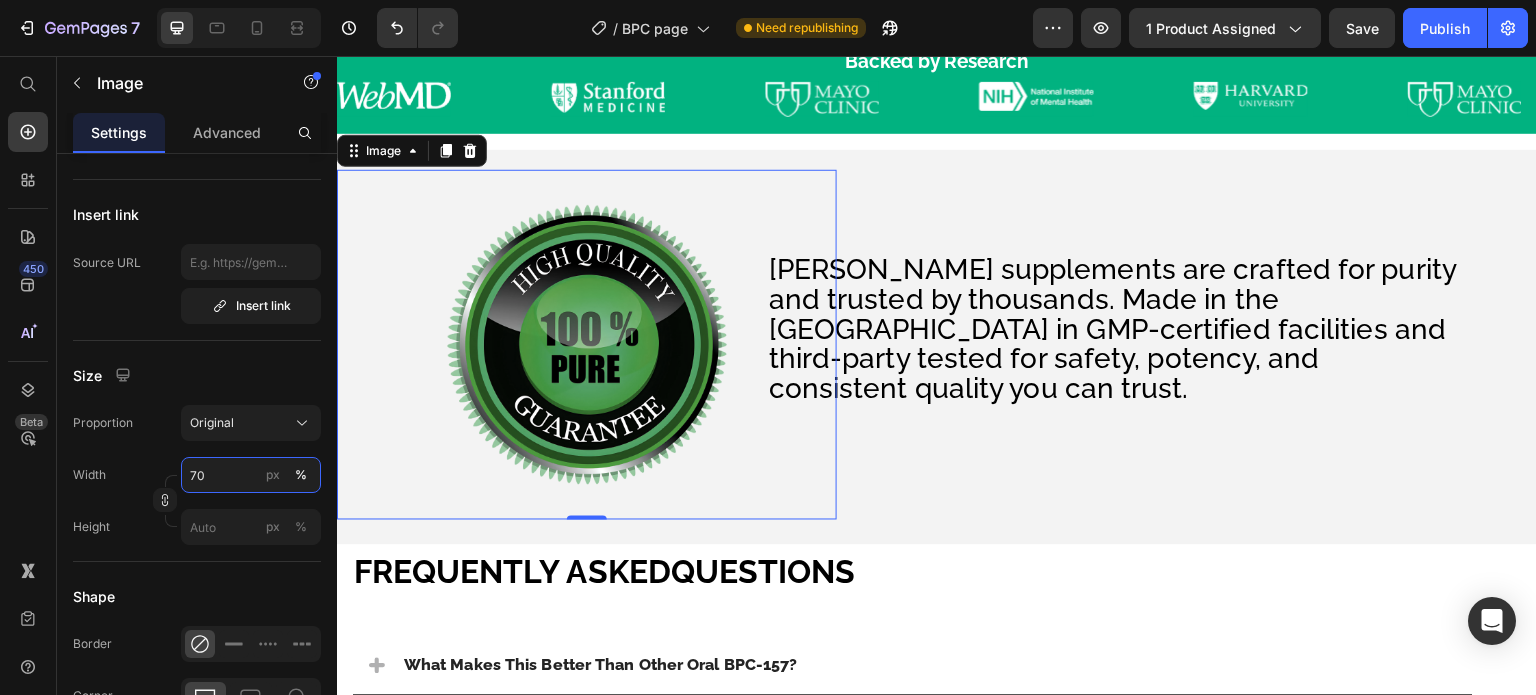 click on "70" at bounding box center [251, 475] 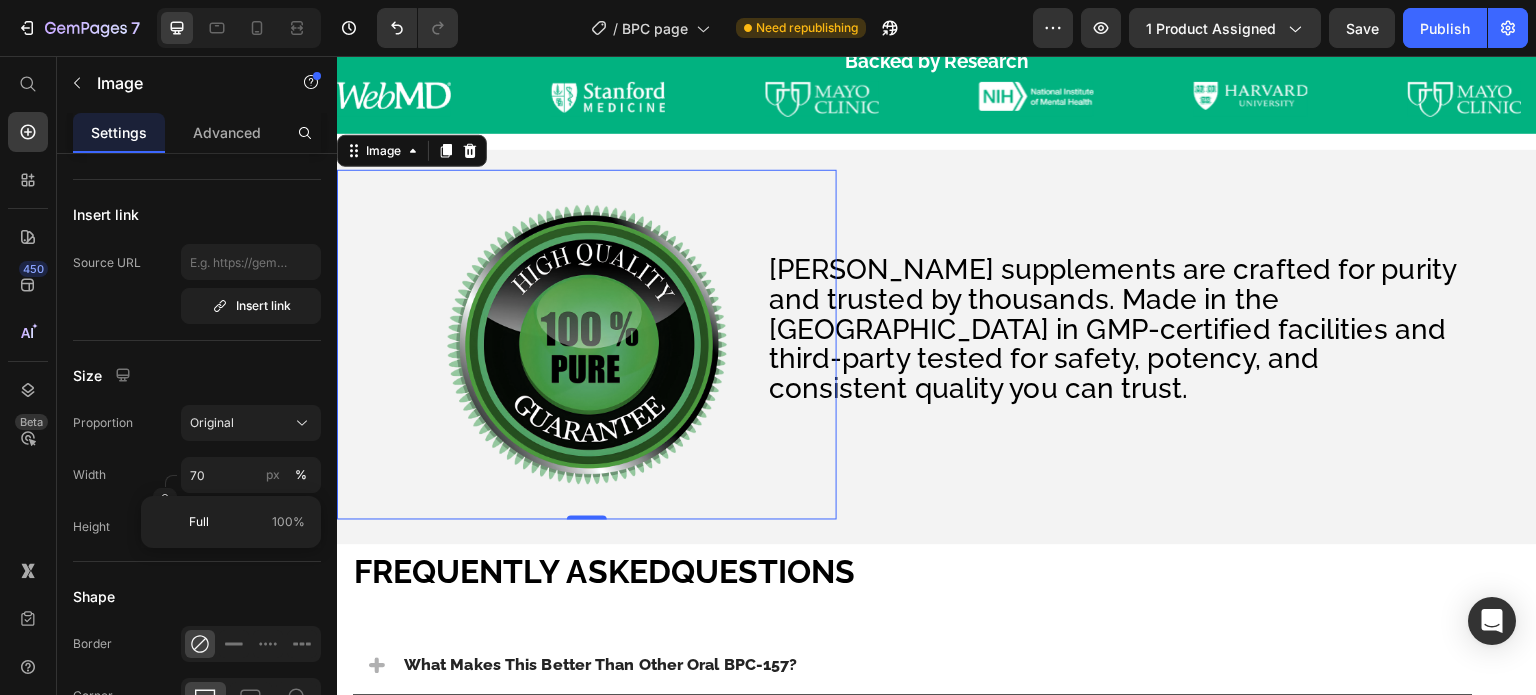 click on "Image Choose Image Upload Image https://cdn.shopify.com/s/files/1/0873/6496/0440/files/gempages_560193063792673573-130178a5-116e-467a-8c86-67913ef4c9b4.webp  or   Browse gallery  Preload Insert link Source URL  Insert link  Size Proportion Original Width 70 px % Height px % Shape Border Corner Shadow Align SEO Alt text Image title" at bounding box center (197, 469) 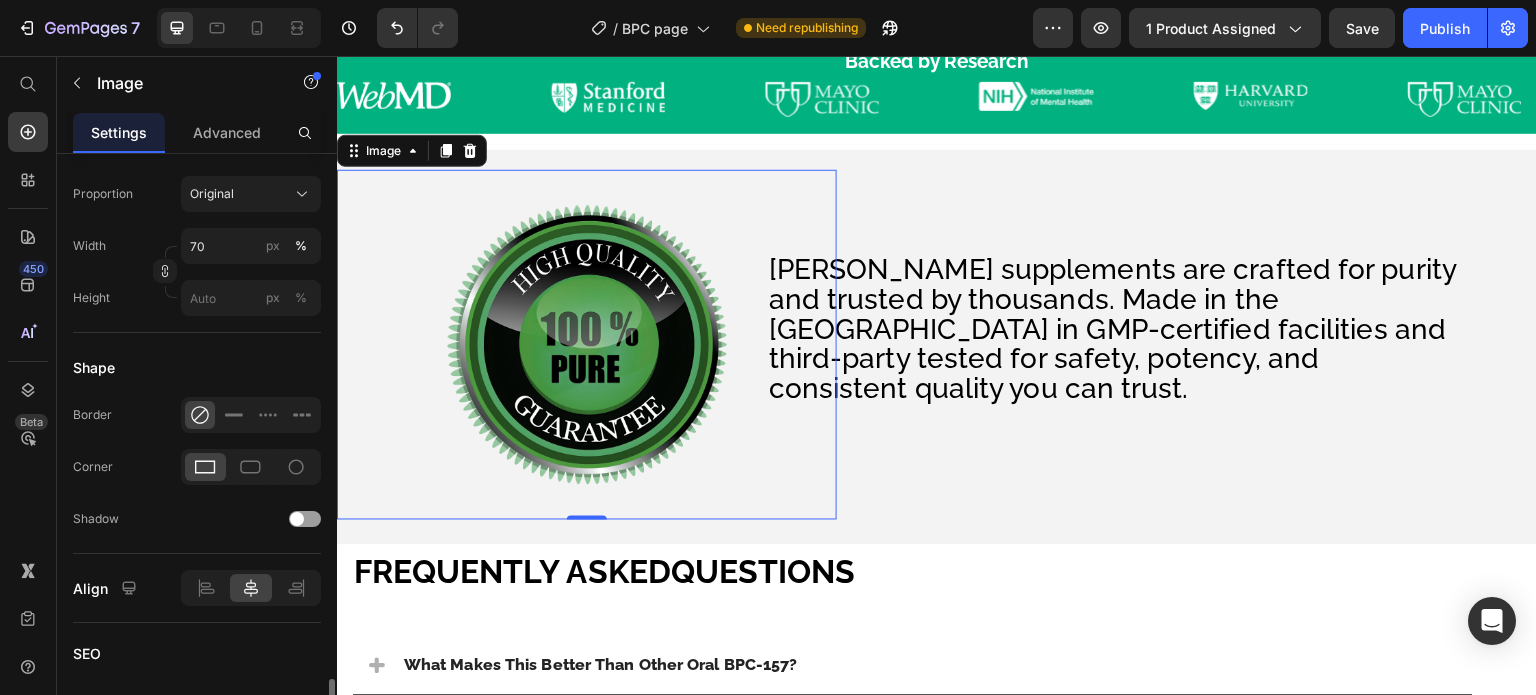 scroll, scrollTop: 871, scrollLeft: 0, axis: vertical 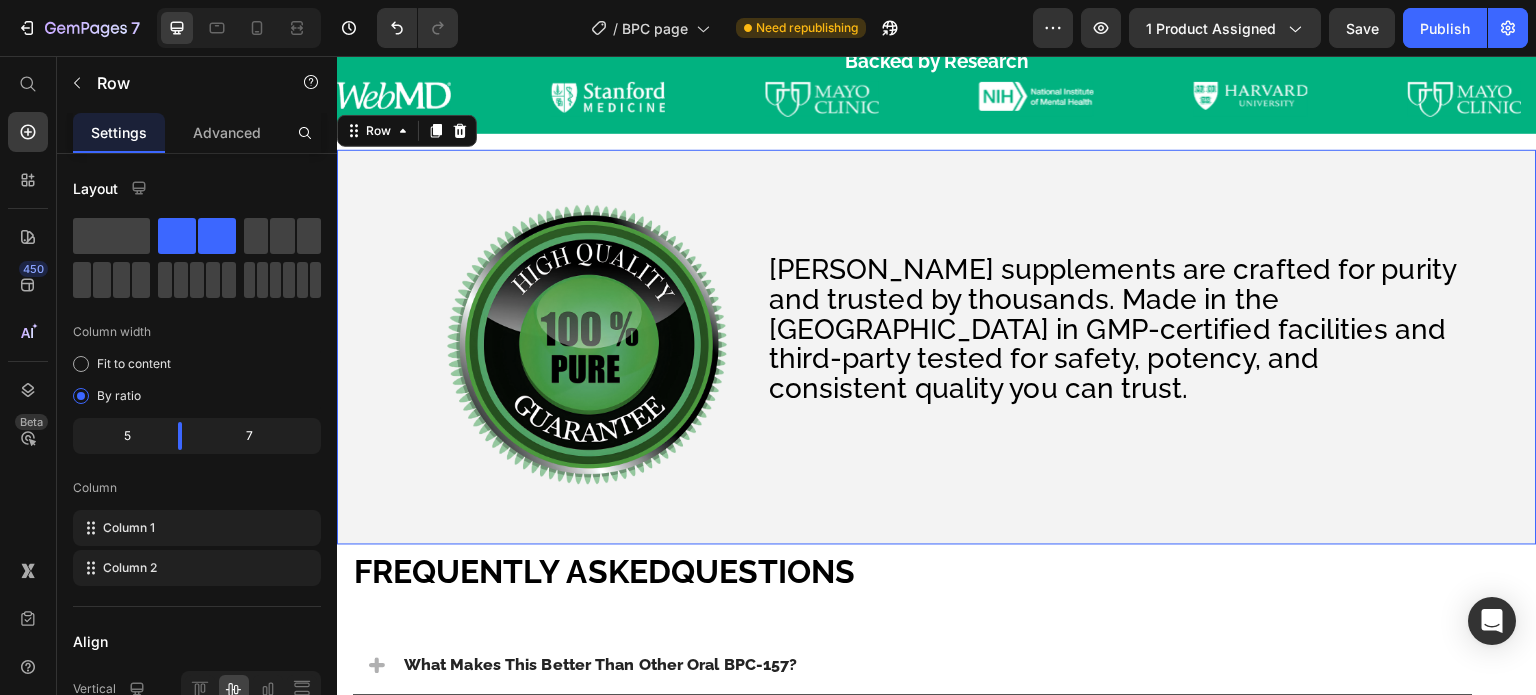 drag, startPoint x: 988, startPoint y: 422, endPoint x: 940, endPoint y: 424, distance: 48.04165 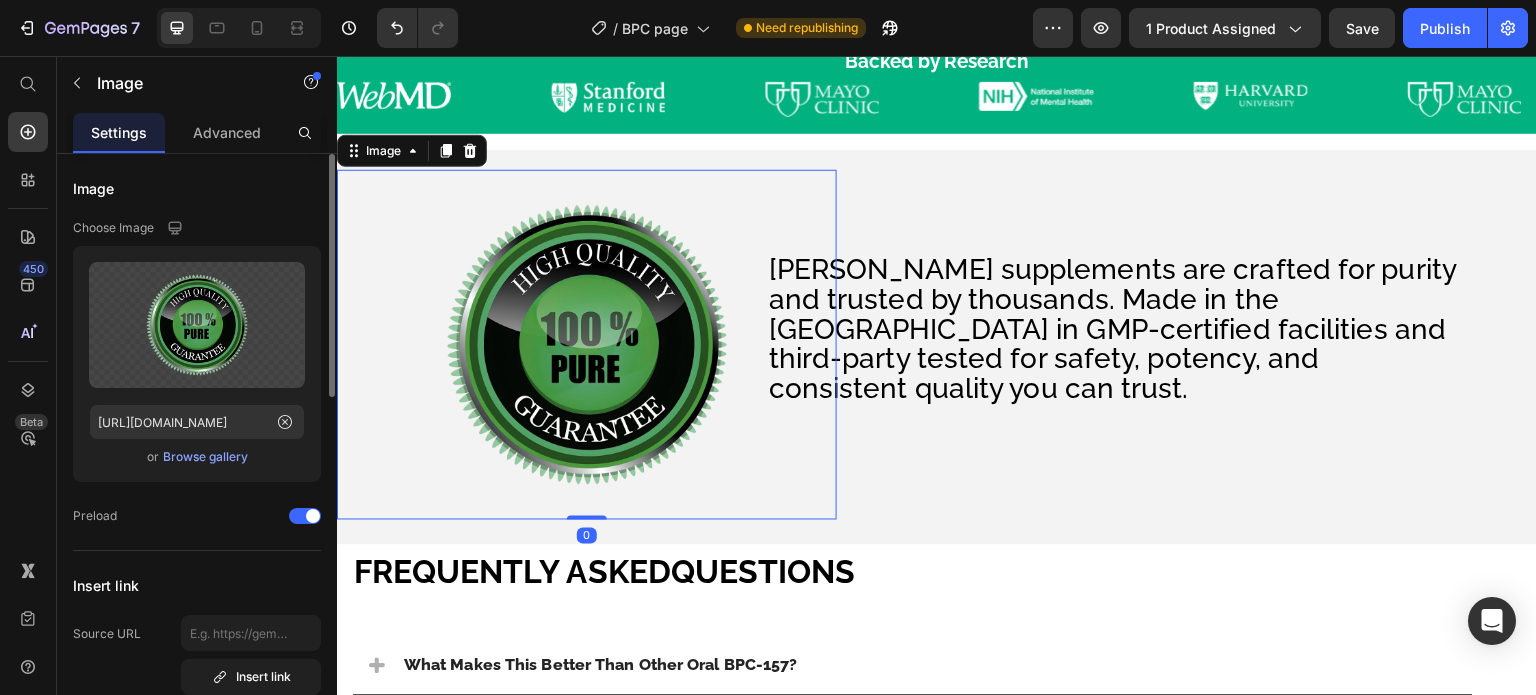 click at bounding box center (587, 345) 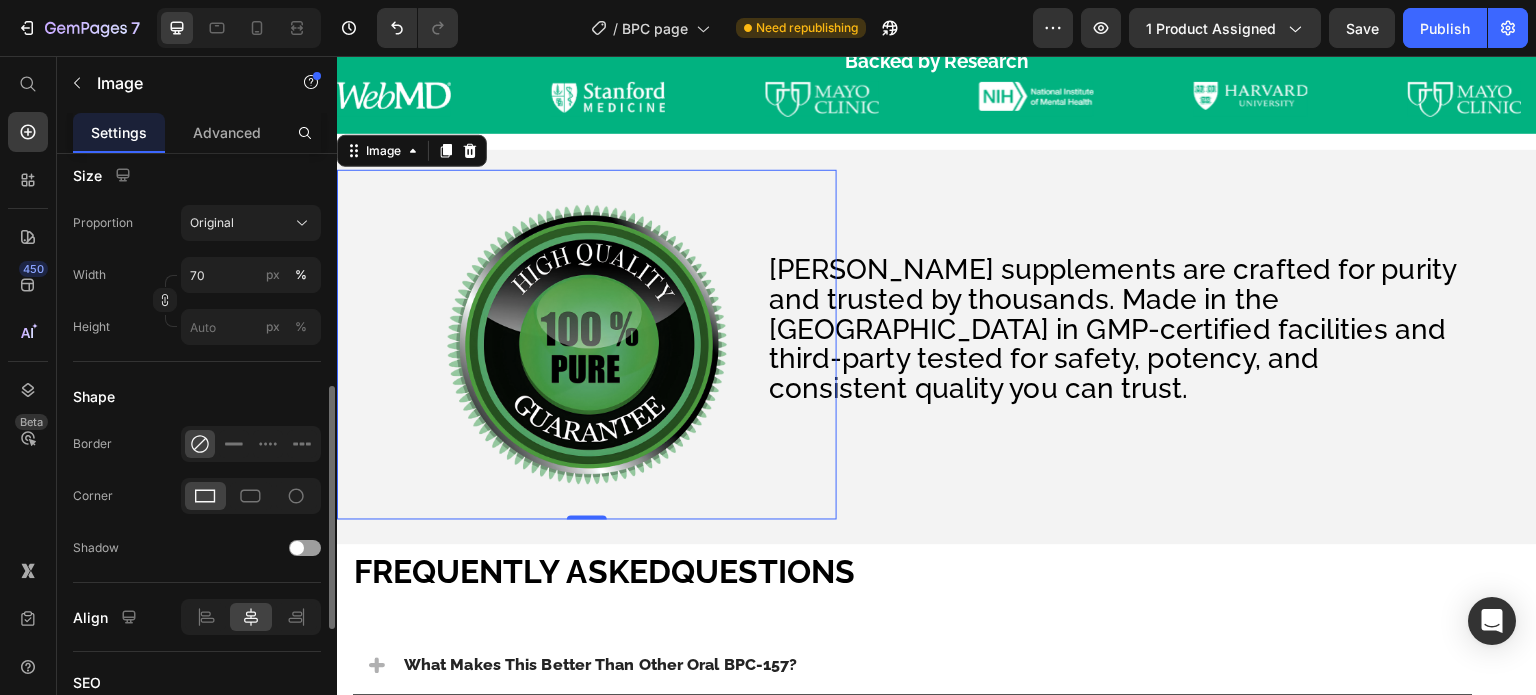 scroll, scrollTop: 471, scrollLeft: 0, axis: vertical 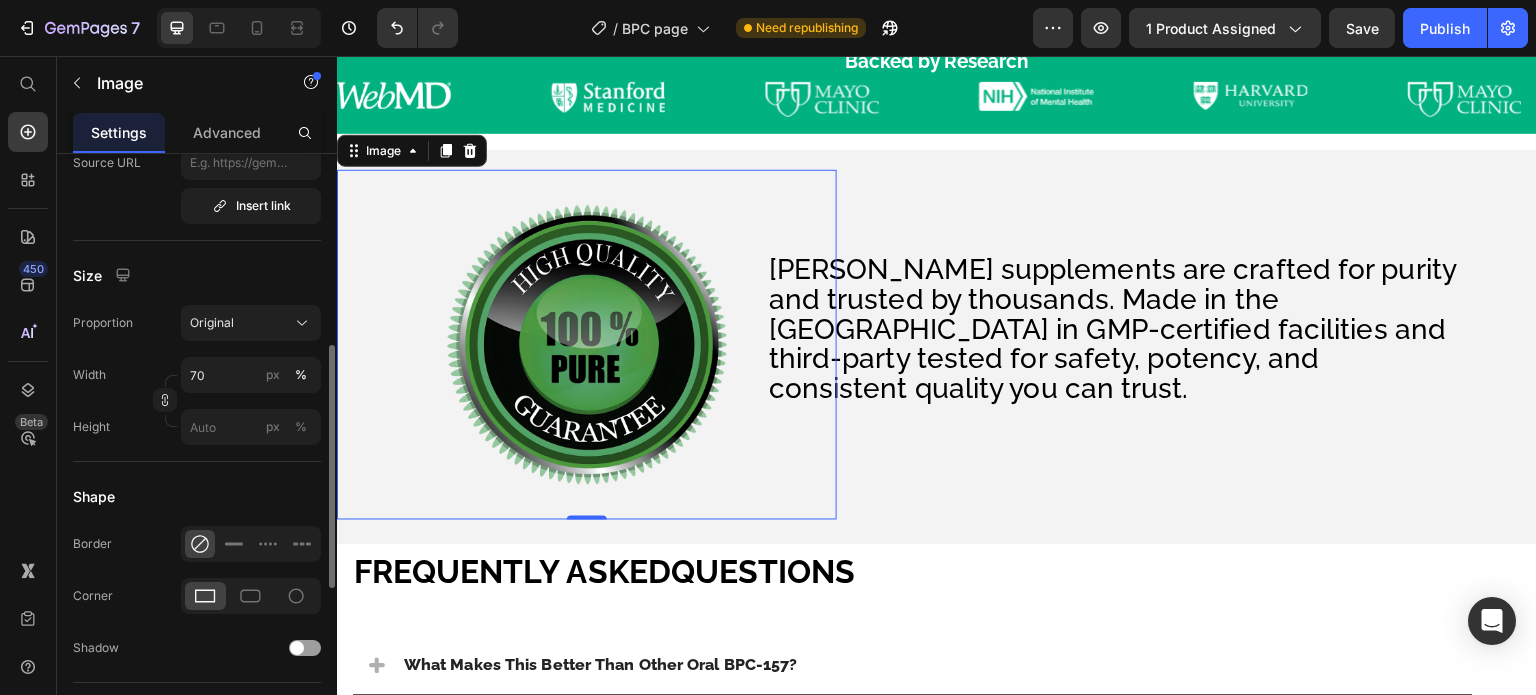 click on "Proportion Original Width 70 px % Height px %" at bounding box center [197, 375] 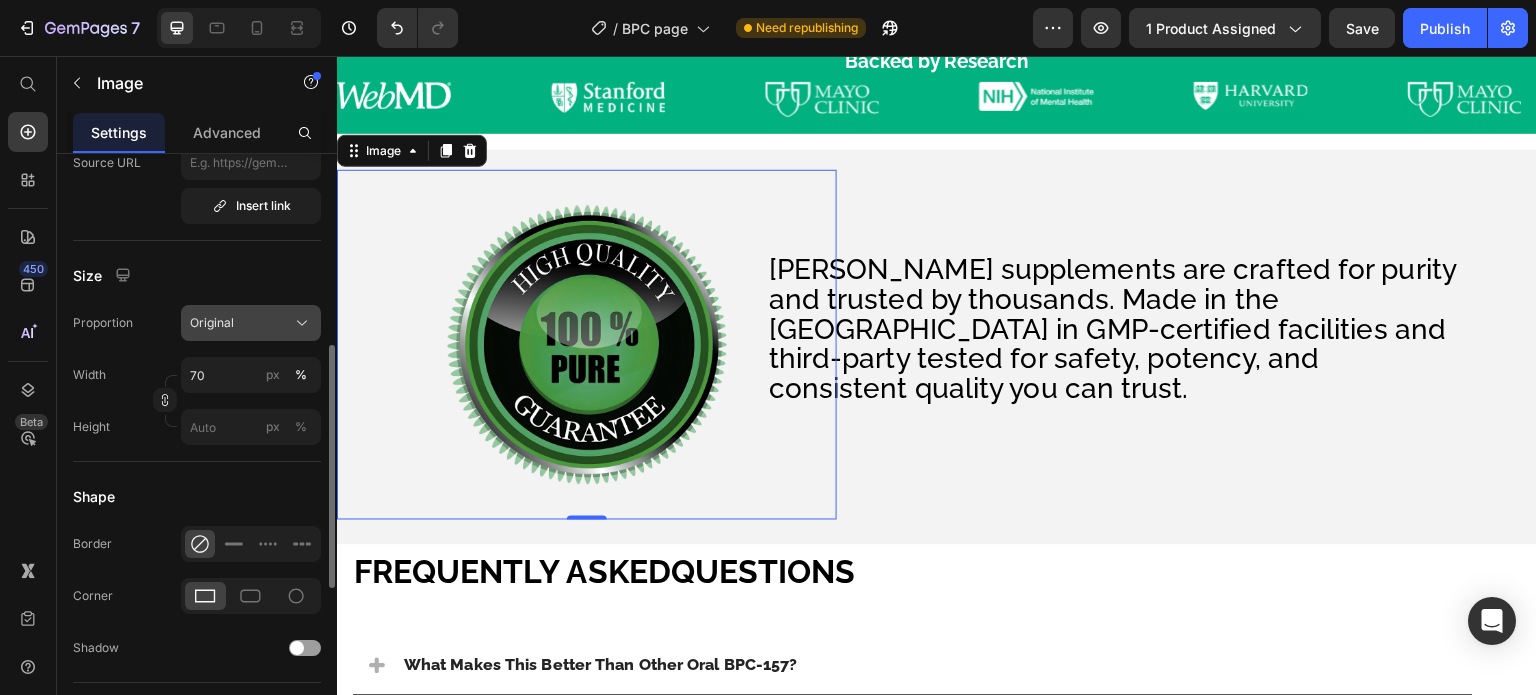 click on "Original" 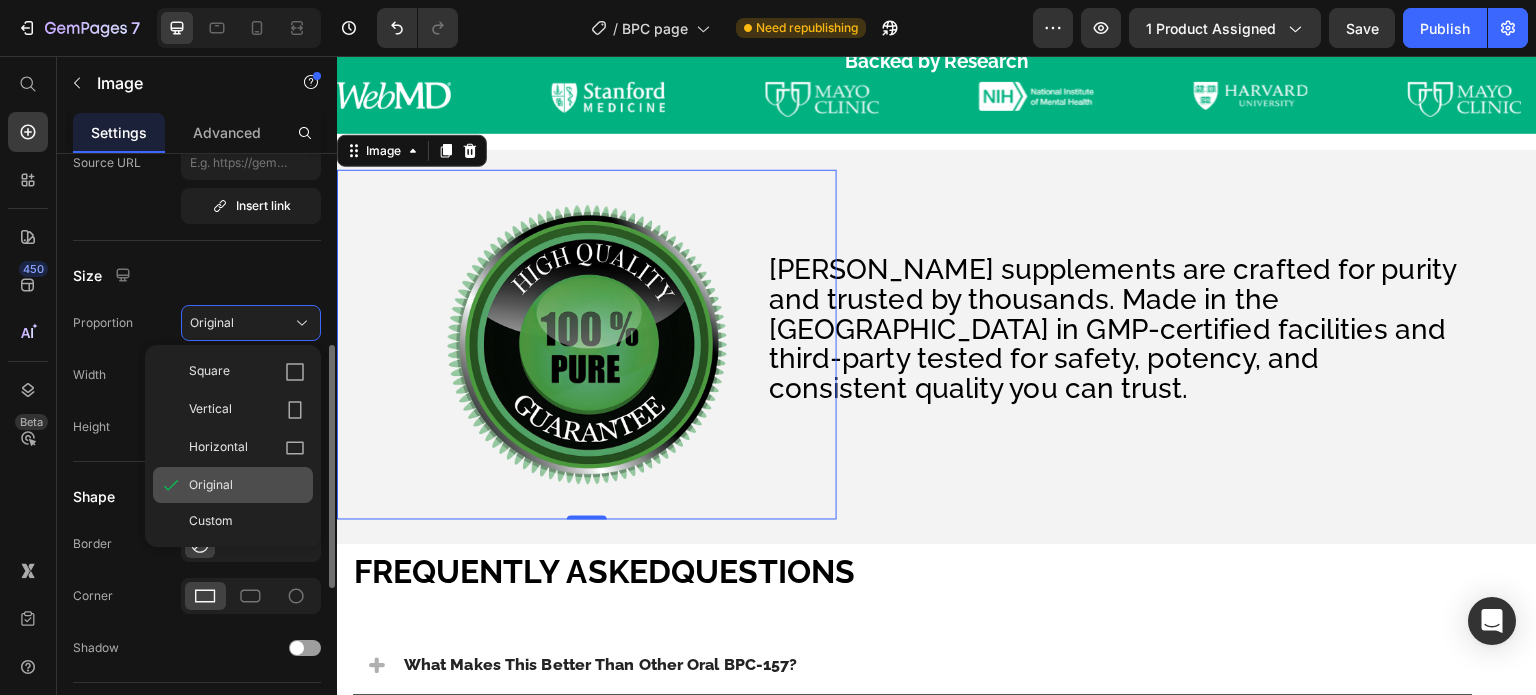click on "Original" at bounding box center (247, 485) 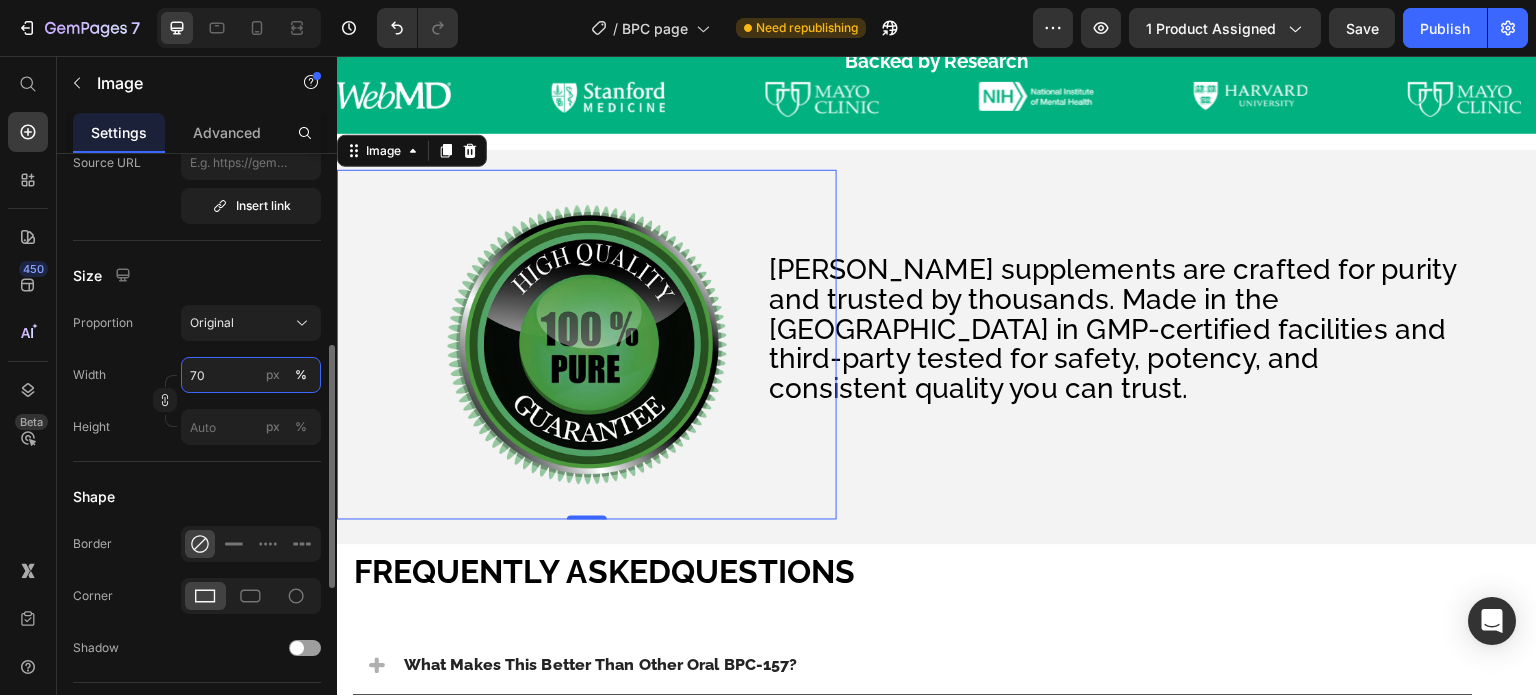 click on "70" at bounding box center [251, 375] 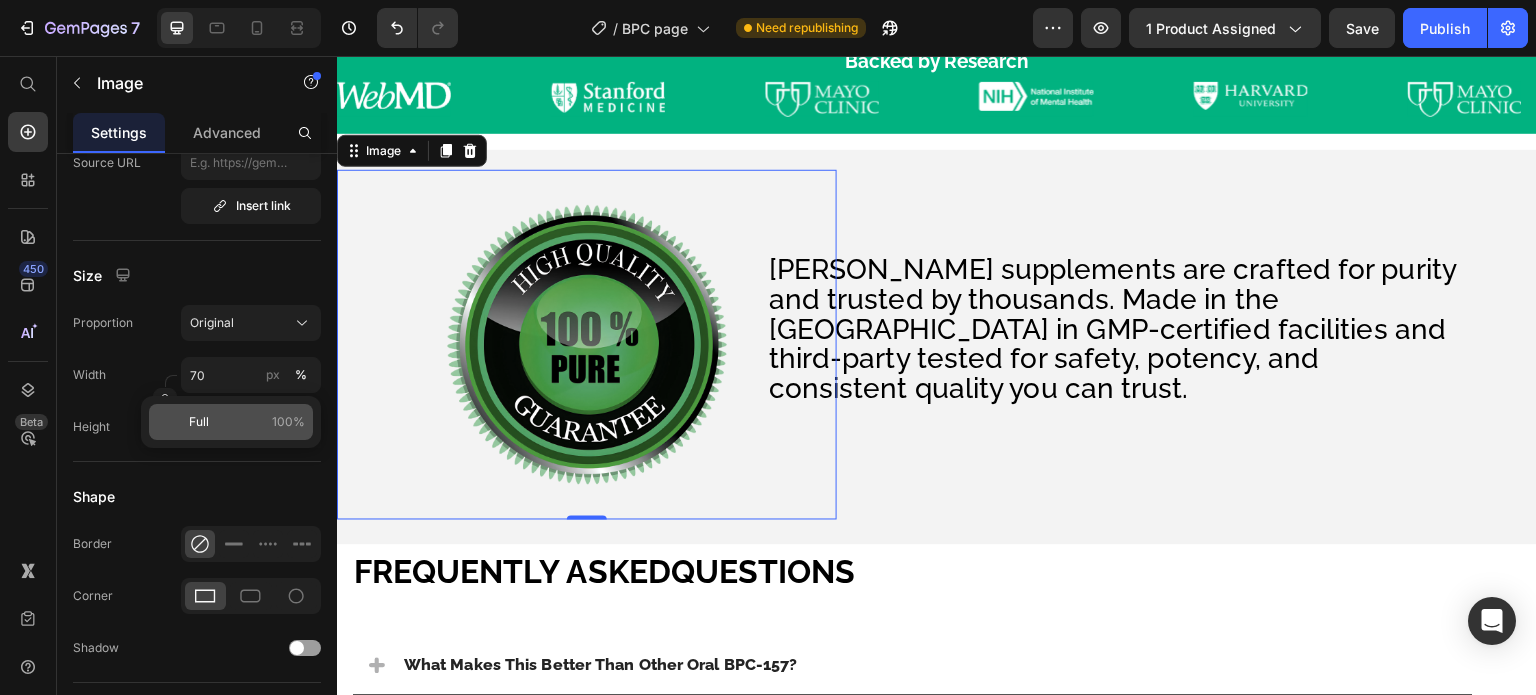 click on "Full" at bounding box center [199, 422] 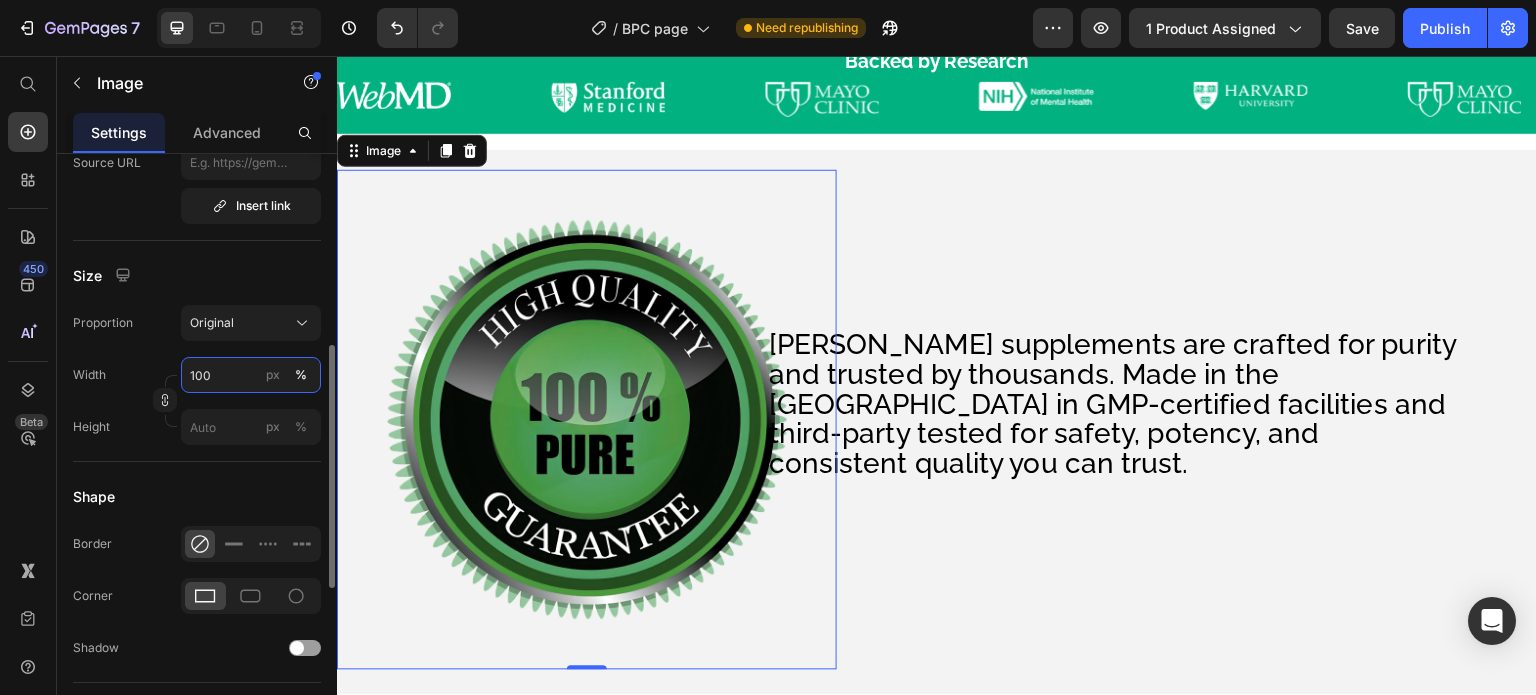 click on "100" at bounding box center (251, 375) 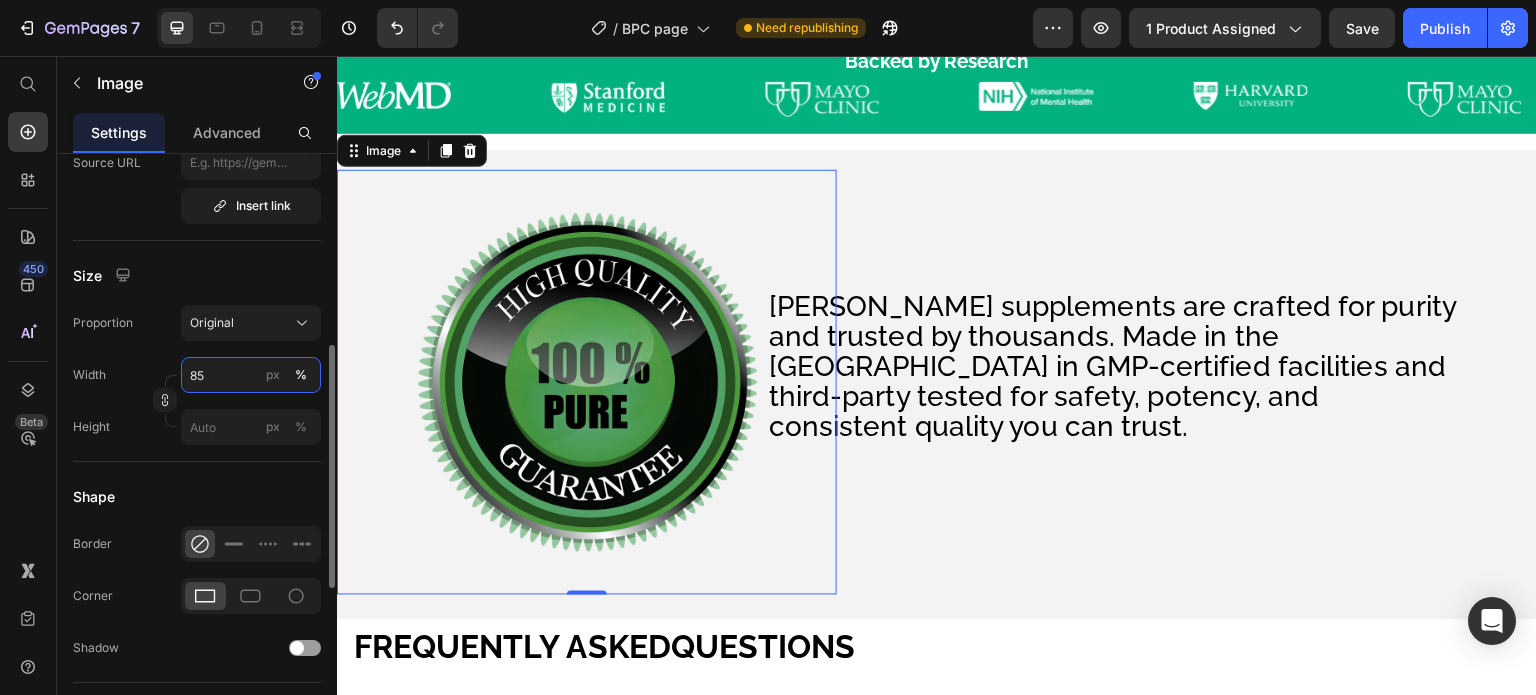 scroll, scrollTop: 371, scrollLeft: 0, axis: vertical 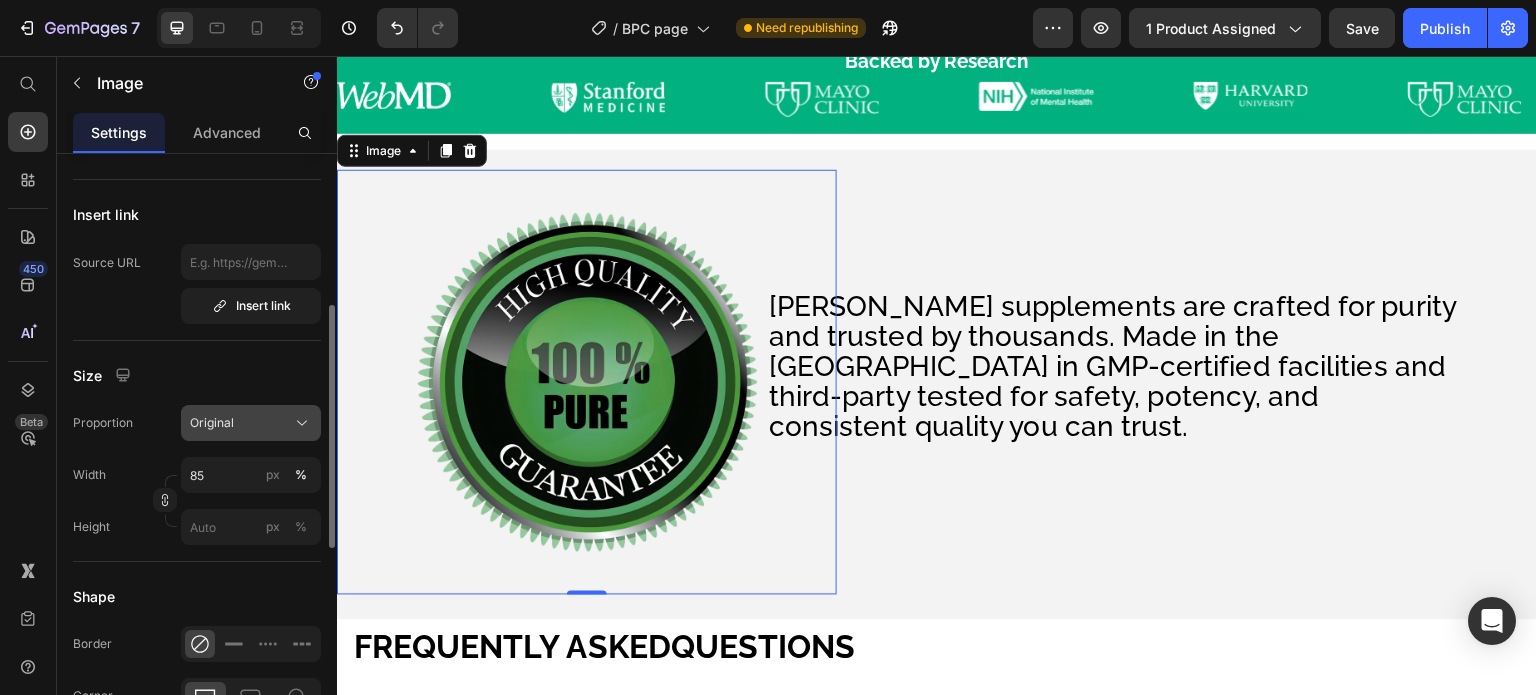click on "Original" 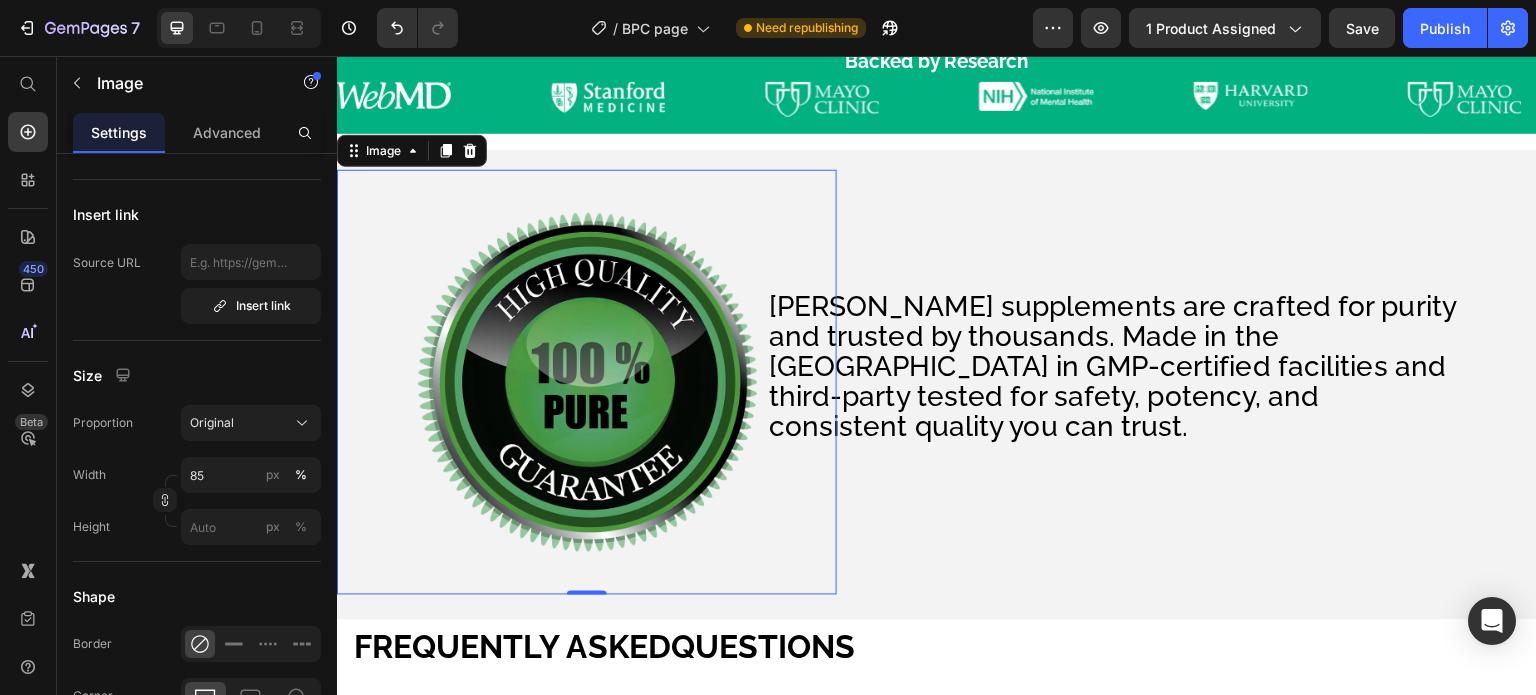 click on "Size" at bounding box center (197, 375) 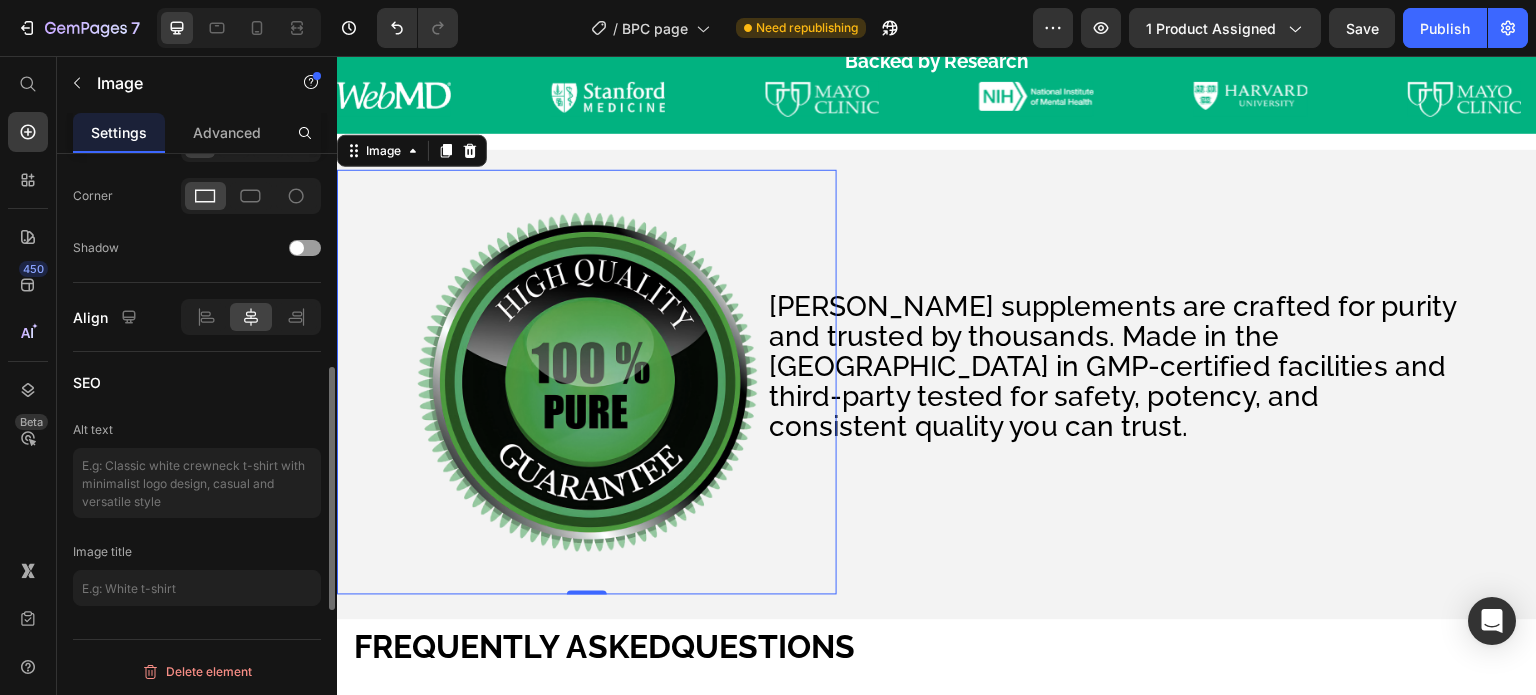 scroll, scrollTop: 571, scrollLeft: 0, axis: vertical 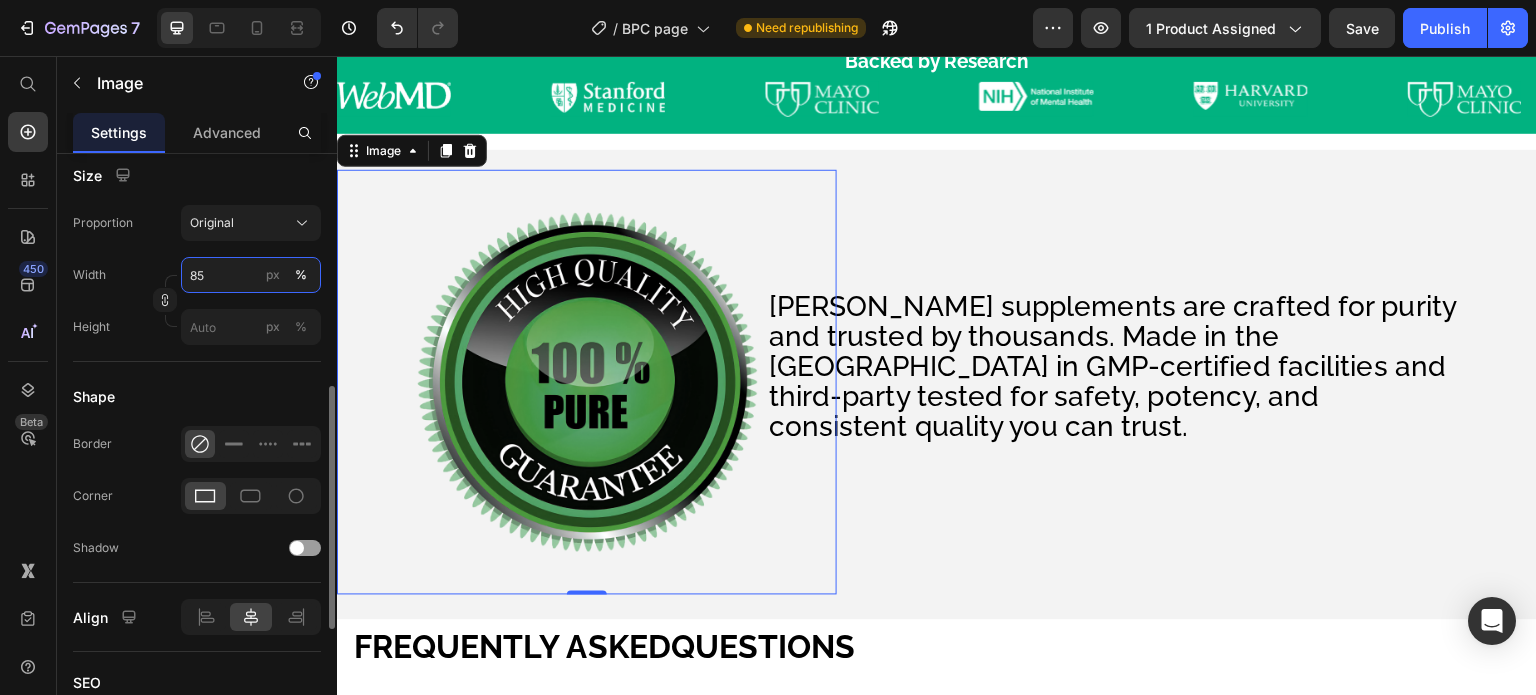 click on "85" at bounding box center [251, 275] 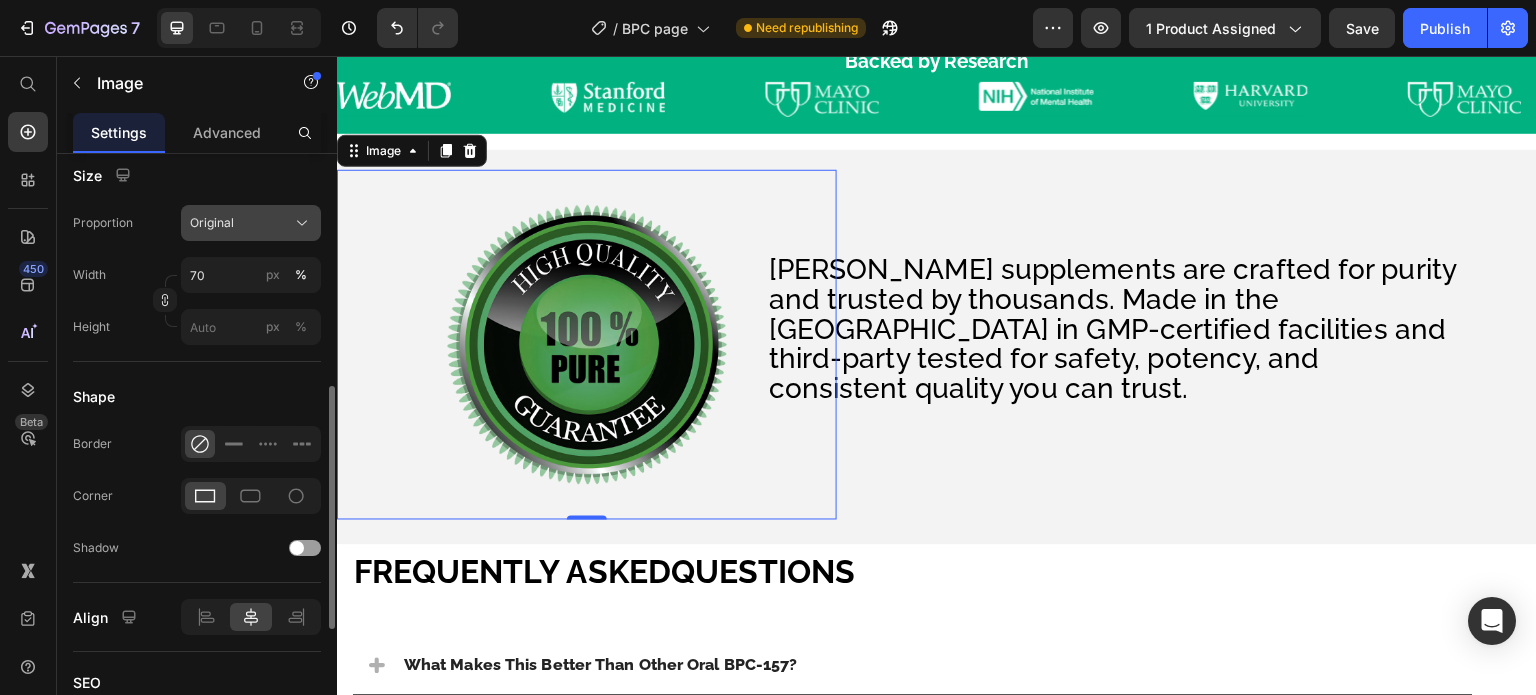 click on "Original" at bounding box center [212, 223] 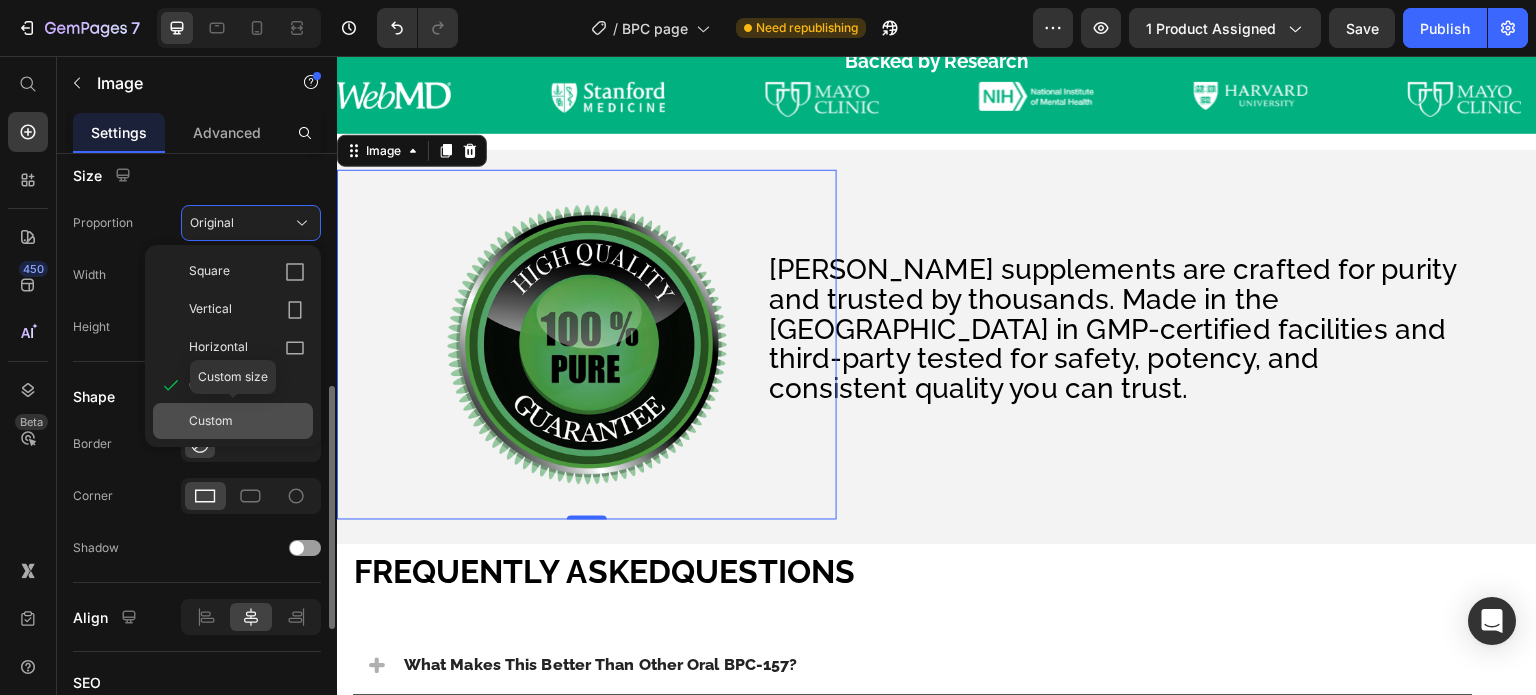 click on "Custom" at bounding box center [211, 421] 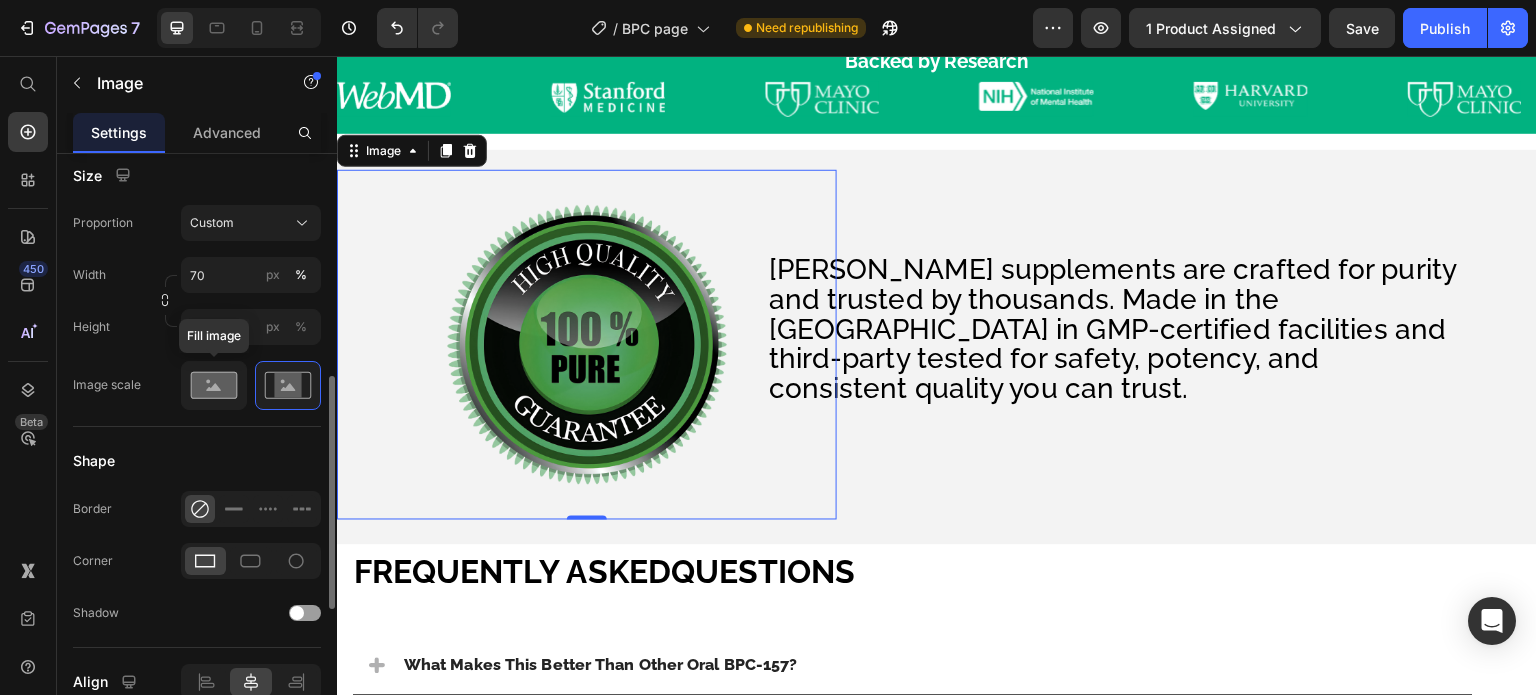 click 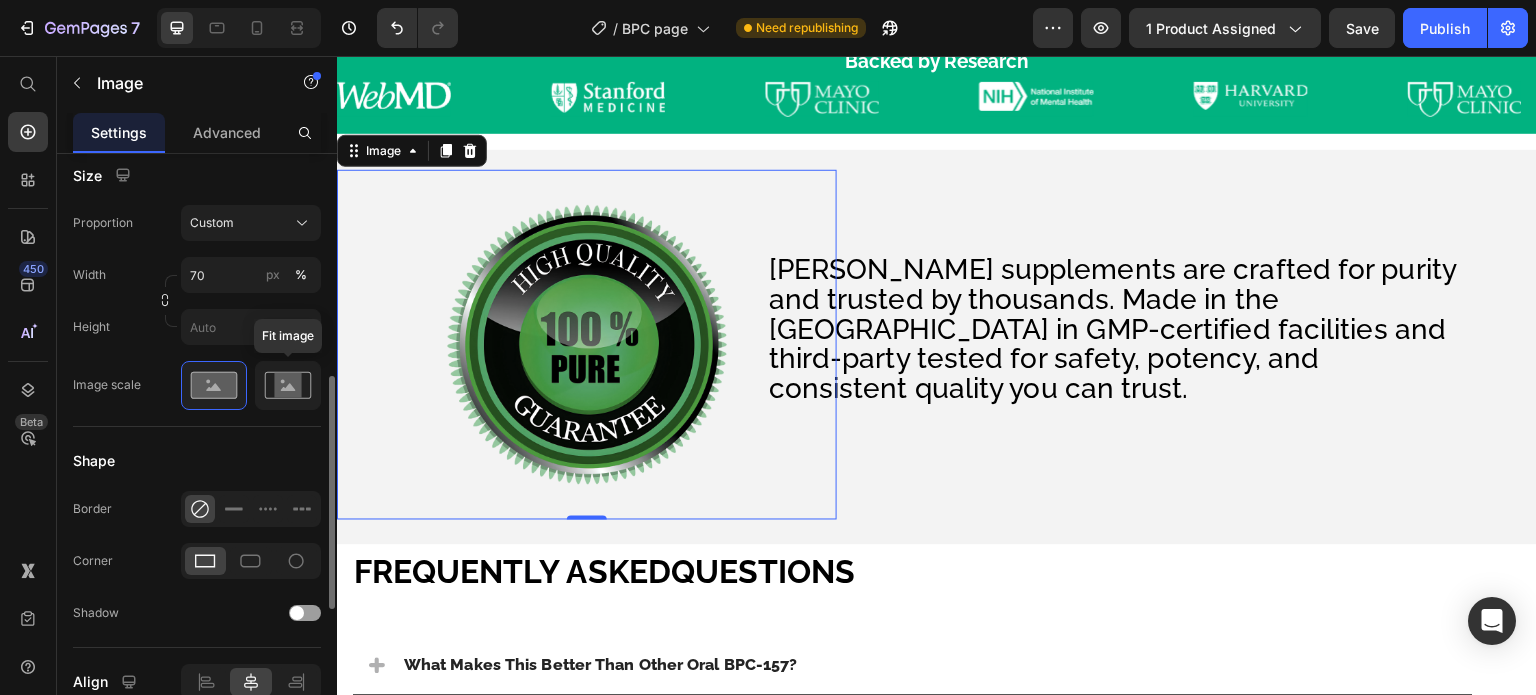 click 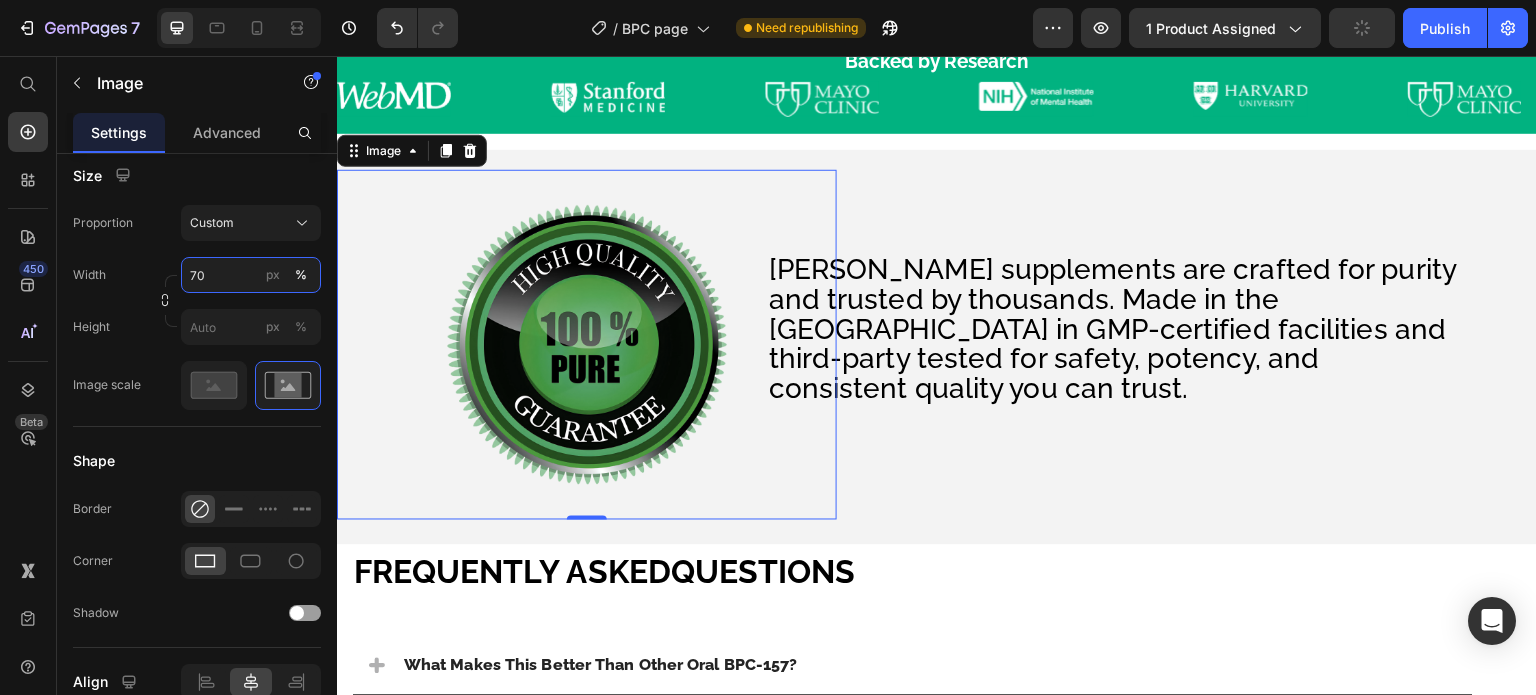click on "70" at bounding box center (251, 275) 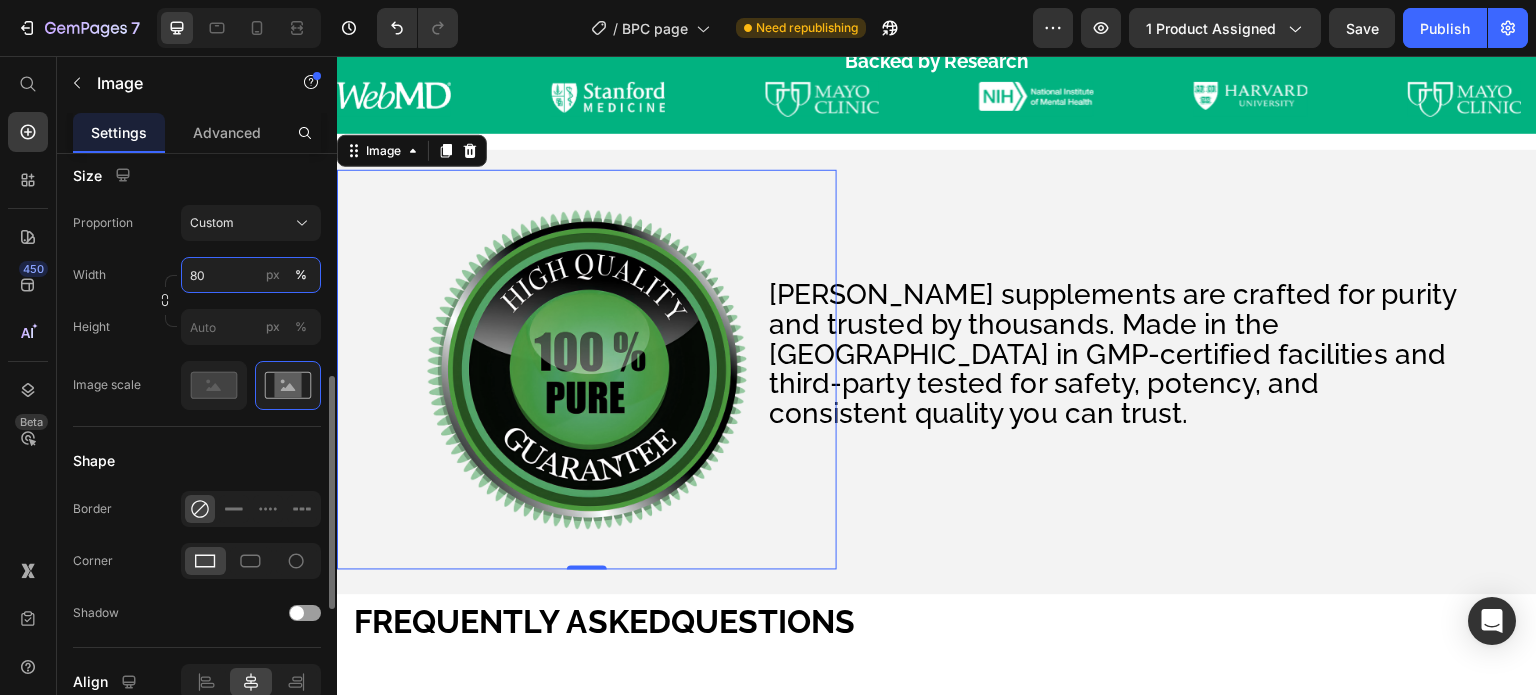 click on "80" at bounding box center (251, 275) 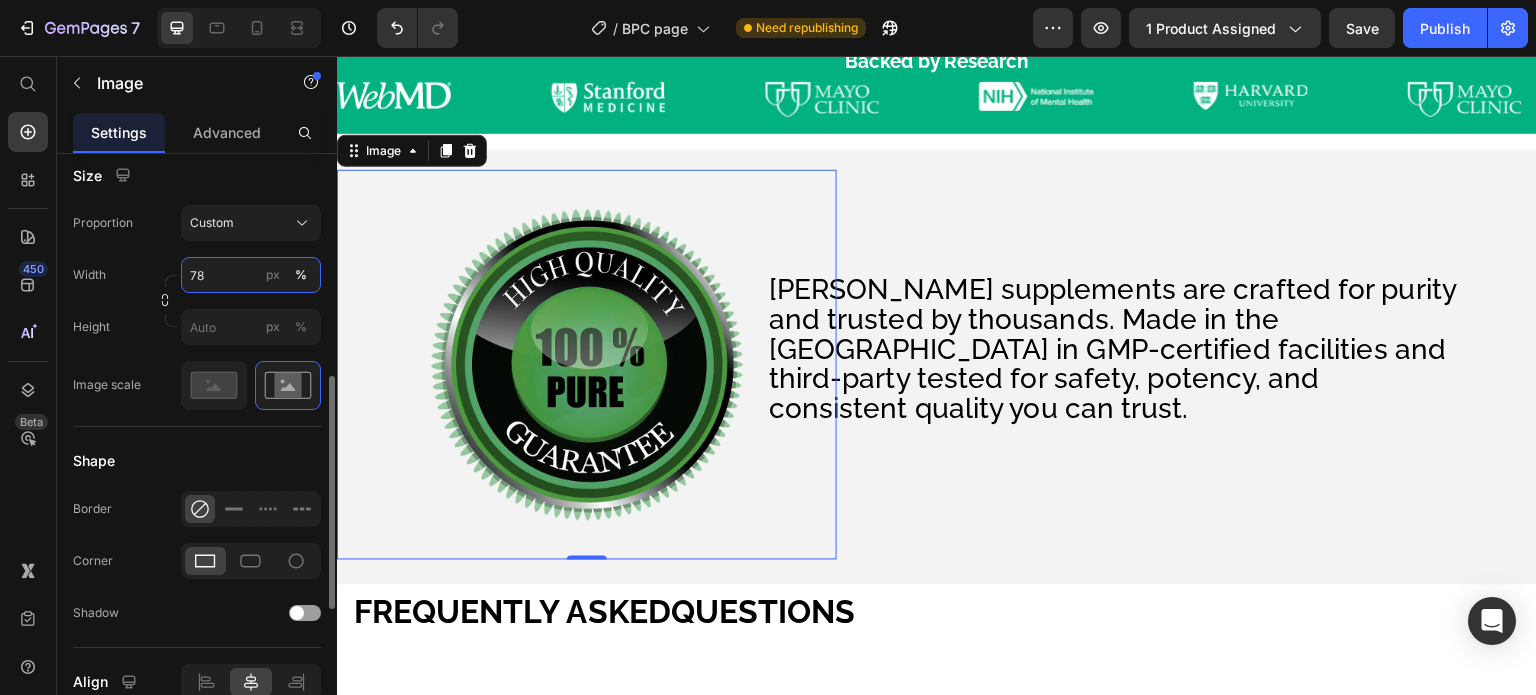 click on "78" at bounding box center (251, 275) 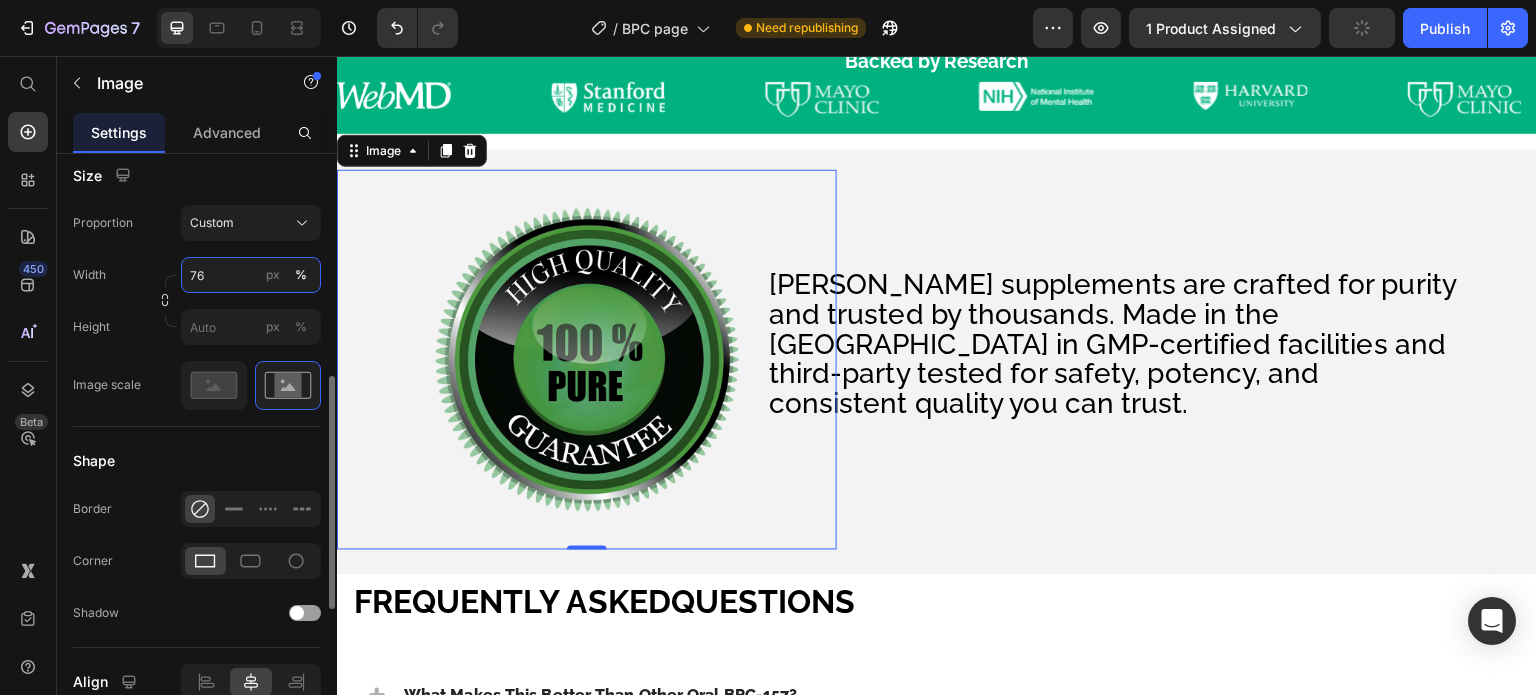 type on "78" 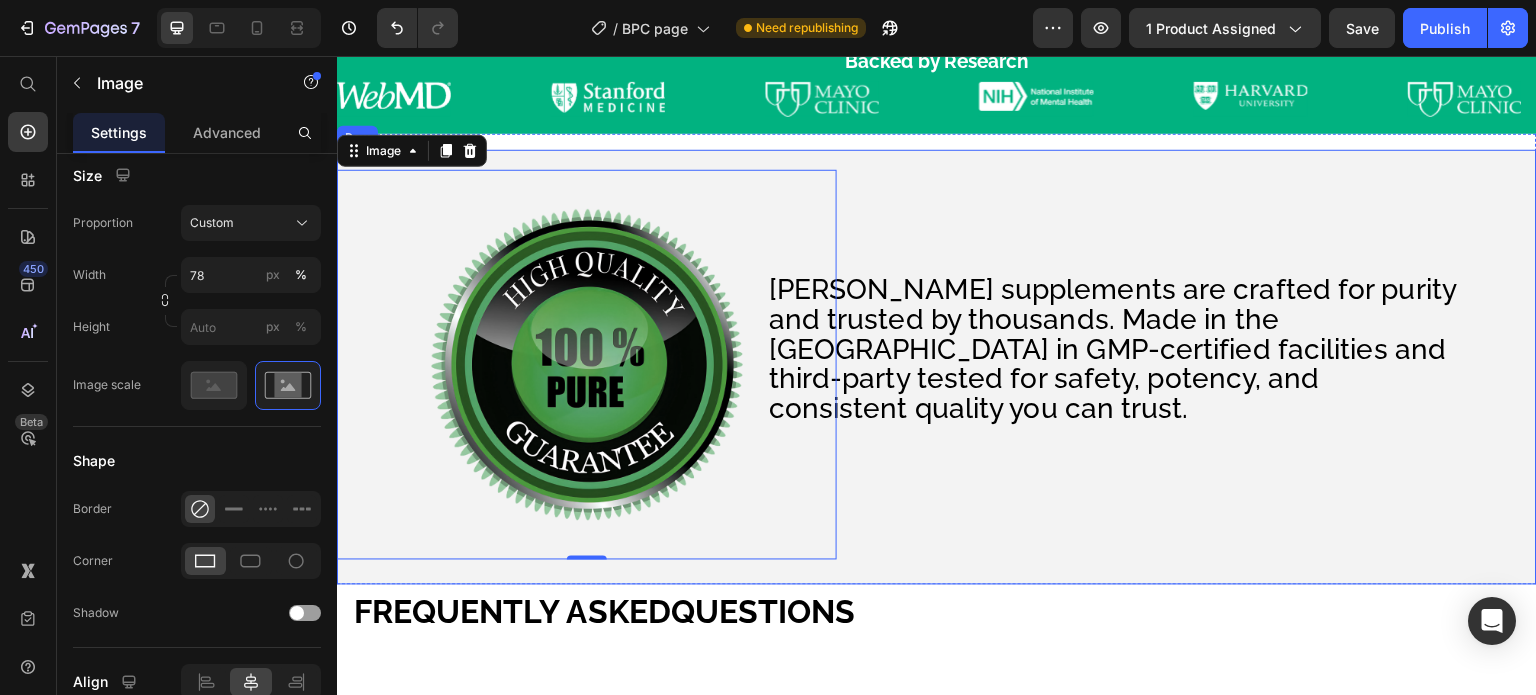 click on "EverLife supplements are crafted for purity and trusted by thousands. Made in the USA in GMP-certified facilities and third-party tested for safety, potency, and consistent quality you can trust. Text Block" at bounding box center (1187, 365) 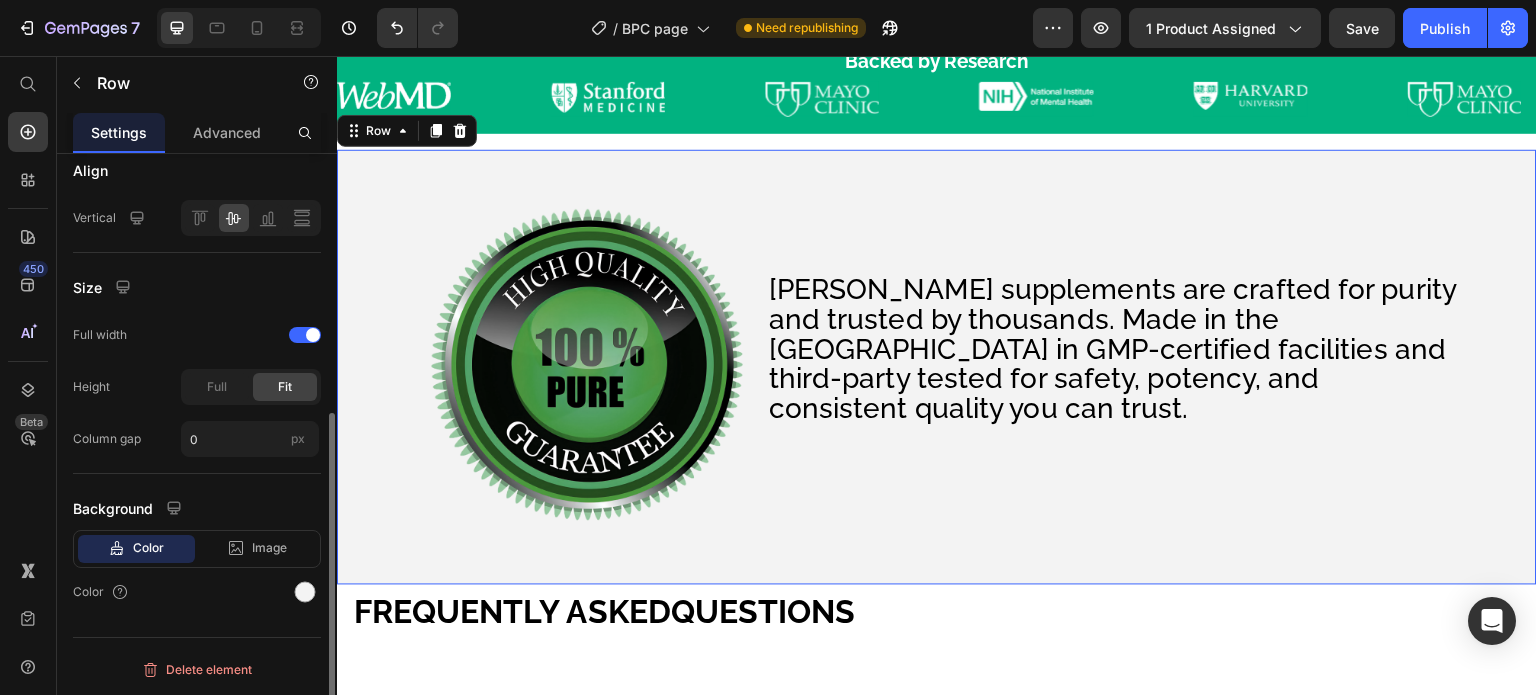 scroll, scrollTop: 0, scrollLeft: 0, axis: both 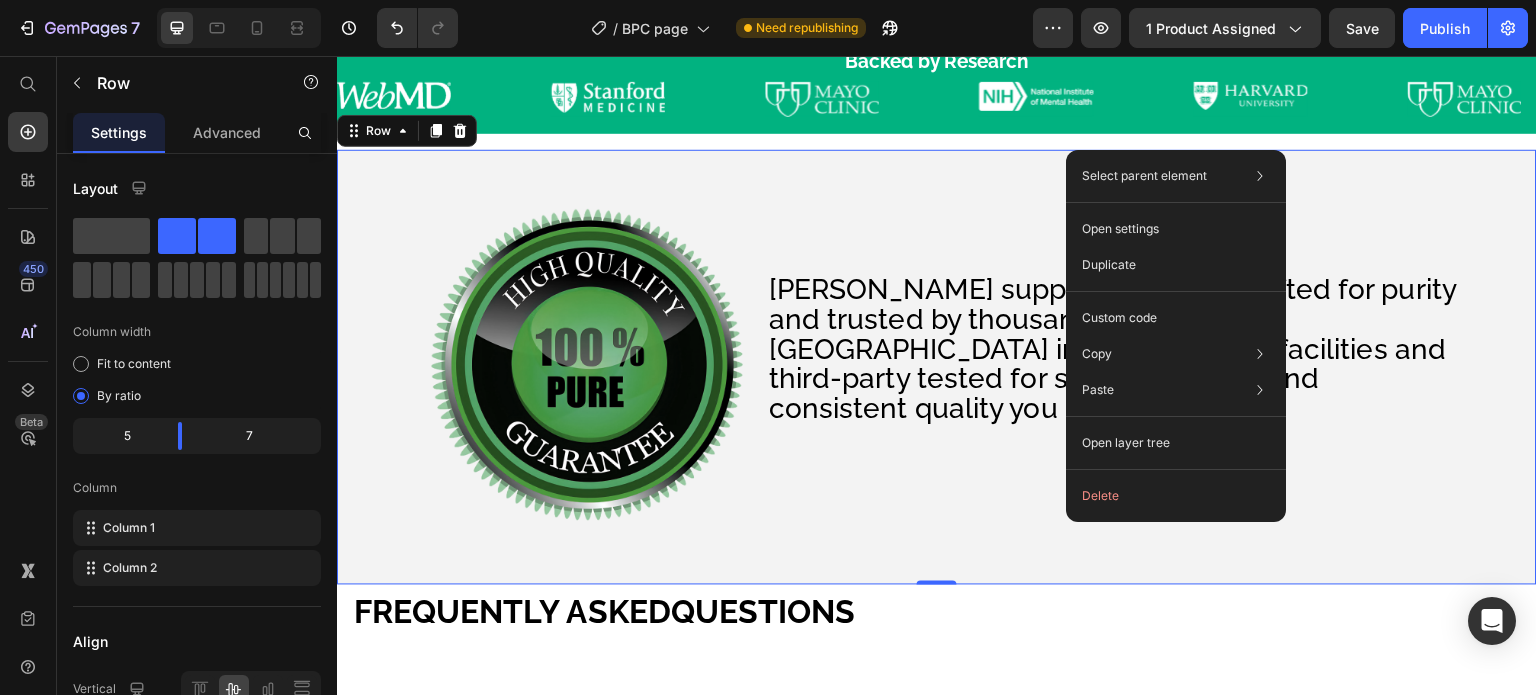 click on "EverLife supplements are crafted for purity and trusted by thousands. Made in the USA in GMP-certified facilities and third-party tested for safety, potency, and consistent quality you can trust. Text Block" at bounding box center [1187, 365] 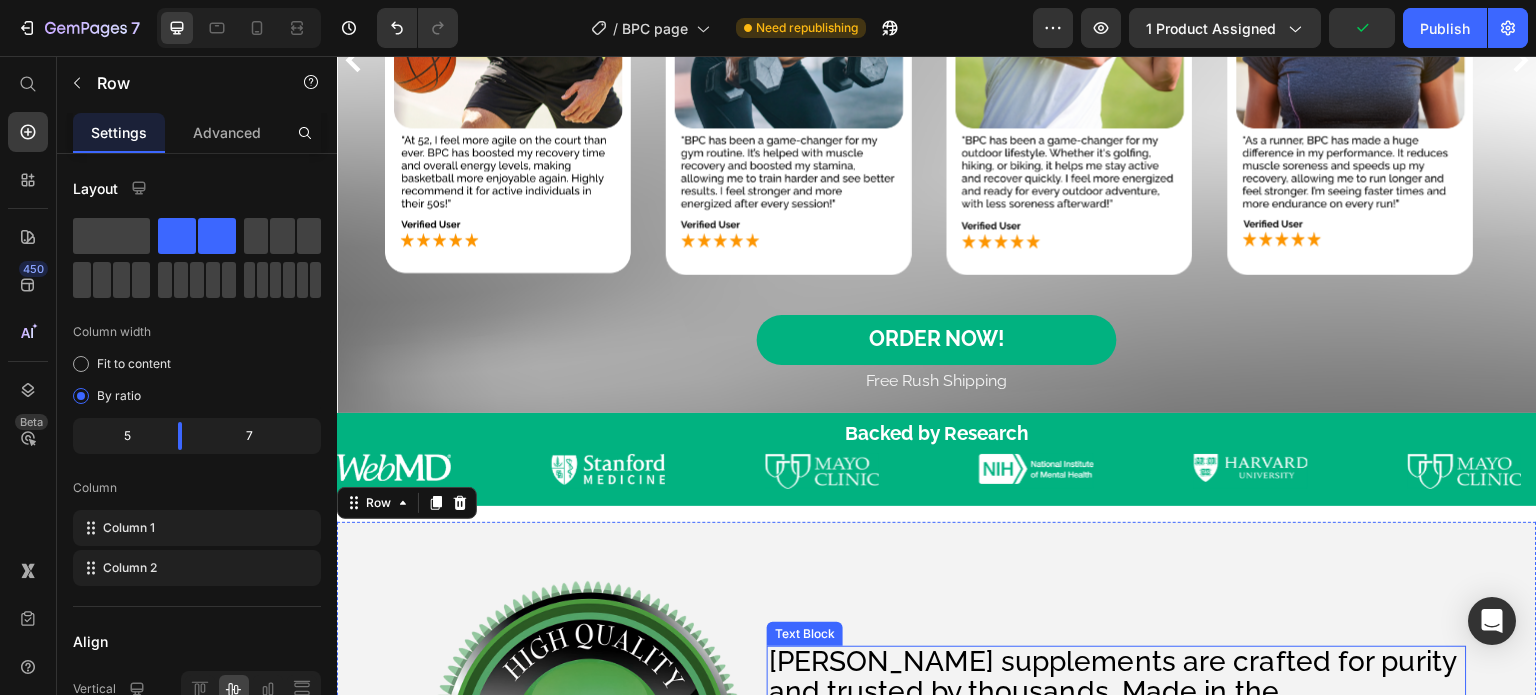 scroll, scrollTop: 3467, scrollLeft: 0, axis: vertical 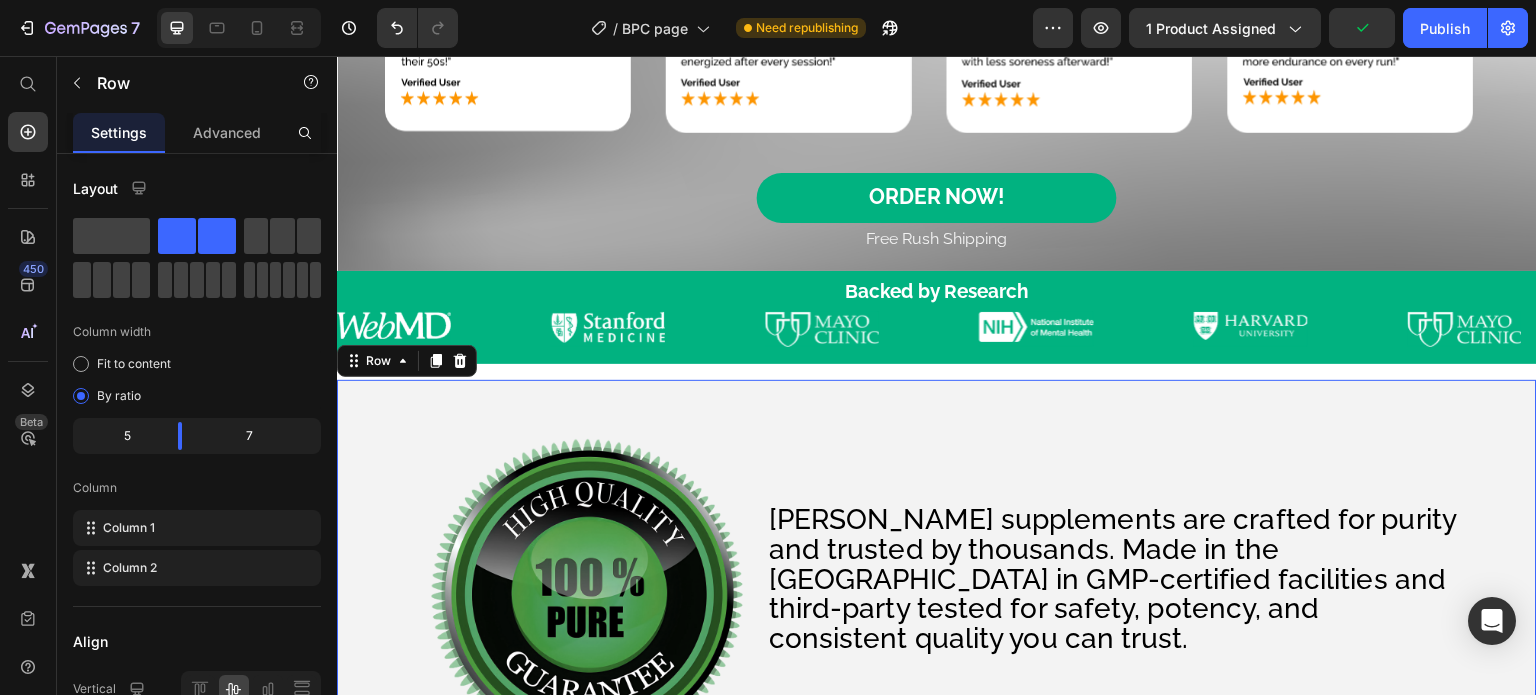 click on "EverLife supplements are crafted for purity and trusted by thousands. Made in the USA in GMP-certified facilities and third-party tested for safety, potency, and consistent quality you can trust. Text Block" at bounding box center [1187, 595] 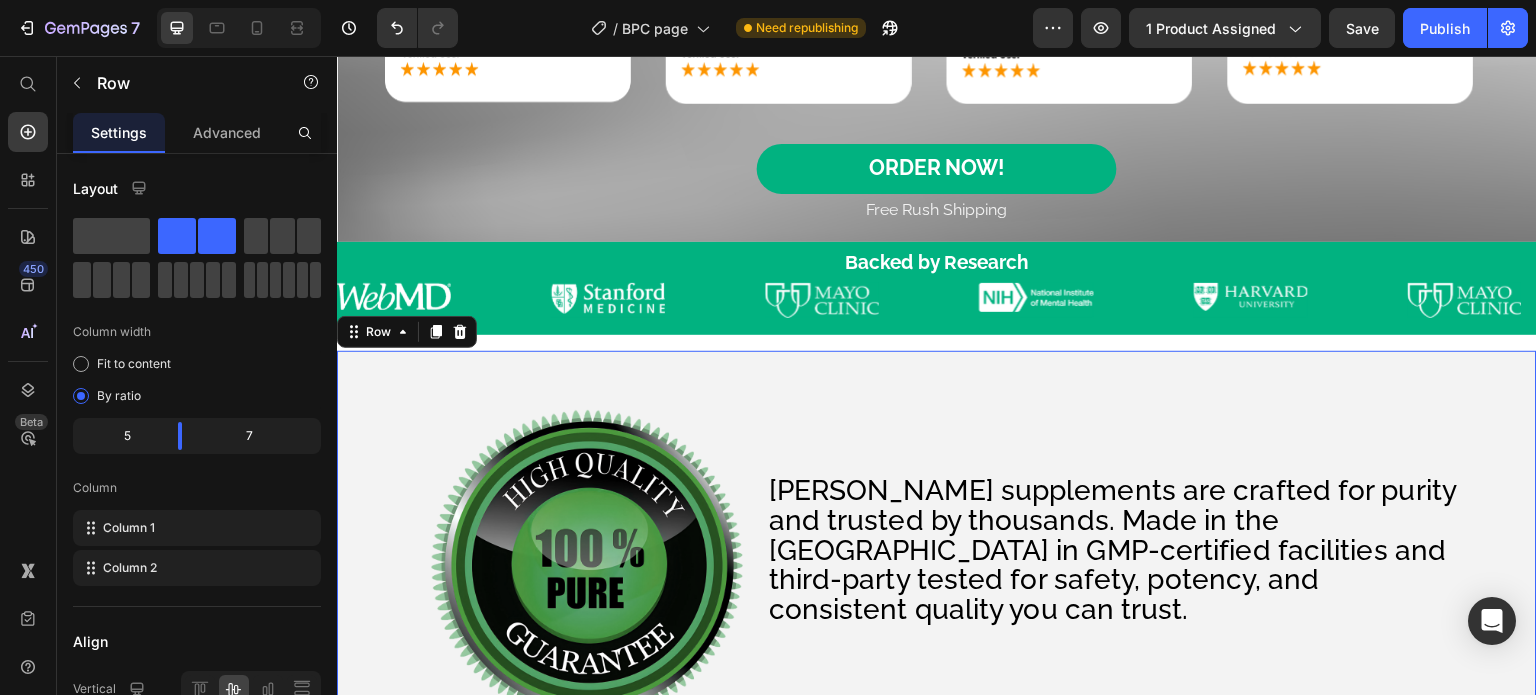 scroll, scrollTop: 3767, scrollLeft: 0, axis: vertical 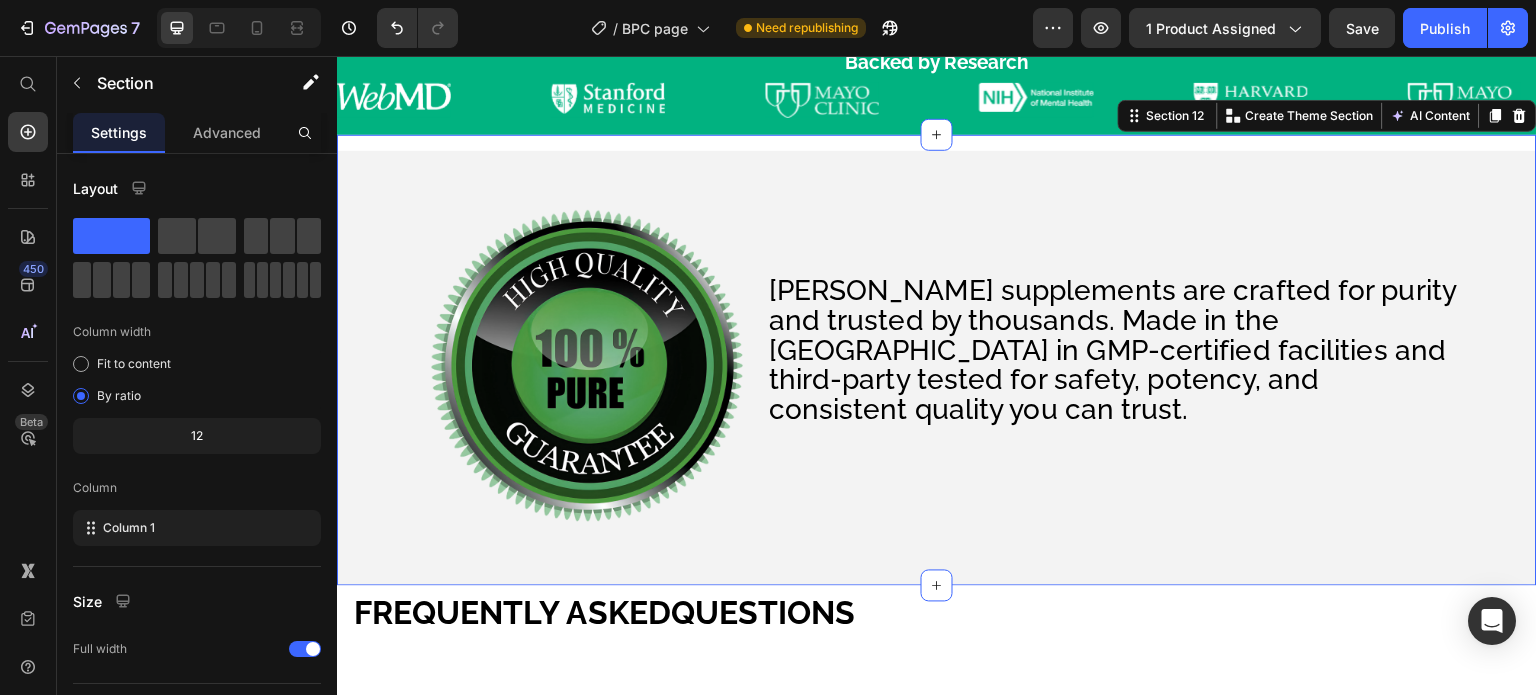 click on "Image EverLife supplements are crafted for purity and trusted by thousands. Made in the USA in GMP-certified facilities and third-party tested for safety, potency, and consistent quality you can trust. Text Block Row Row Image EverLife supplements are crafted for purity and trusted by thousands. Made in the USA in GMP-certified facilities and third-party tested for safety, potency, and consistent quality you can trust. Text Block Row" at bounding box center (937, 360) 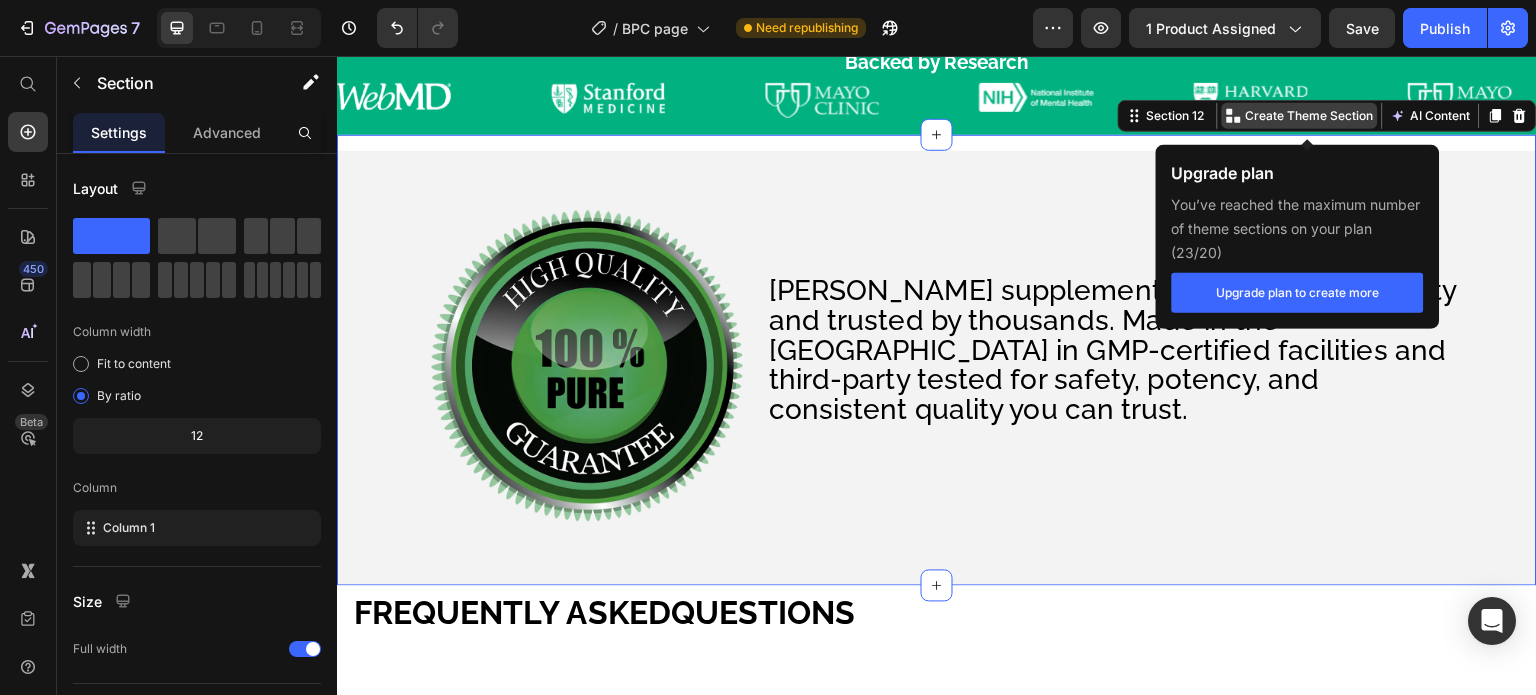 click on "Create Theme Section" at bounding box center [1310, 116] 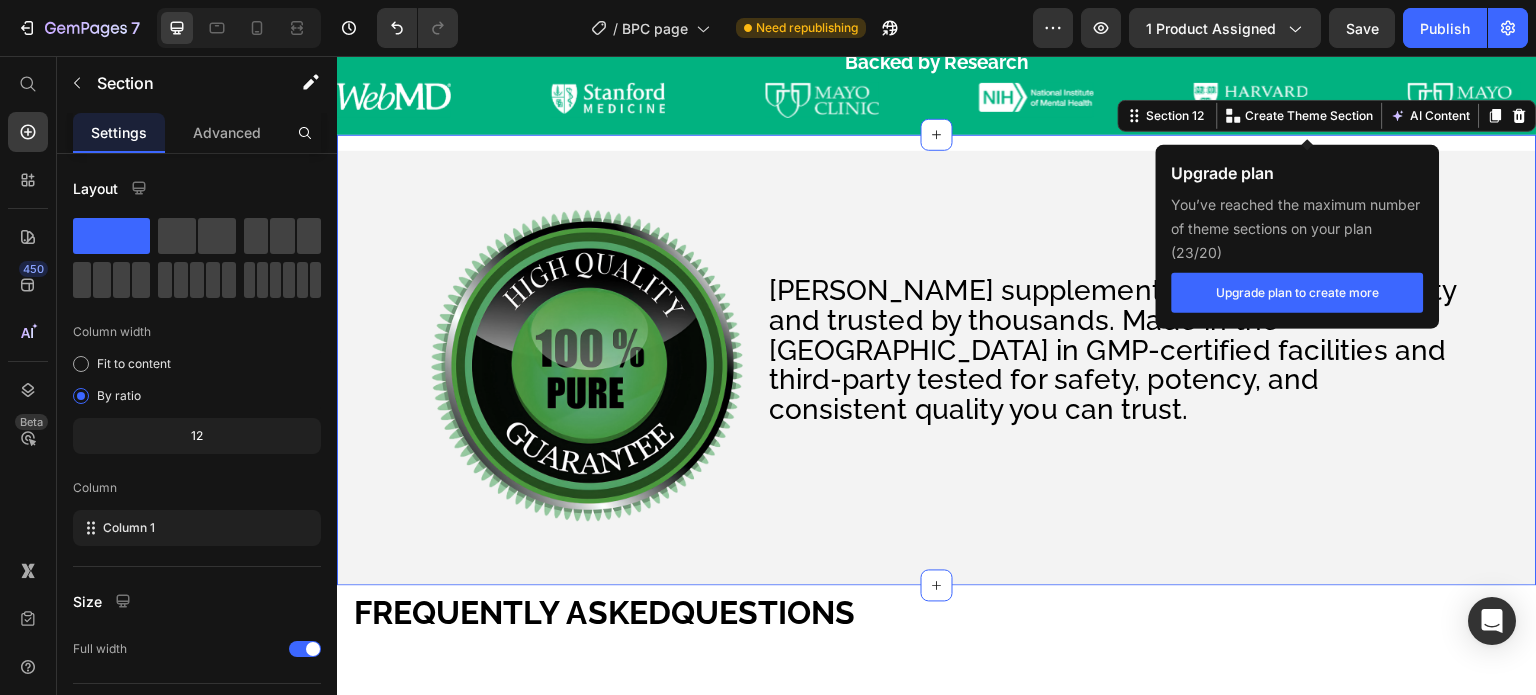 click on "Upgrade plan to create more" at bounding box center [1298, 293] 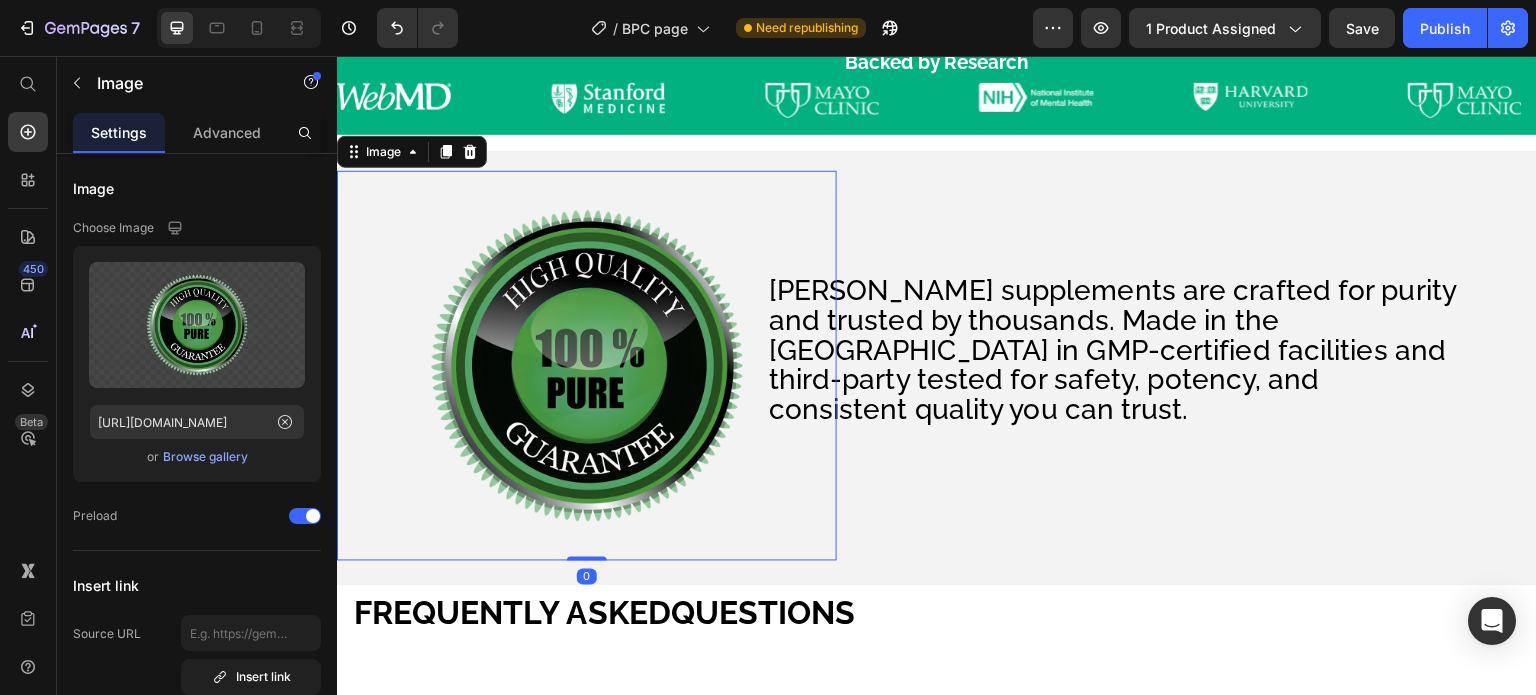 click at bounding box center (587, 366) 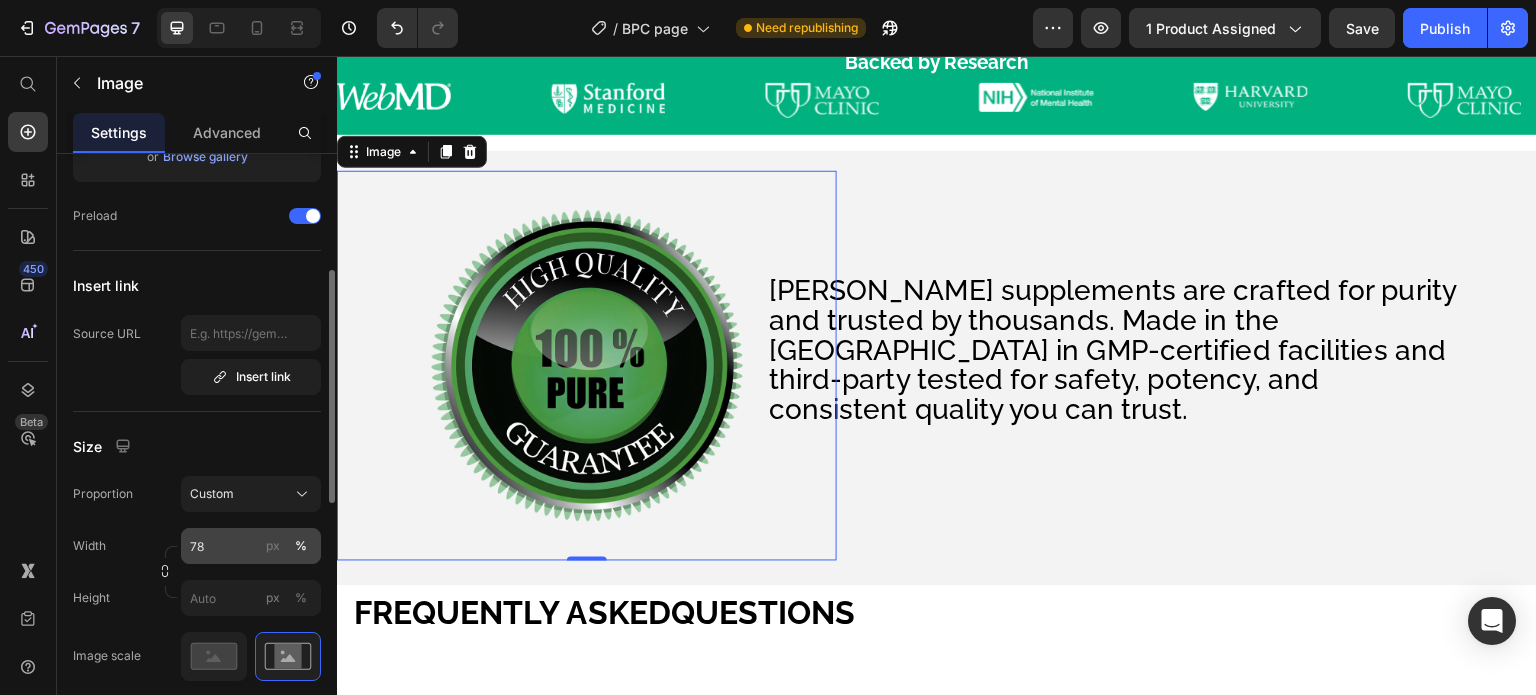 scroll, scrollTop: 500, scrollLeft: 0, axis: vertical 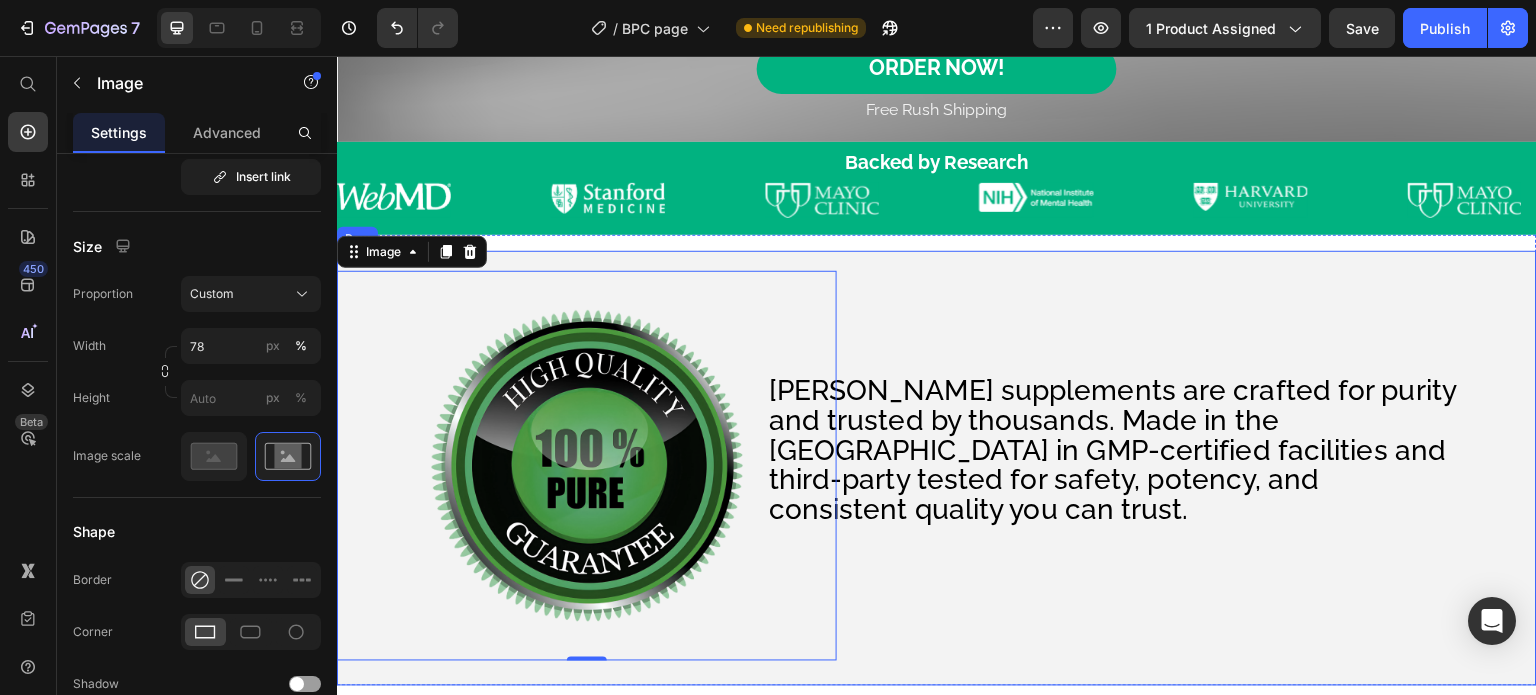 click on "EverLife supplements are crafted for purity and trusted by thousands. Made in the USA in GMP-certified facilities and third-party tested for safety, potency, and consistent quality you can trust. Text Block" at bounding box center [1187, 466] 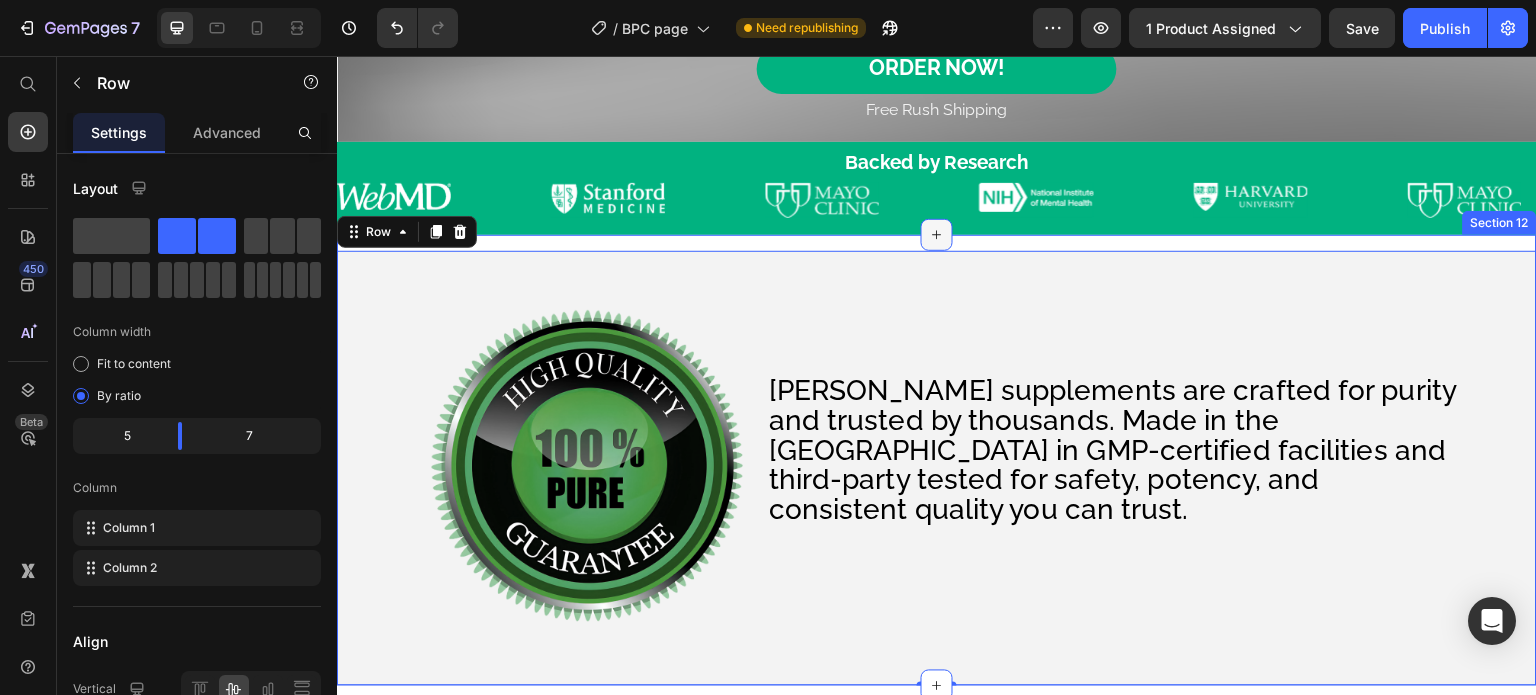 click at bounding box center [937, 235] 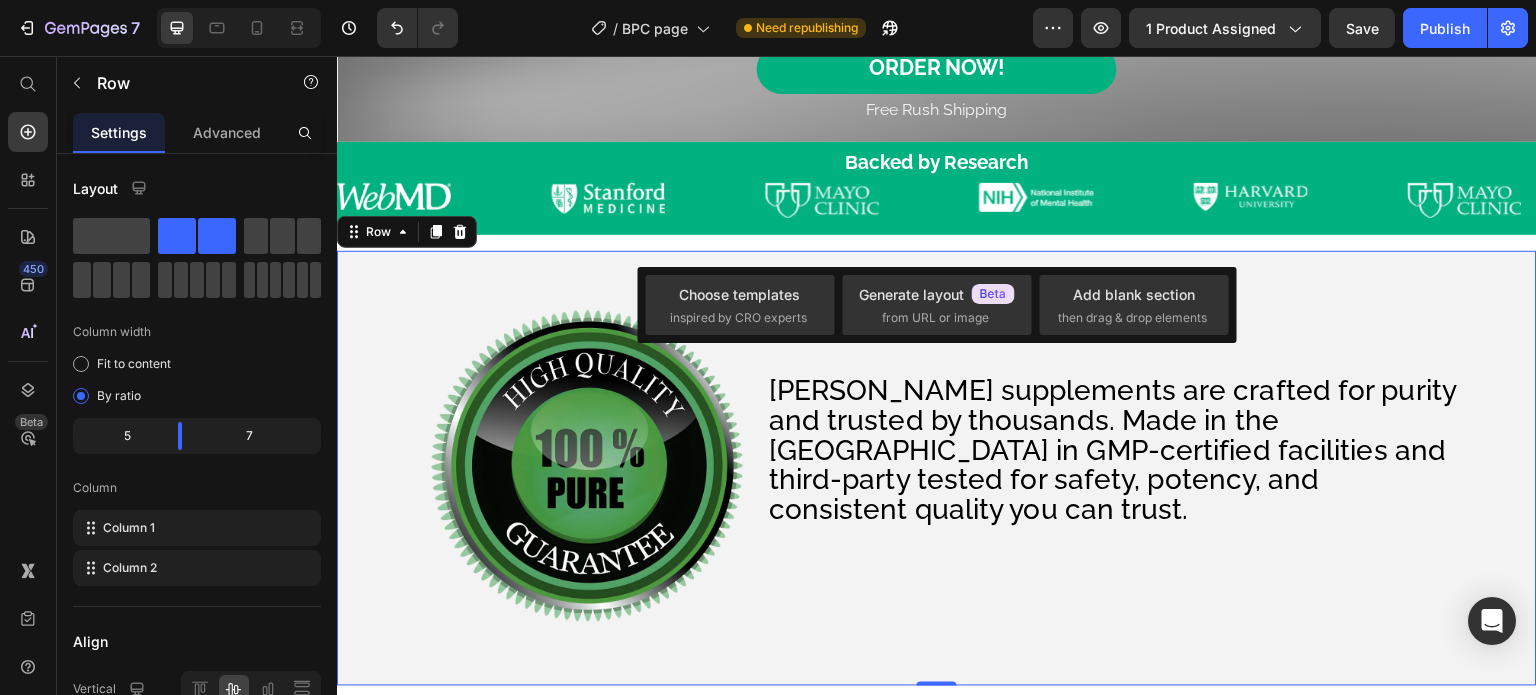 click on "EverLife supplements are crafted for purity and trusted by thousands. Made in the USA in GMP-certified facilities and third-party tested for safety, potency, and consistent quality you can trust. Text Block" at bounding box center (1187, 466) 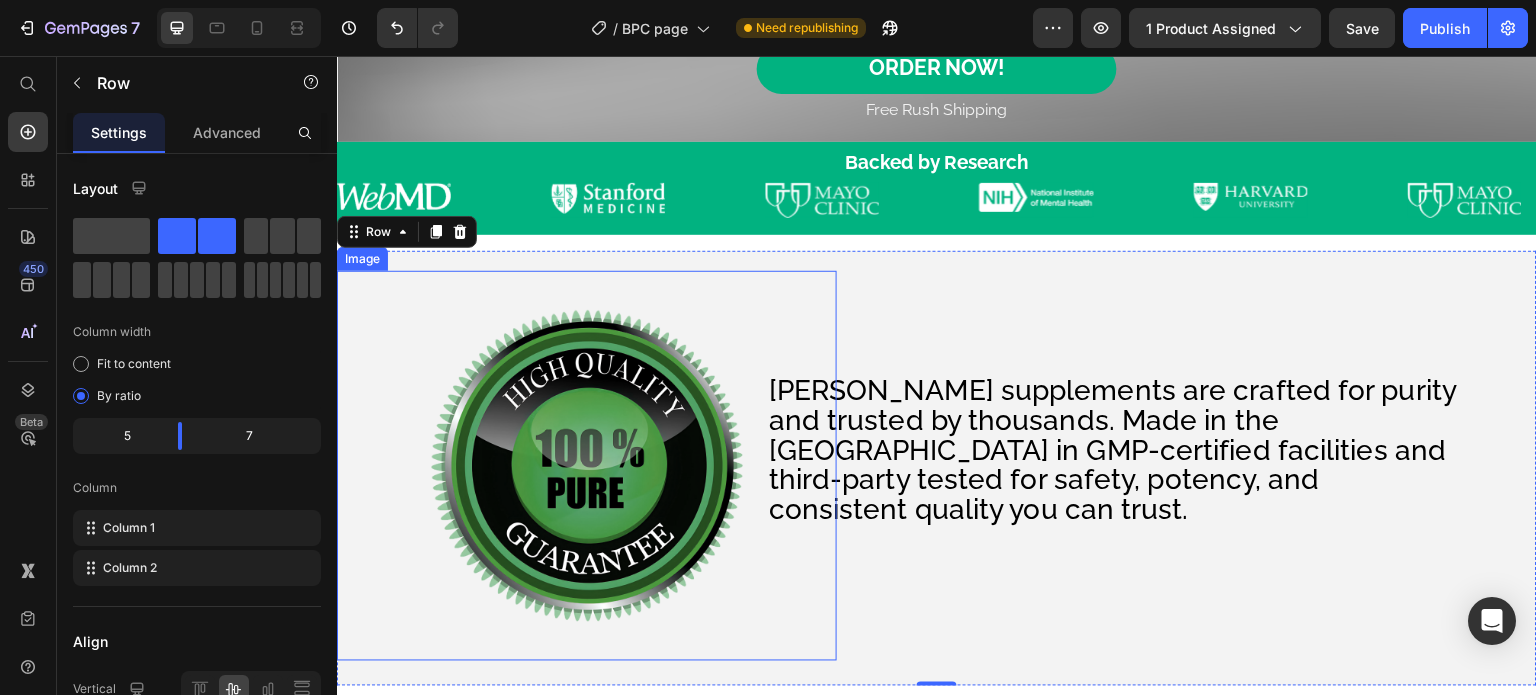 click at bounding box center (587, 466) 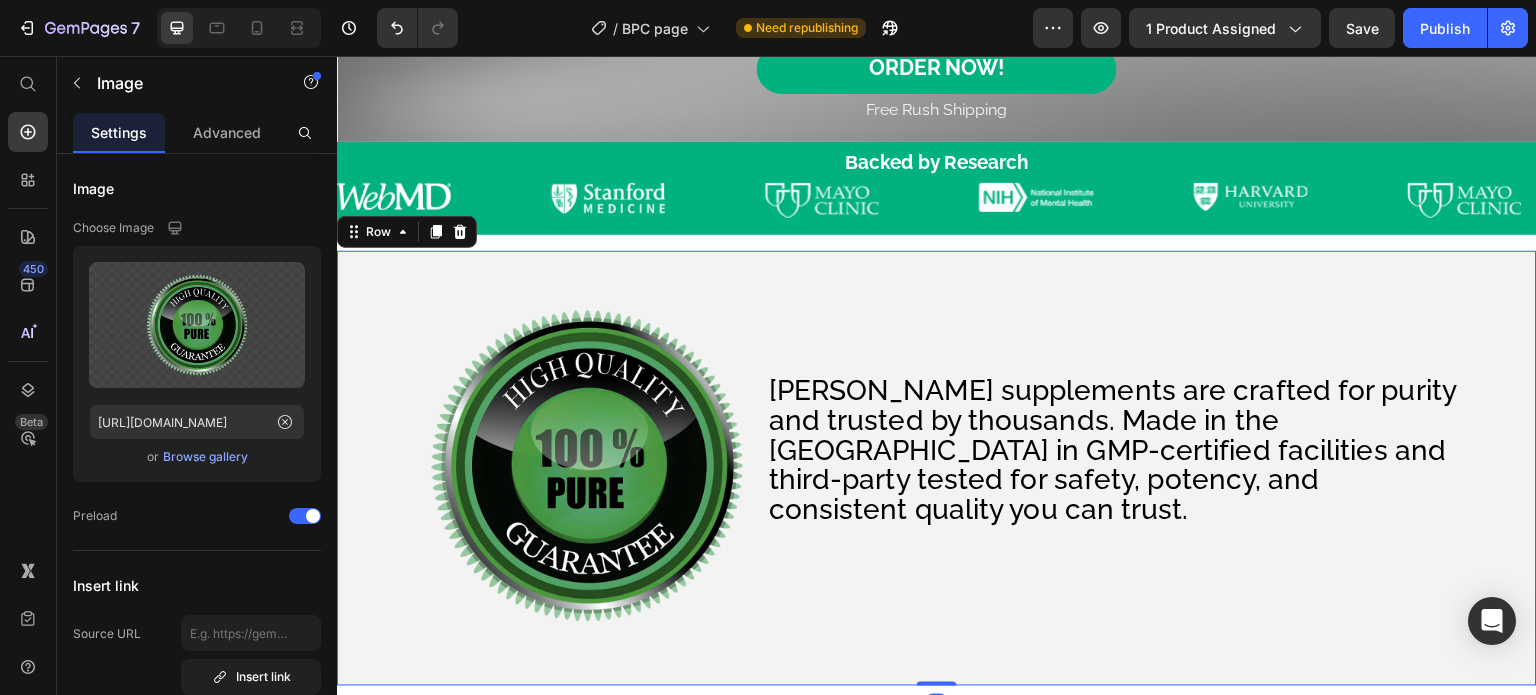click on "EverLife supplements are crafted for purity and trusted by thousands. Made in the USA in GMP-certified facilities and third-party tested for safety, potency, and consistent quality you can trust. Text Block" at bounding box center (1187, 466) 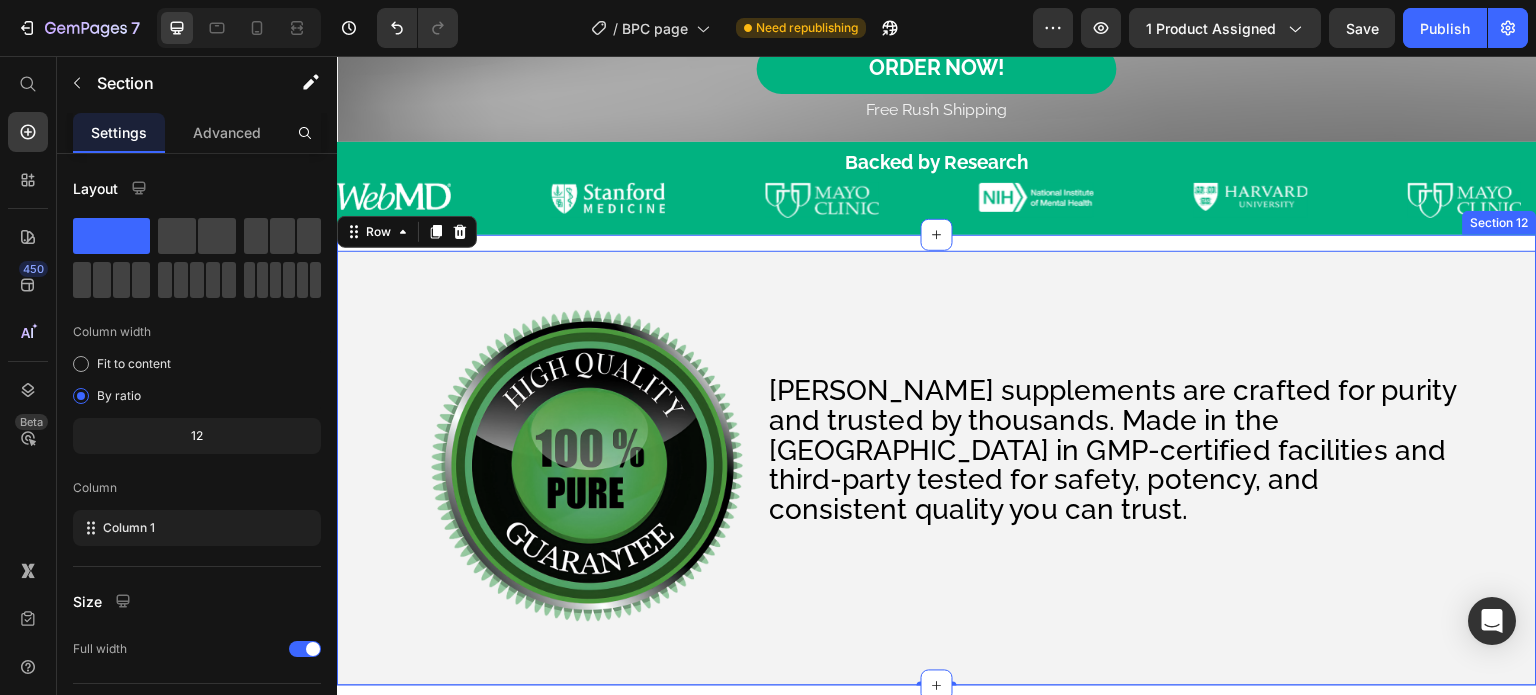 click on "Image EverLife supplements are crafted for purity and trusted by thousands. Made in the USA in GMP-certified facilities and third-party tested for safety, potency, and consistent quality you can trust. Text Block Row Row Image EverLife supplements are crafted for purity and trusted by thousands. Made in the USA in GMP-certified facilities and third-party tested for safety, potency, and consistent quality you can trust. Text Block Row   0" at bounding box center (937, 460) 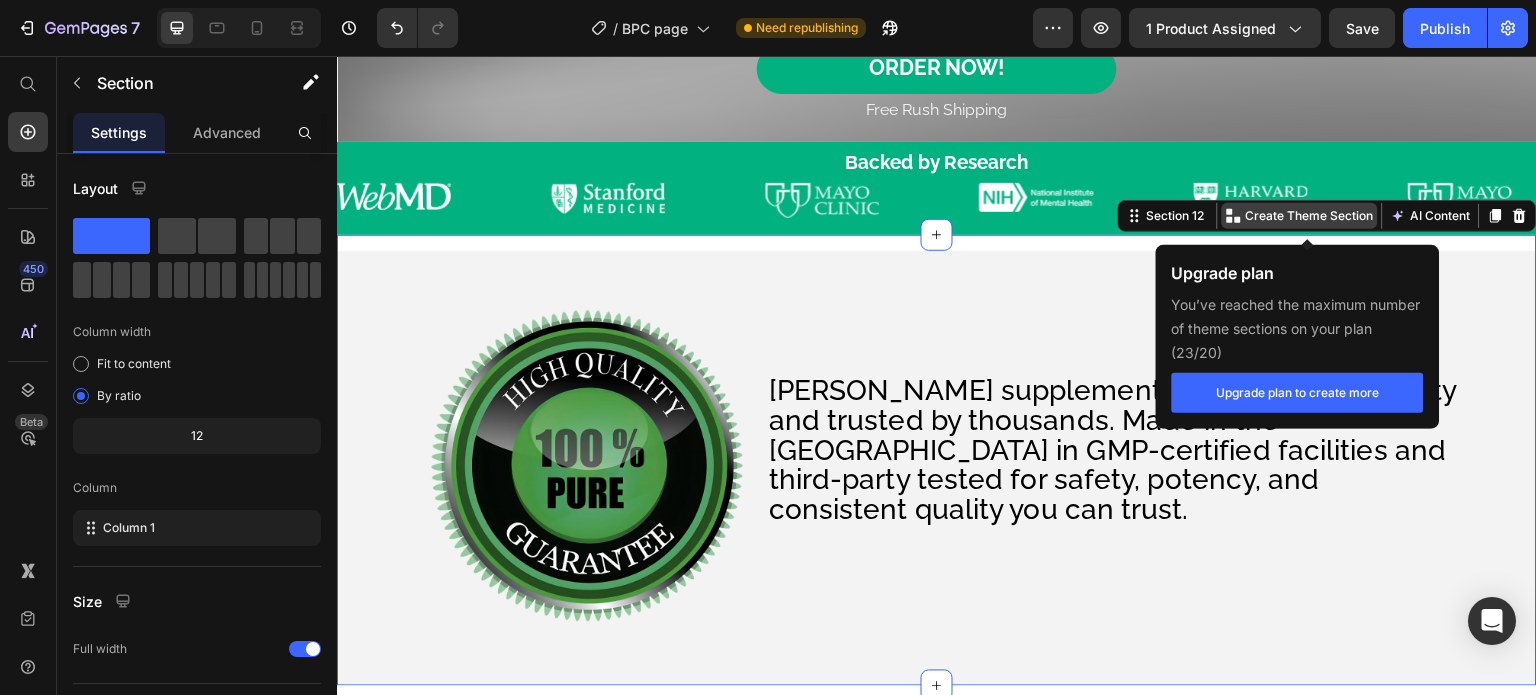 click on "Create Theme Section" at bounding box center [1310, 216] 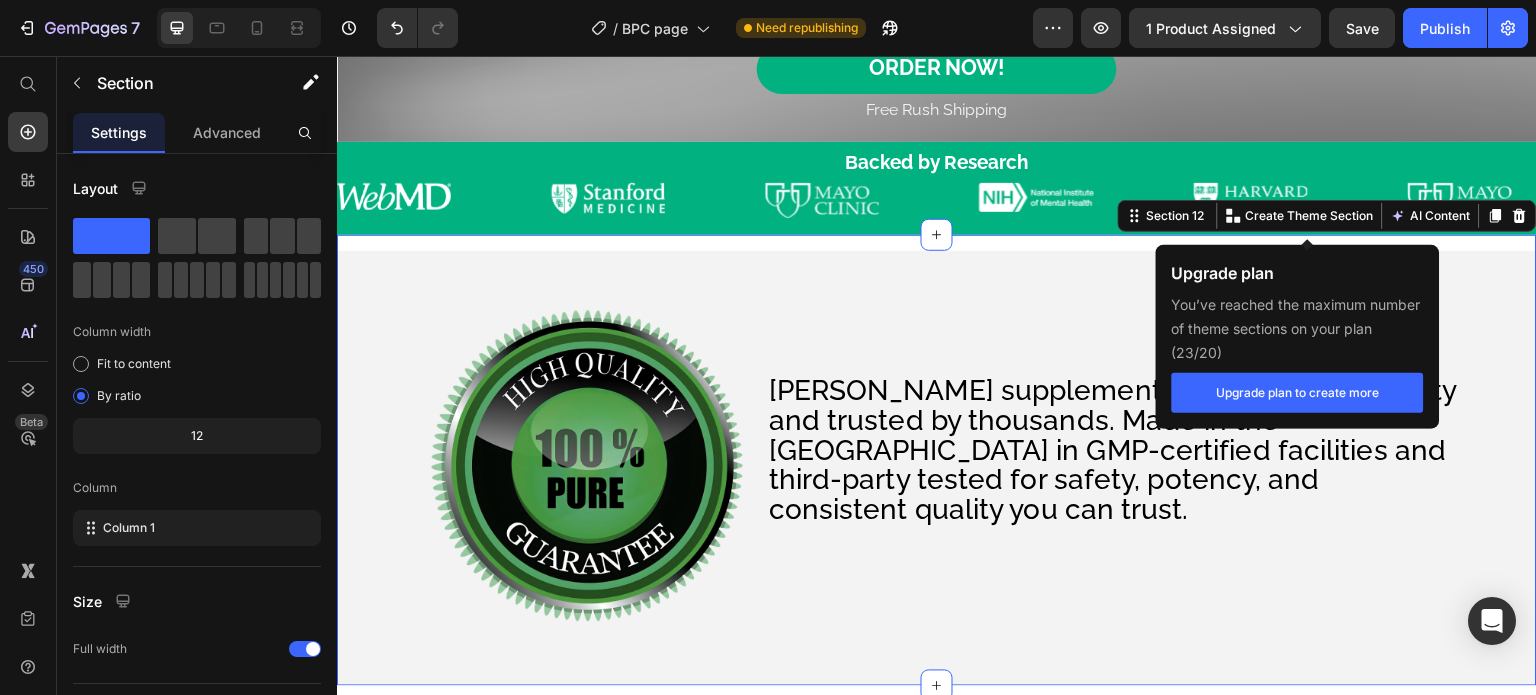 click on "Upgrade plan to create more" at bounding box center [1298, 393] 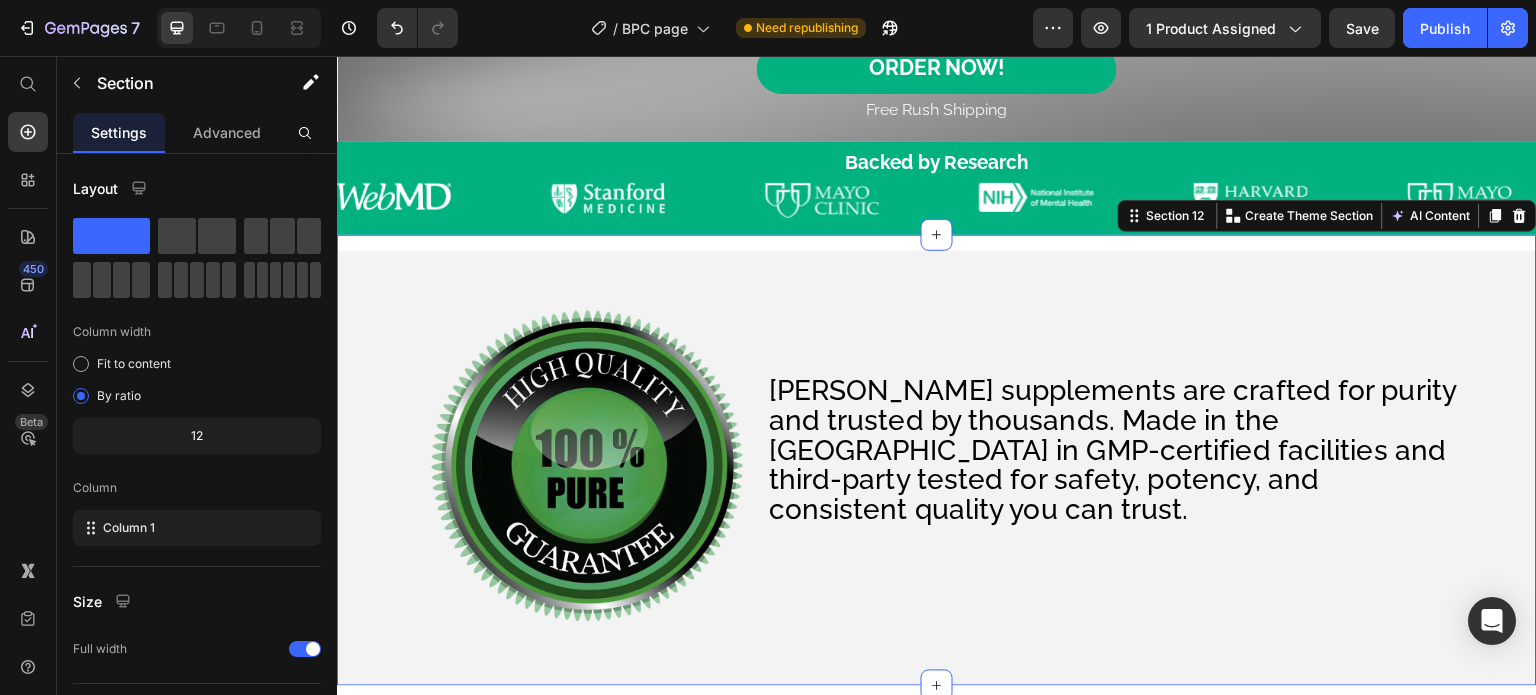 click on "Image EverLife supplements are crafted for purity and trusted by thousands. Made in the USA in GMP-certified facilities and third-party tested for safety, potency, and consistent quality you can trust. Text Block Row Row Image EverLife supplements are crafted for purity and trusted by thousands. Made in the USA in GMP-certified facilities and third-party tested for safety, potency, and consistent quality you can trust. Text Block Row" at bounding box center (937, 460) 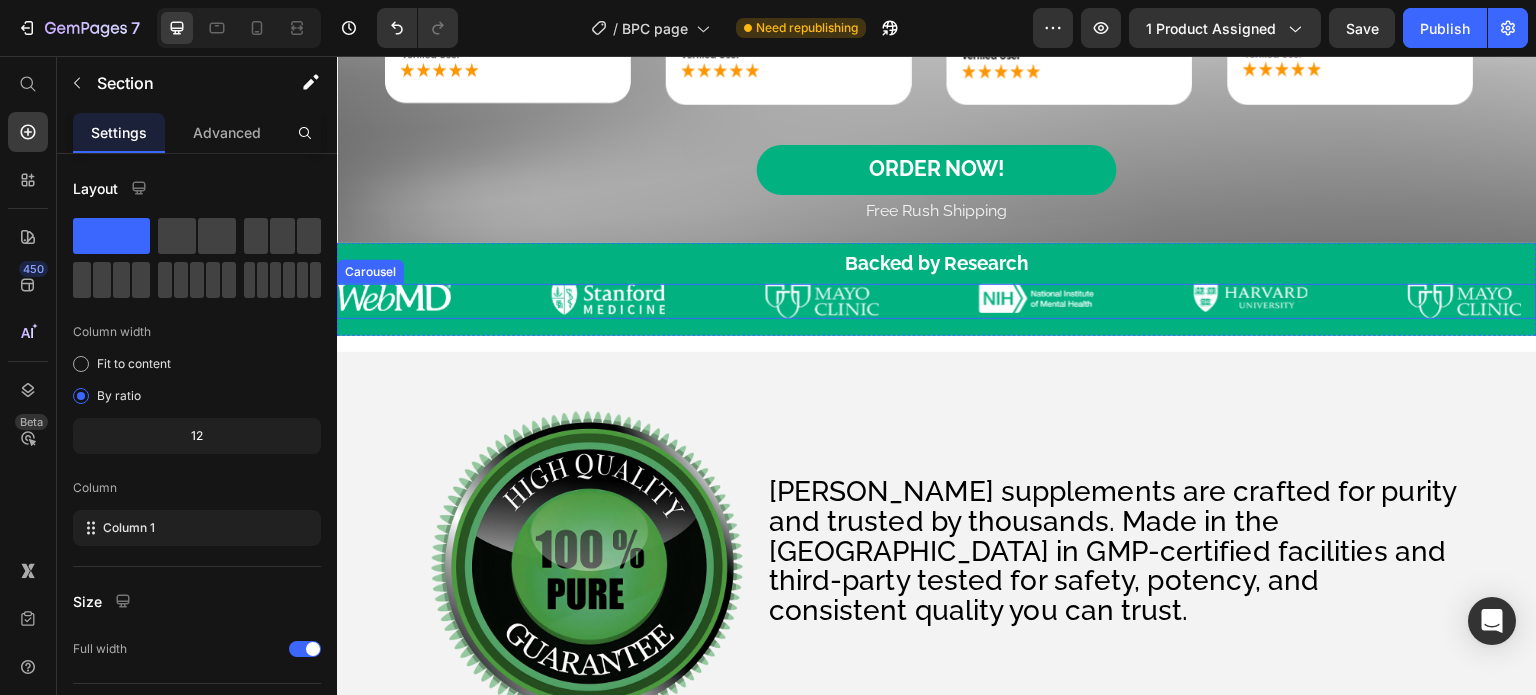 scroll, scrollTop: 3966, scrollLeft: 0, axis: vertical 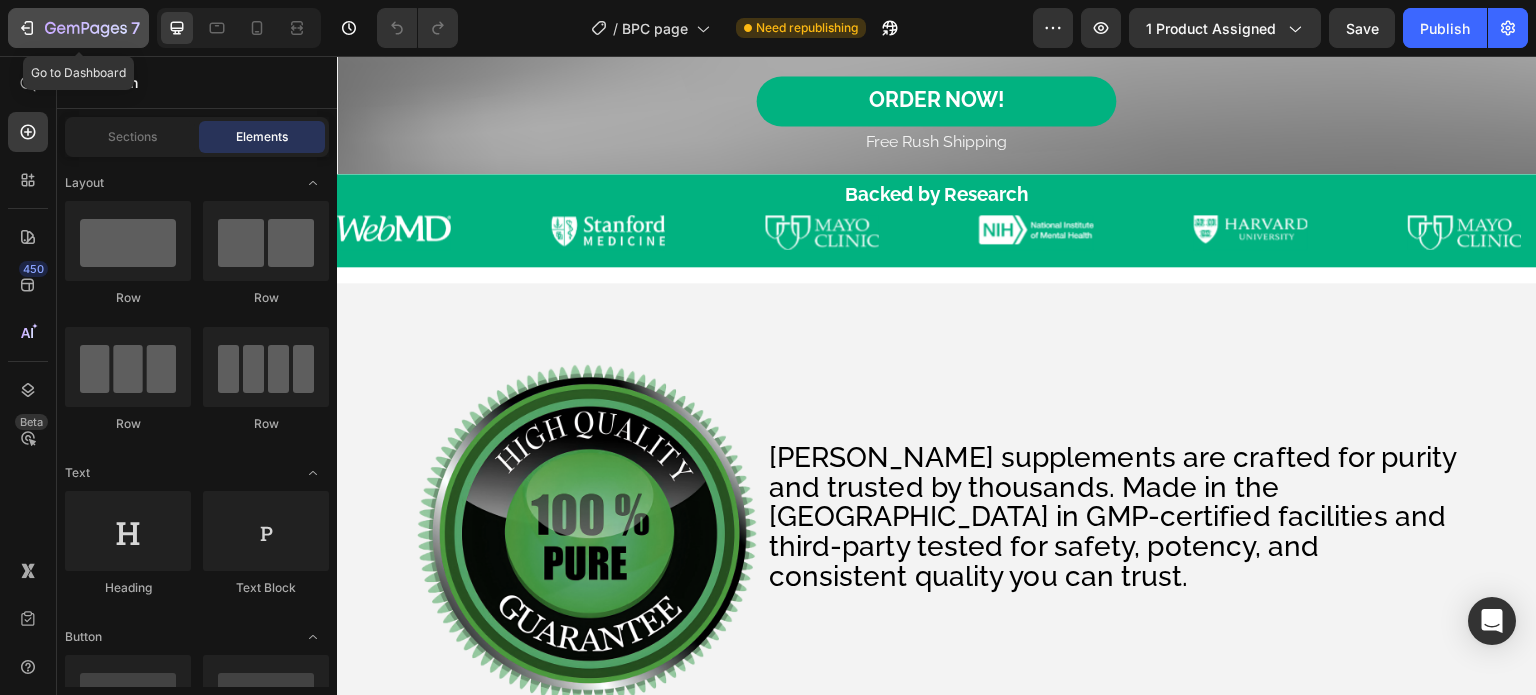click 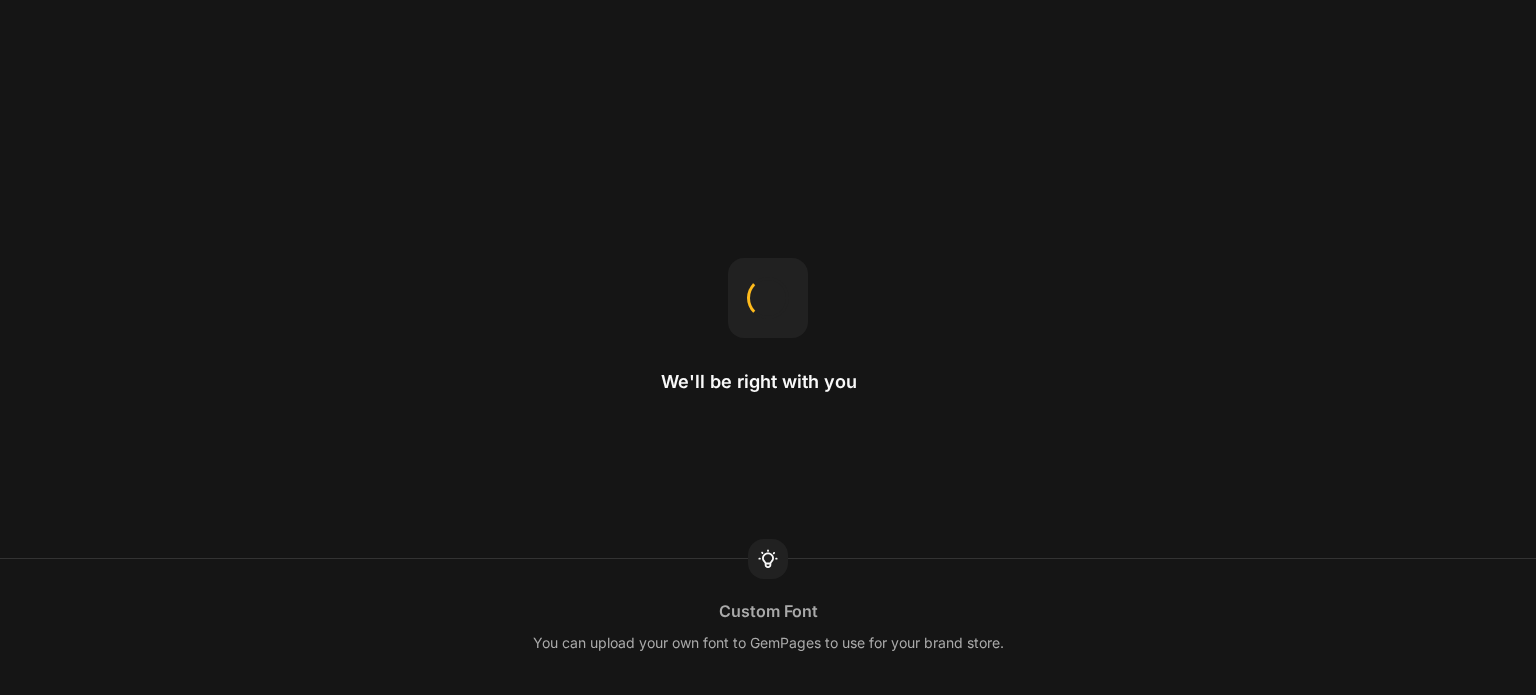 scroll, scrollTop: 0, scrollLeft: 0, axis: both 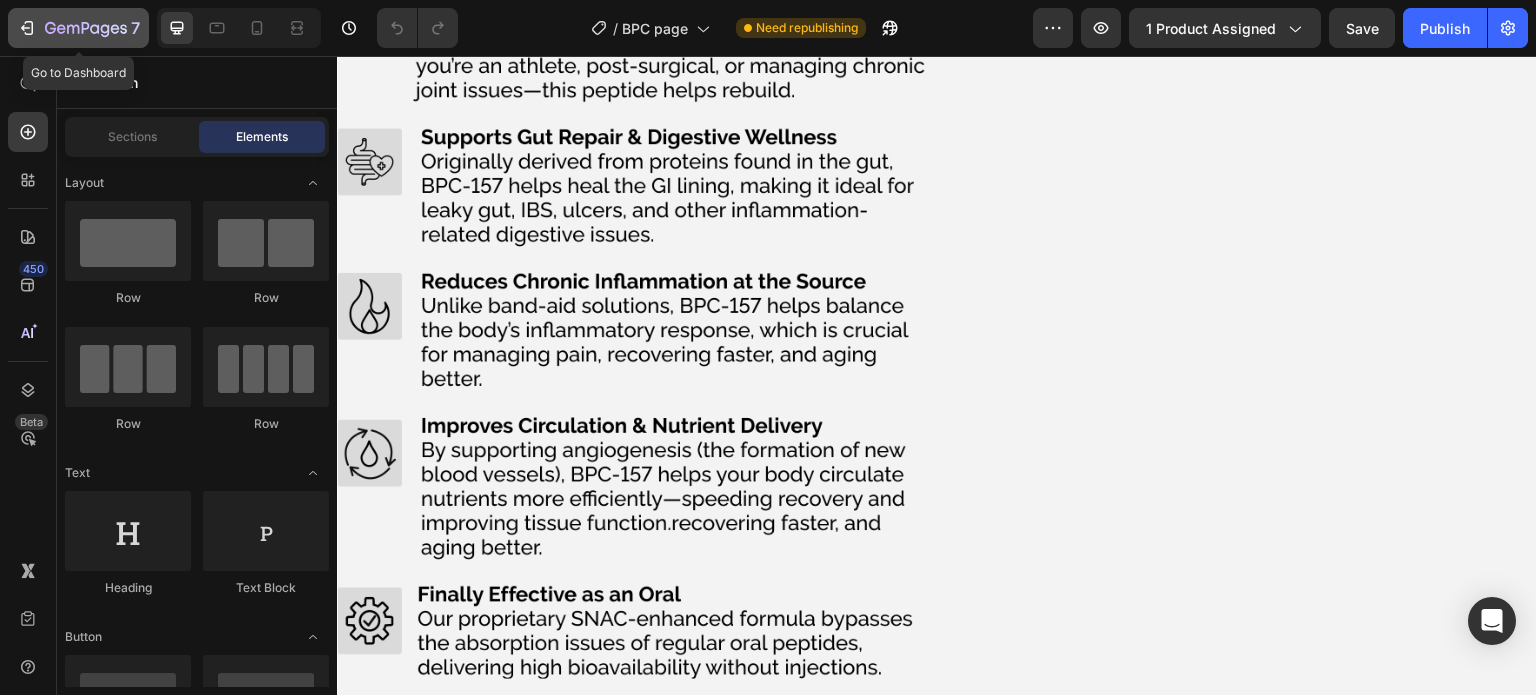 click 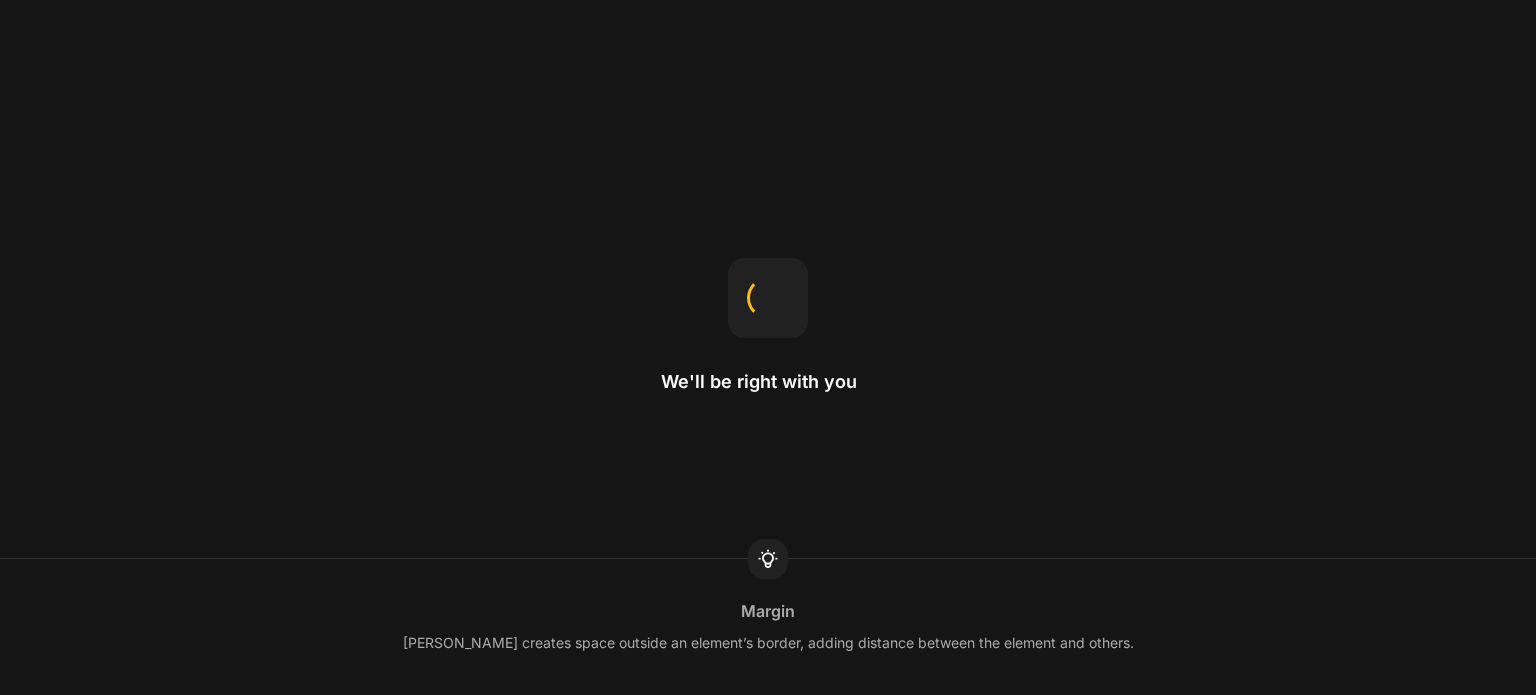 scroll, scrollTop: 0, scrollLeft: 0, axis: both 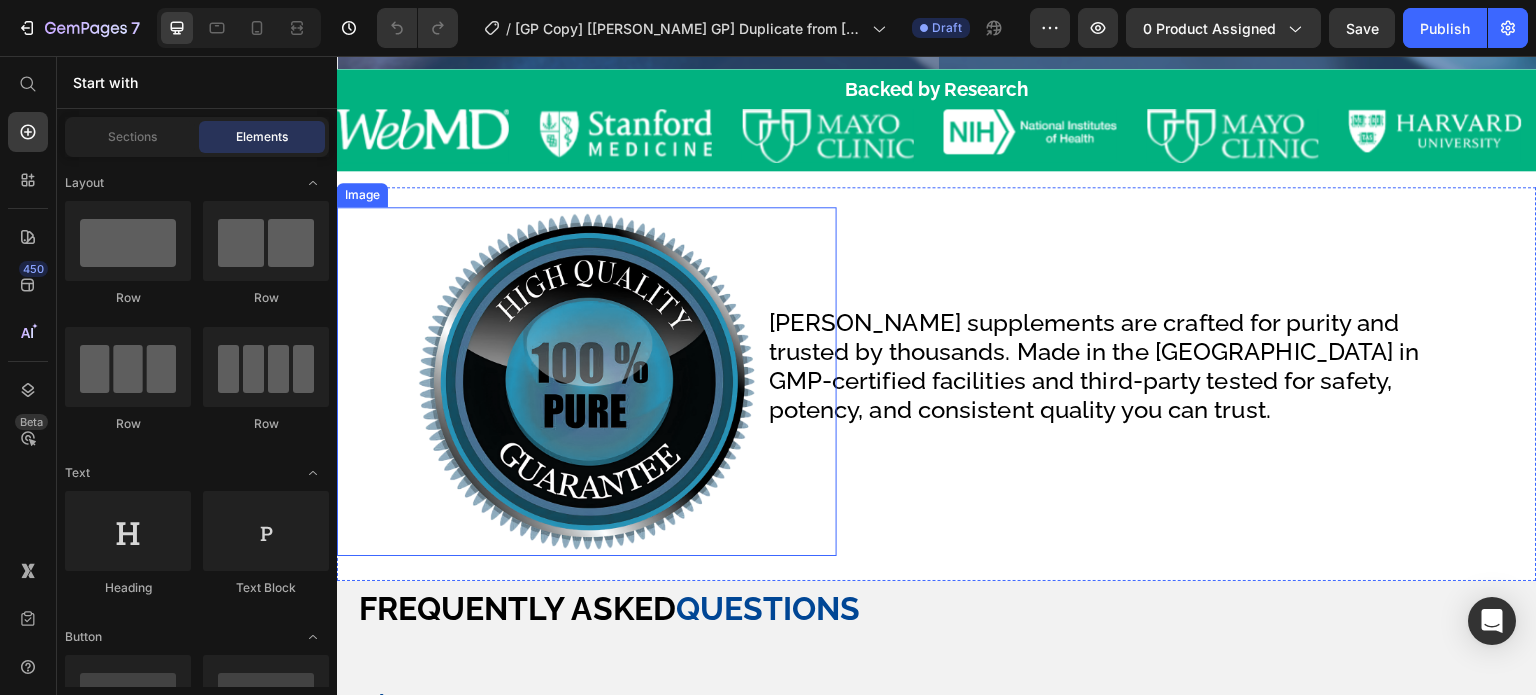 click at bounding box center (587, 381) 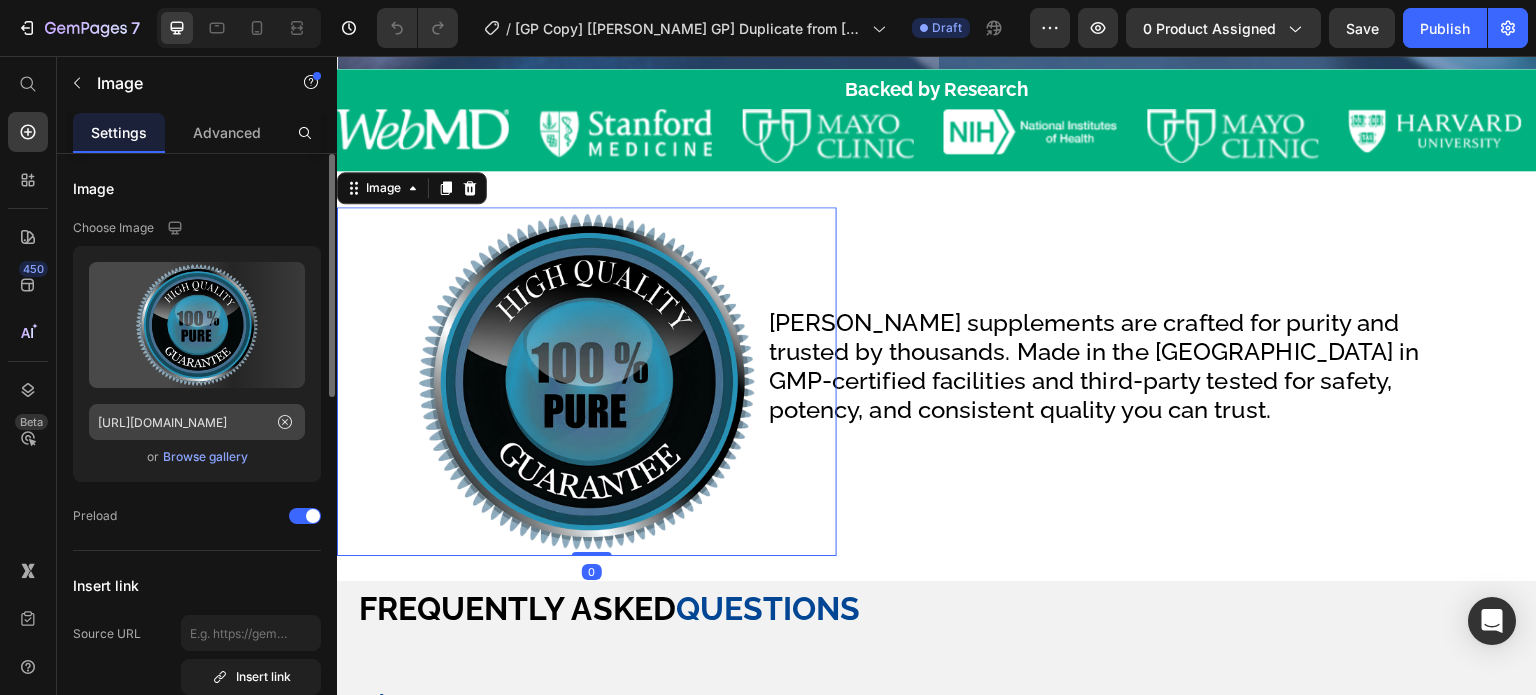 scroll, scrollTop: 300, scrollLeft: 0, axis: vertical 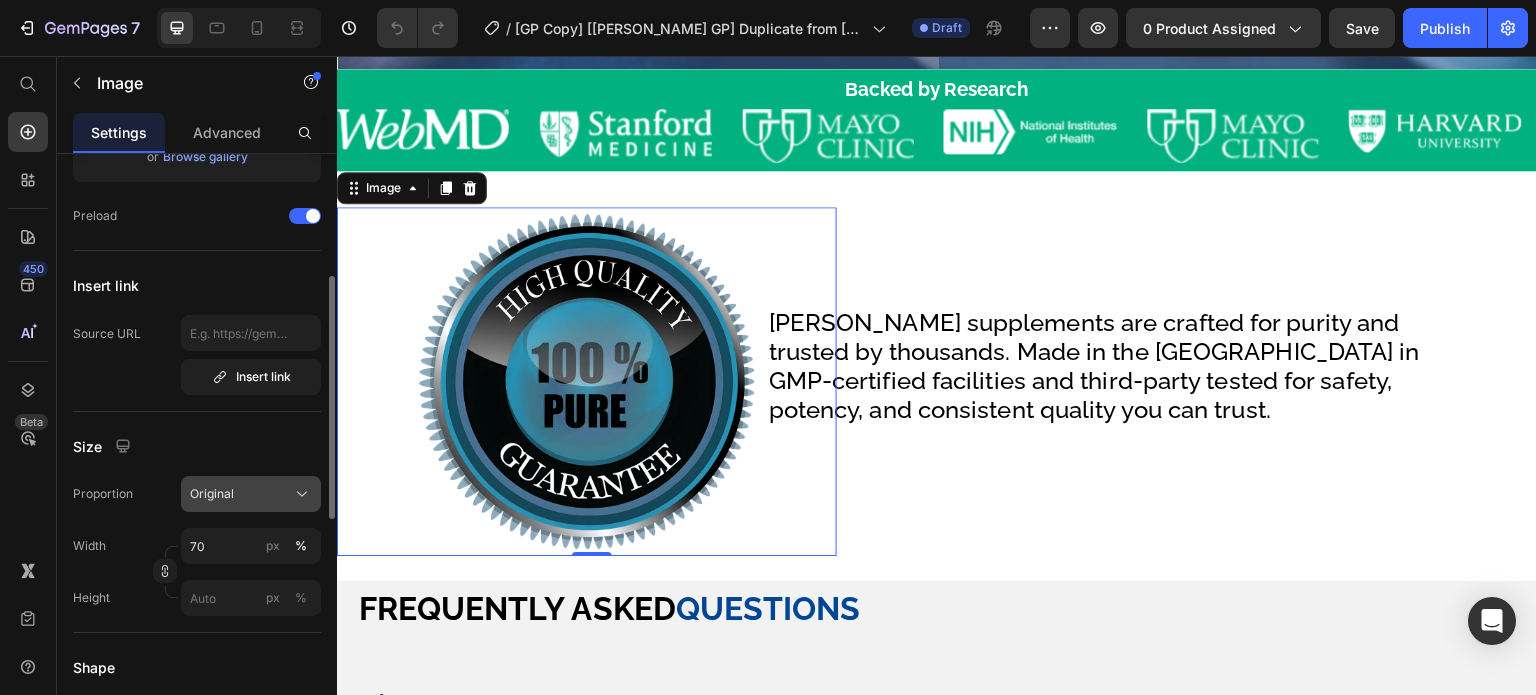 click on "Original" at bounding box center [251, 494] 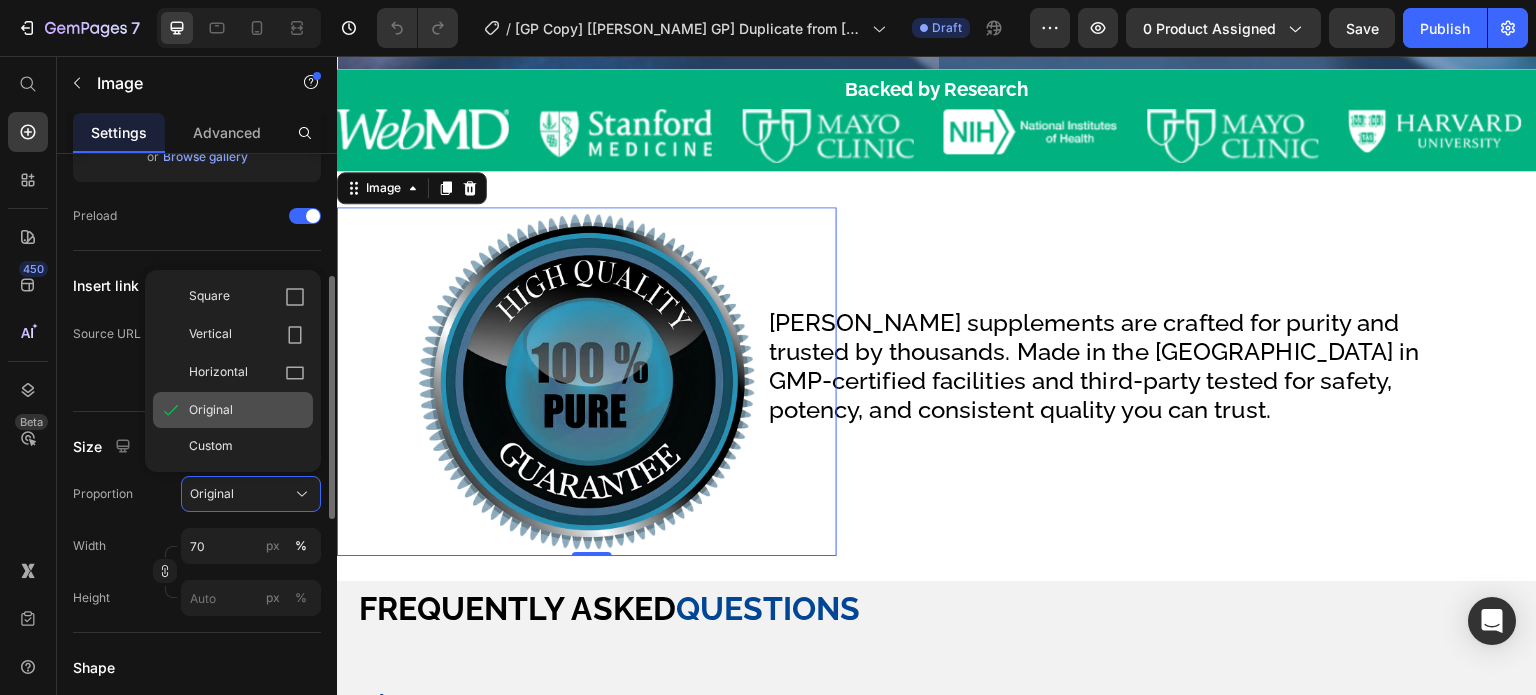click on "Original" at bounding box center (247, 410) 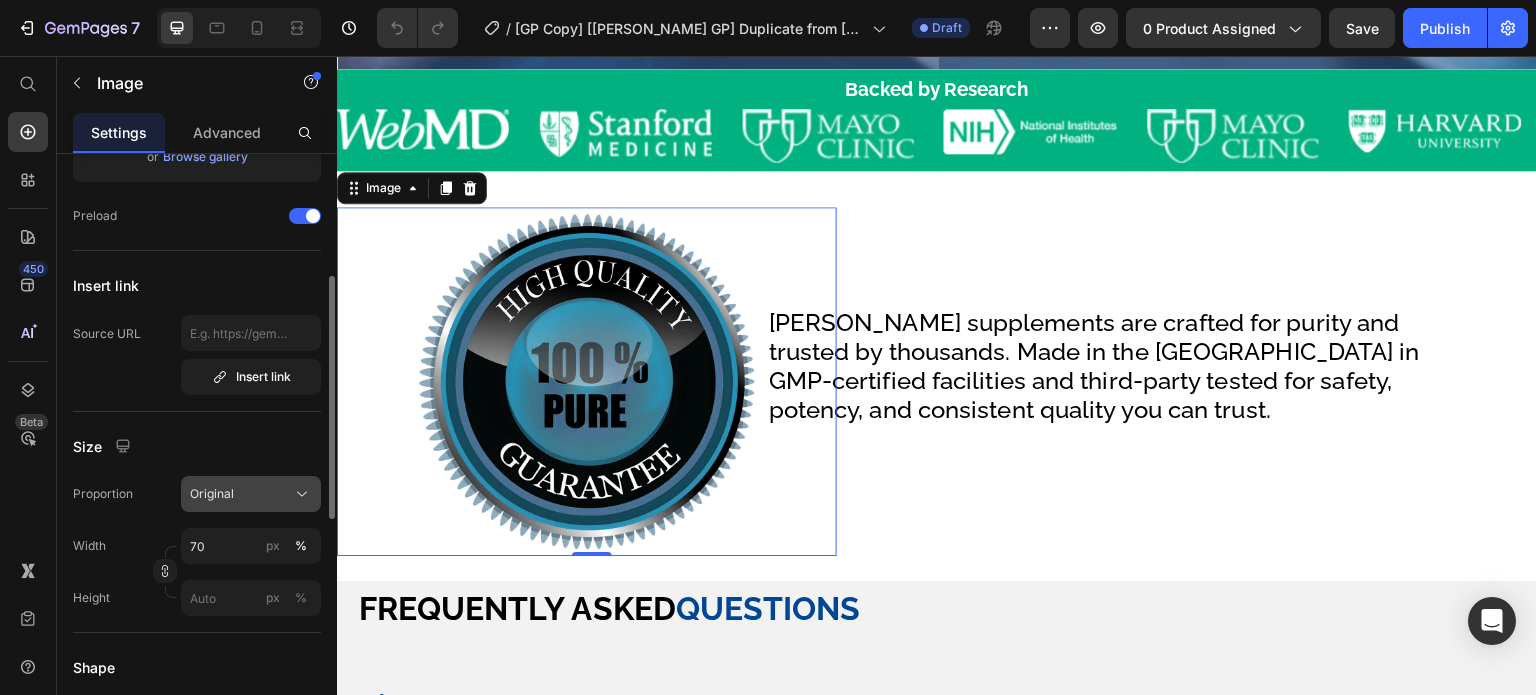 click on "Original" at bounding box center (251, 494) 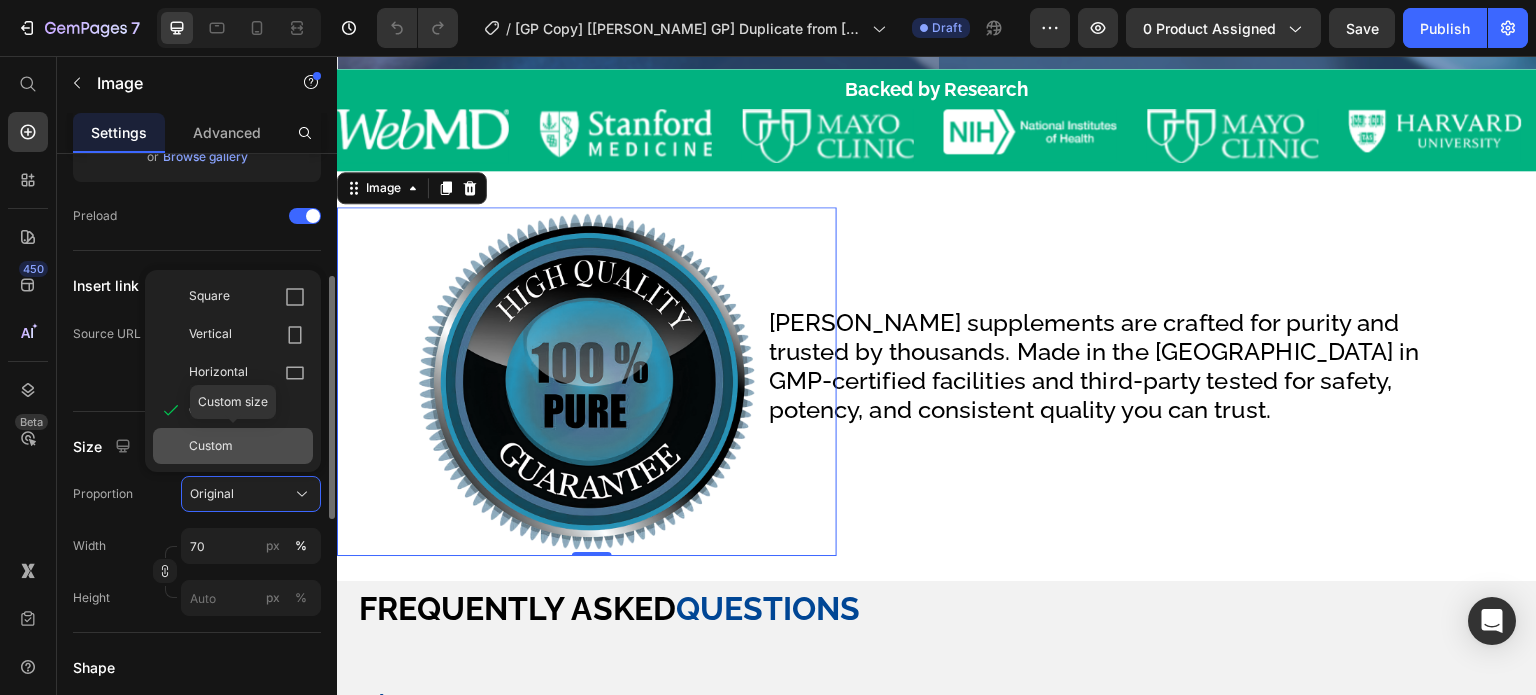 click on "Custom" at bounding box center (247, 446) 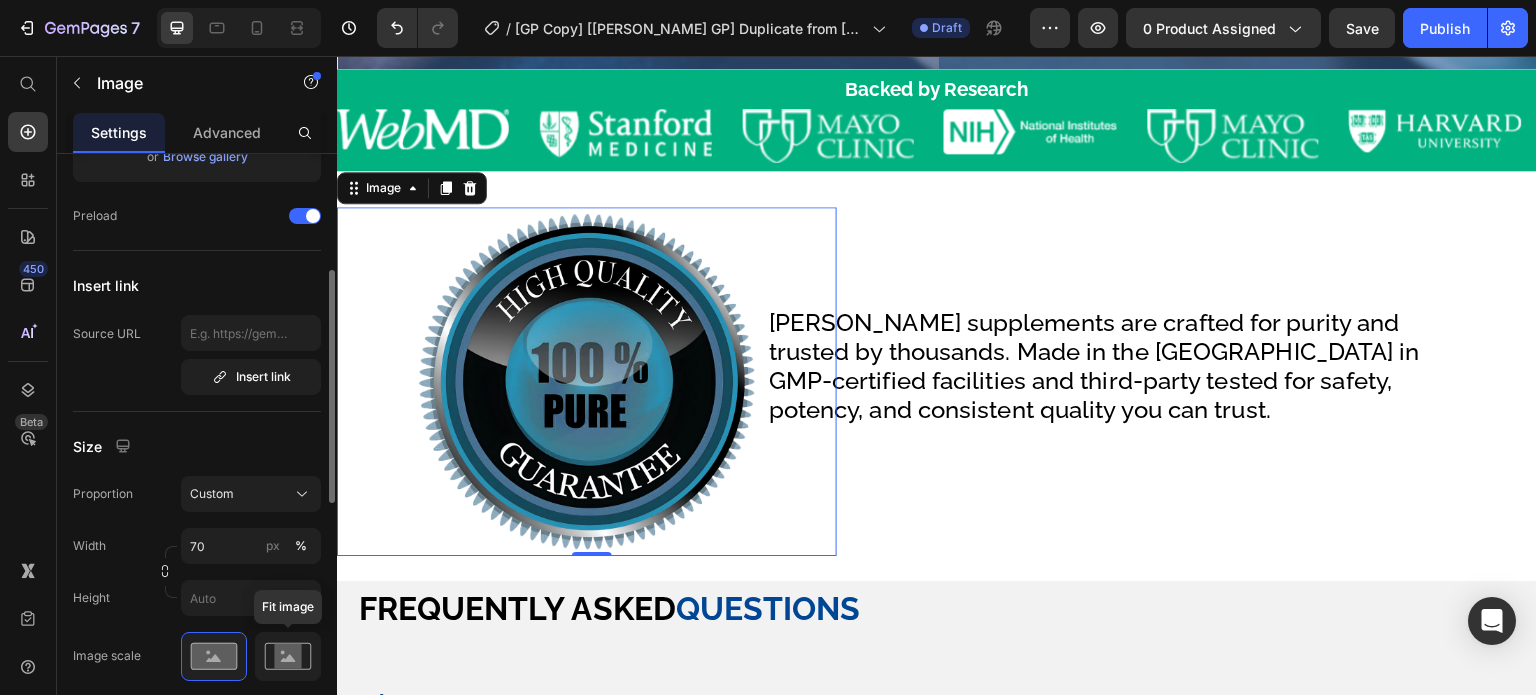 click 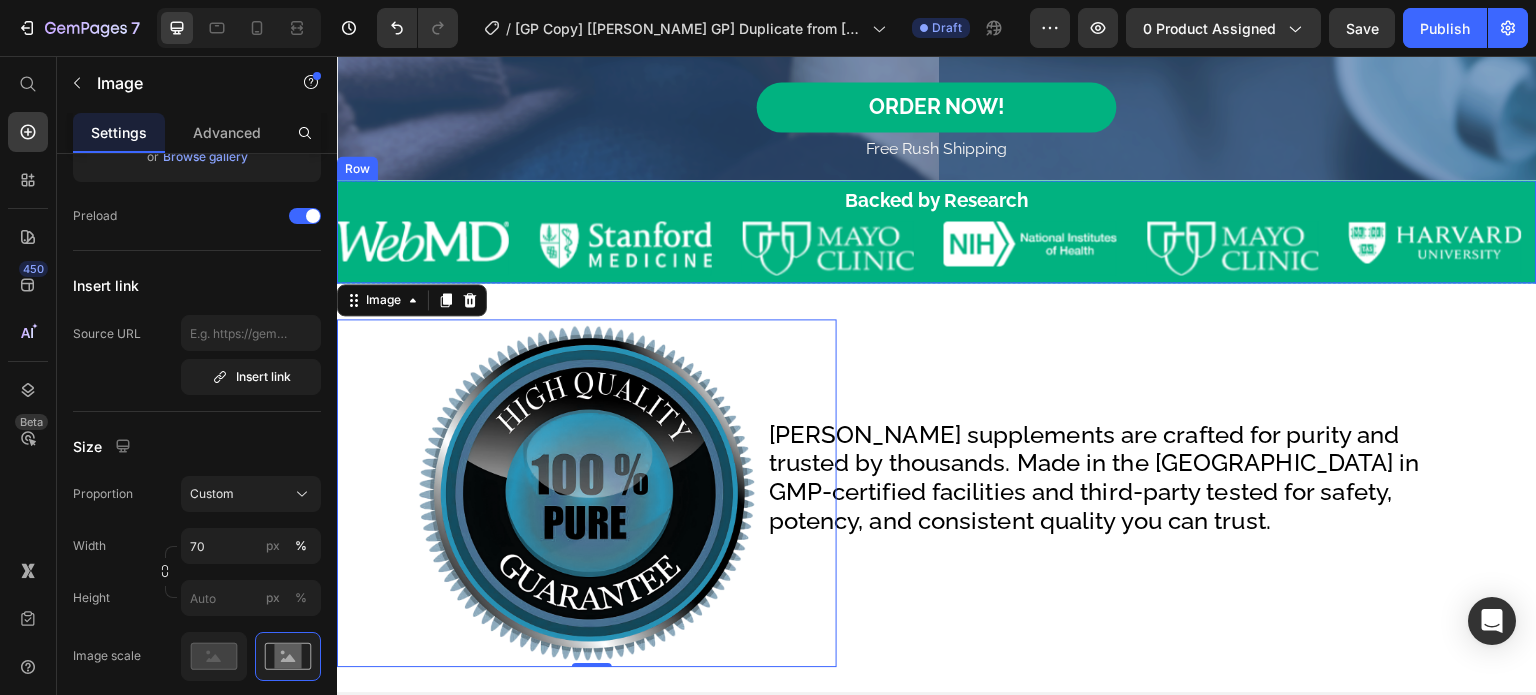 scroll, scrollTop: 1800, scrollLeft: 0, axis: vertical 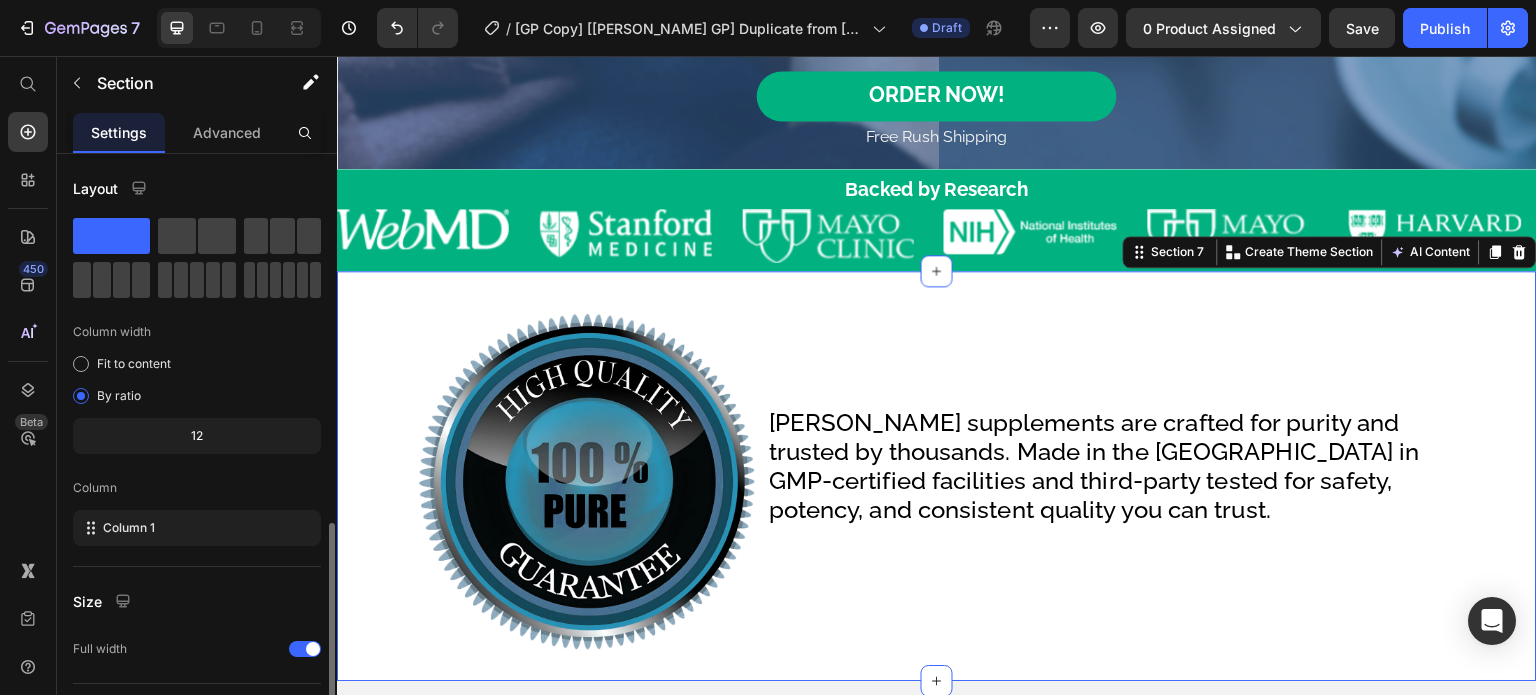 click on "Image EverLife supplements are crafted for purity and trusted by thousands. Made in the USA in GMP-certified facilities and third-party tested for safety, potency, and consistent quality you can trust. Text Block Row Row Image EverLife supplements are crafted for purity and trusted by thousands. Made in the USA in GMP-certified facilities and third-party tested for safety, potency, and consistent quality you can trust. Text Block Row" at bounding box center (937, 476) 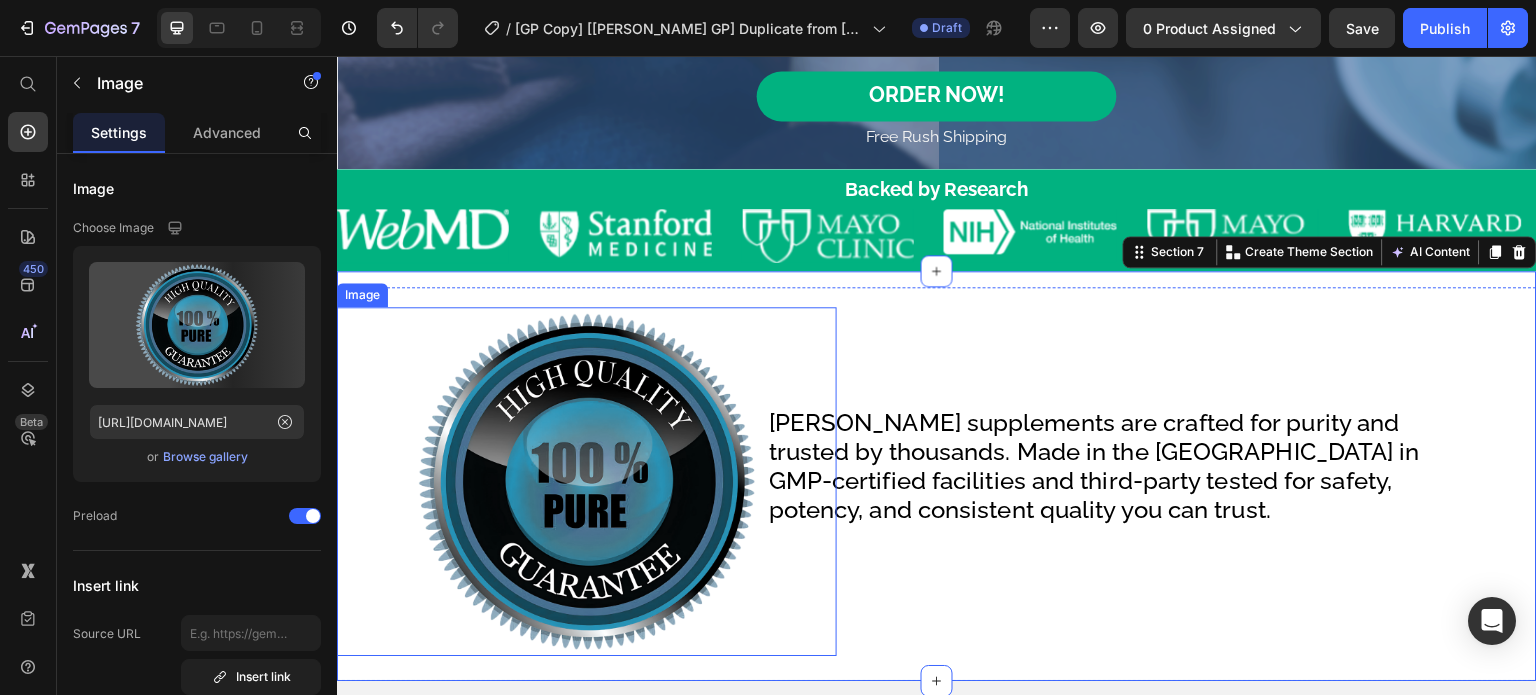 click at bounding box center (587, 481) 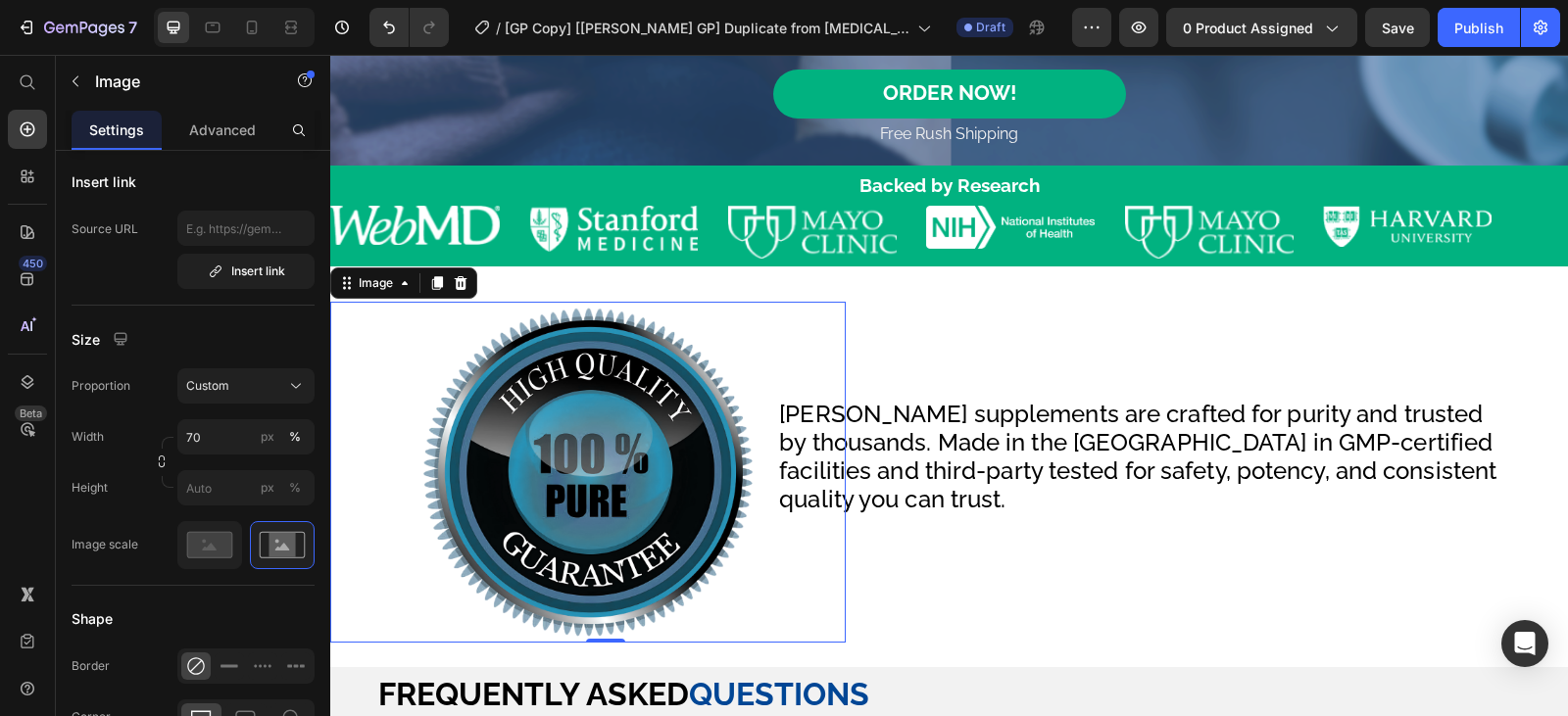 scroll, scrollTop: 392, scrollLeft: 0, axis: vertical 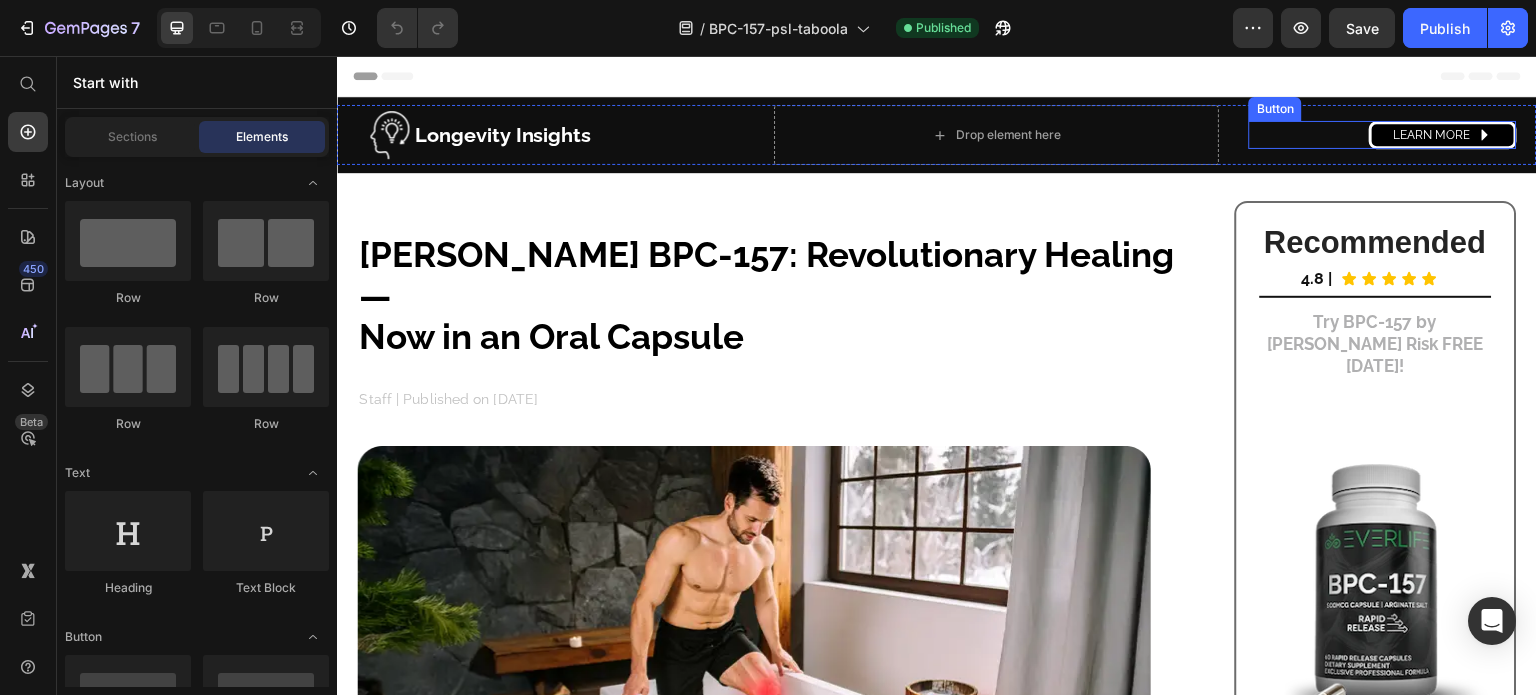 click on "LEARN MORE" at bounding box center (1443, 135) 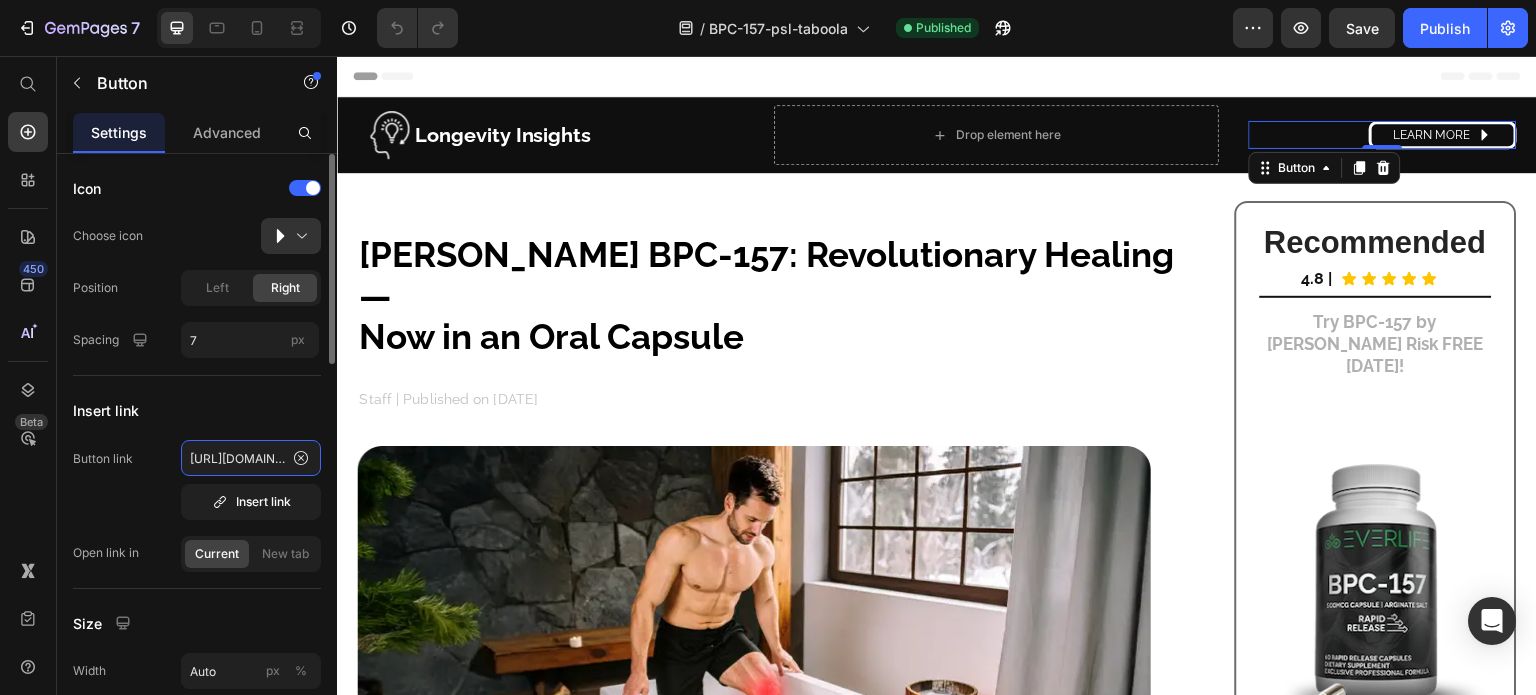 click on "https://shop.everlifemd.com/products/bpc-157_fb" 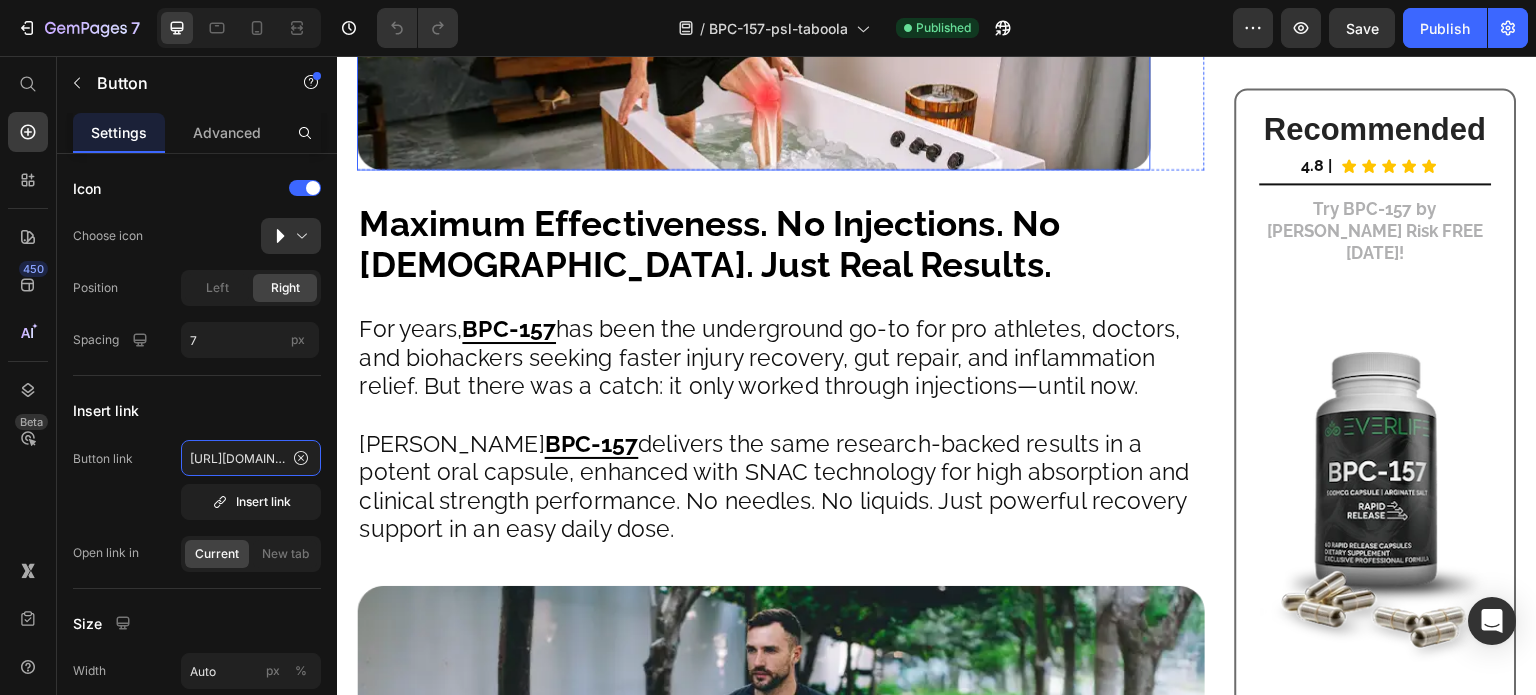 scroll, scrollTop: 600, scrollLeft: 0, axis: vertical 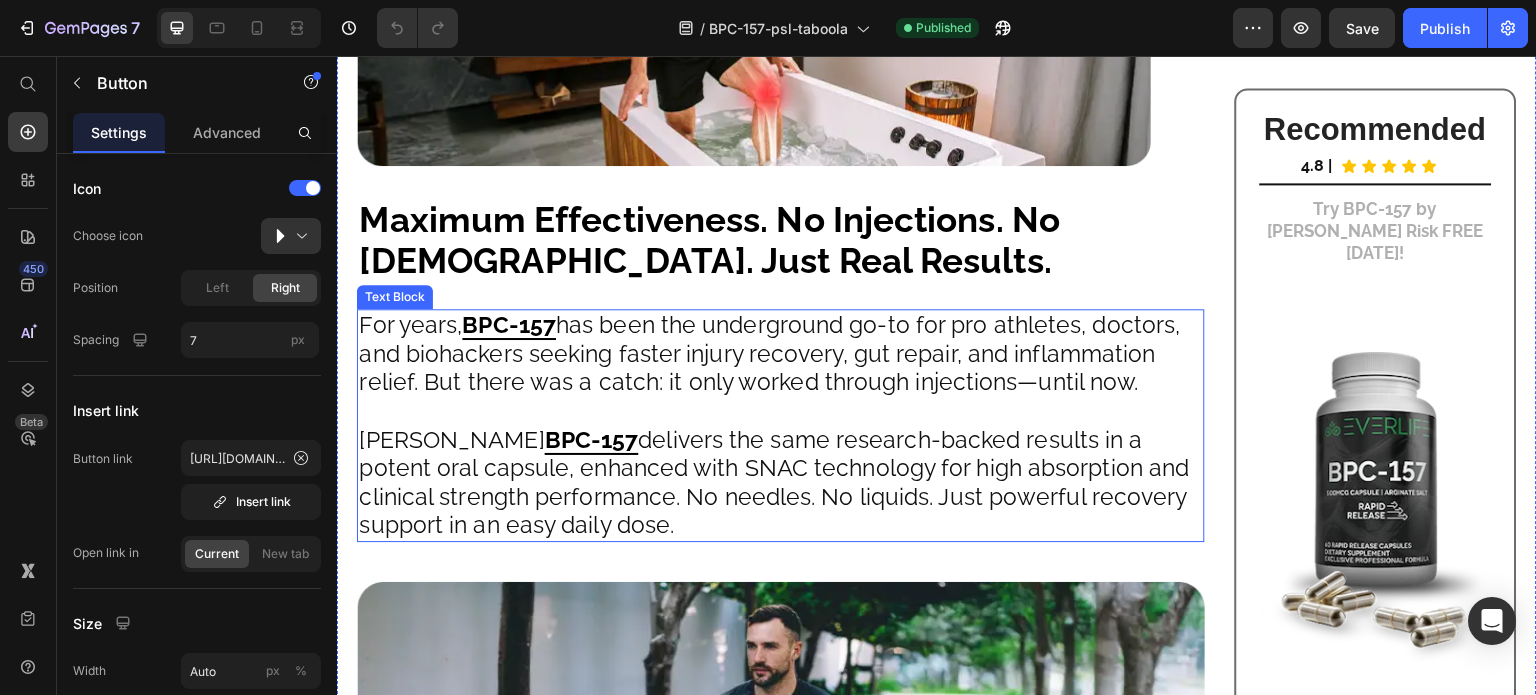 click on "BPC-157" at bounding box center [509, 324] 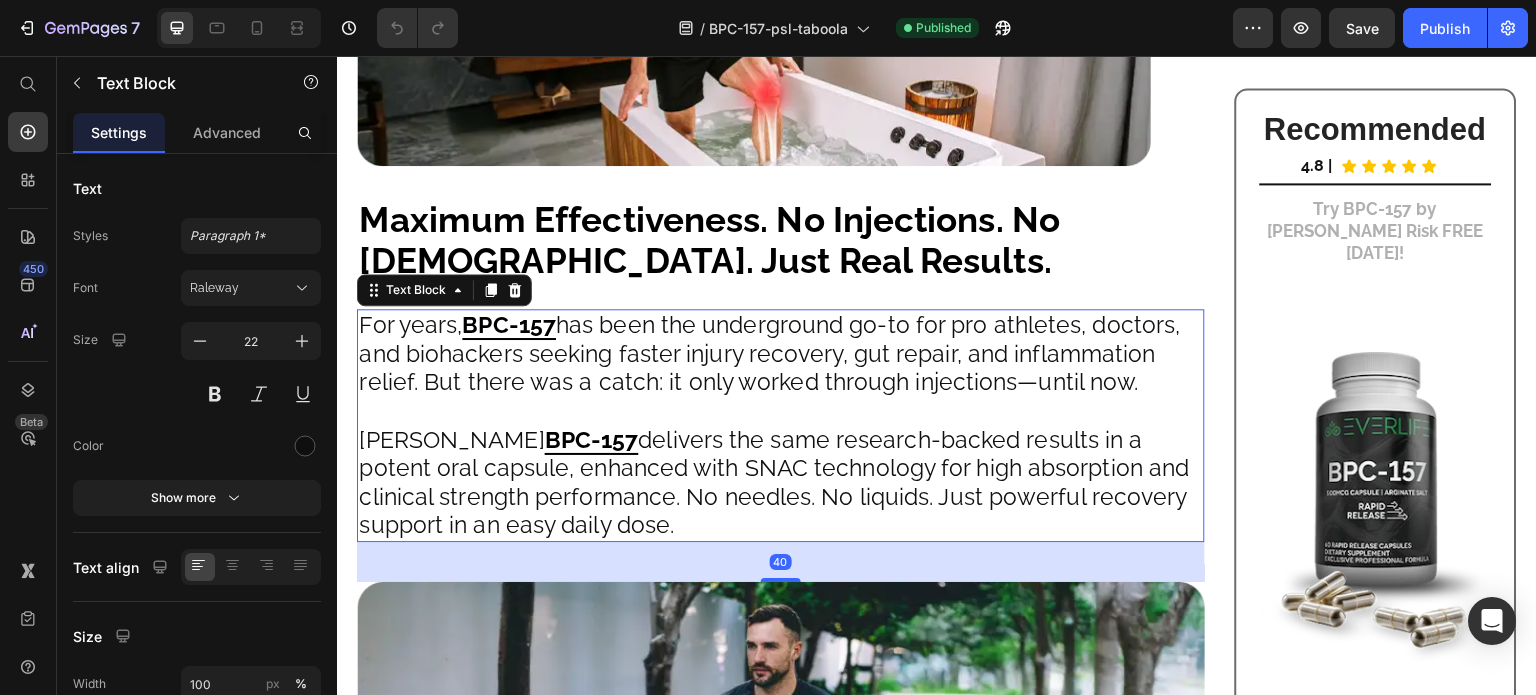 click on "BPC-157" at bounding box center [509, 324] 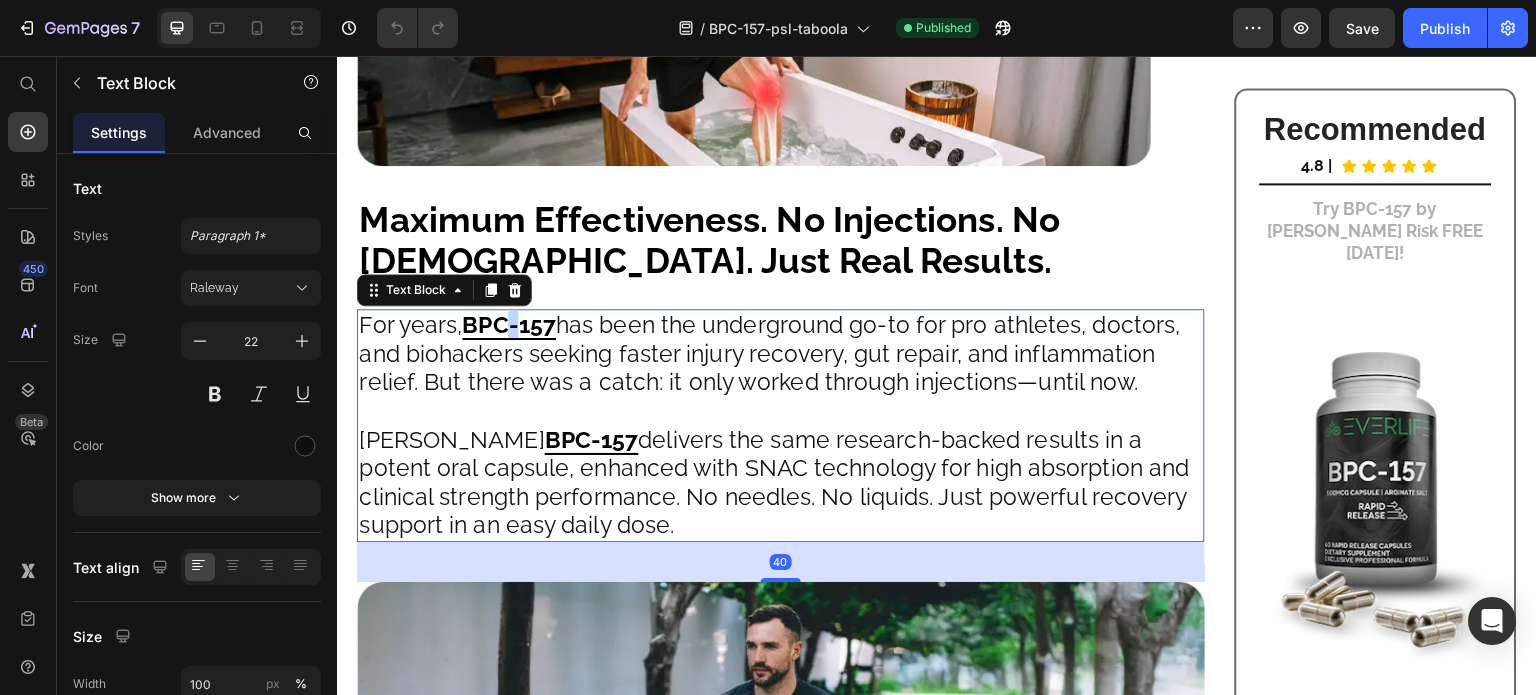 click on "BPC-157" at bounding box center [509, 324] 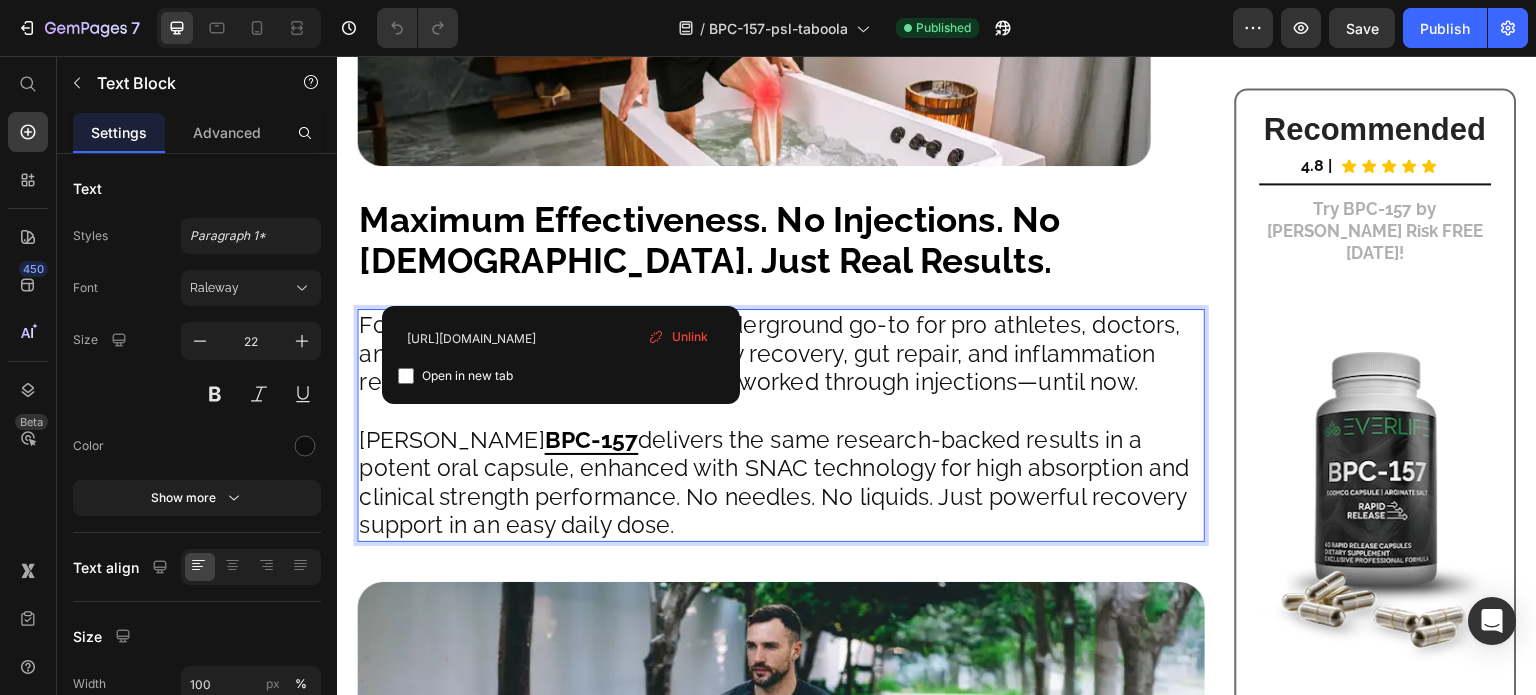 click on "BPC-157" at bounding box center [509, 324] 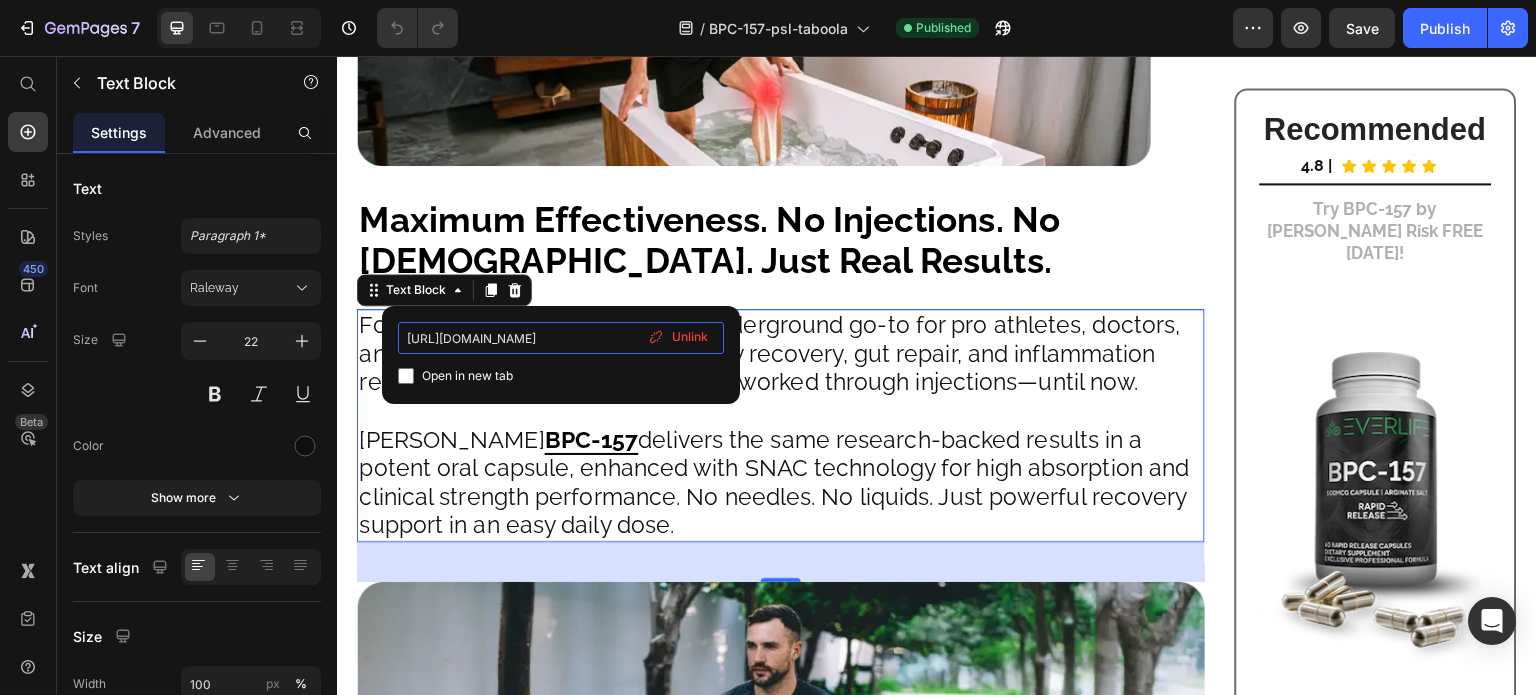 click on "[URL][DOMAIN_NAME]" at bounding box center (561, 338) 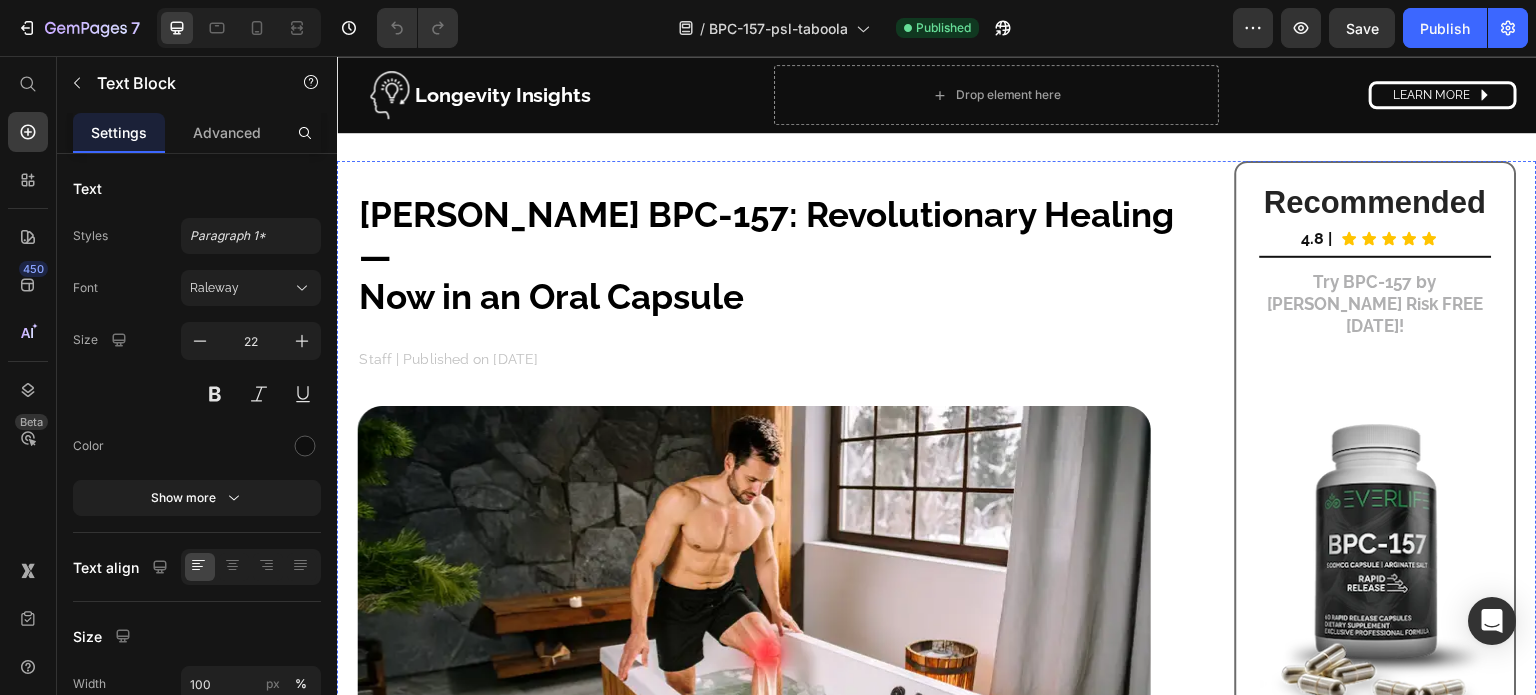 scroll, scrollTop: 0, scrollLeft: 0, axis: both 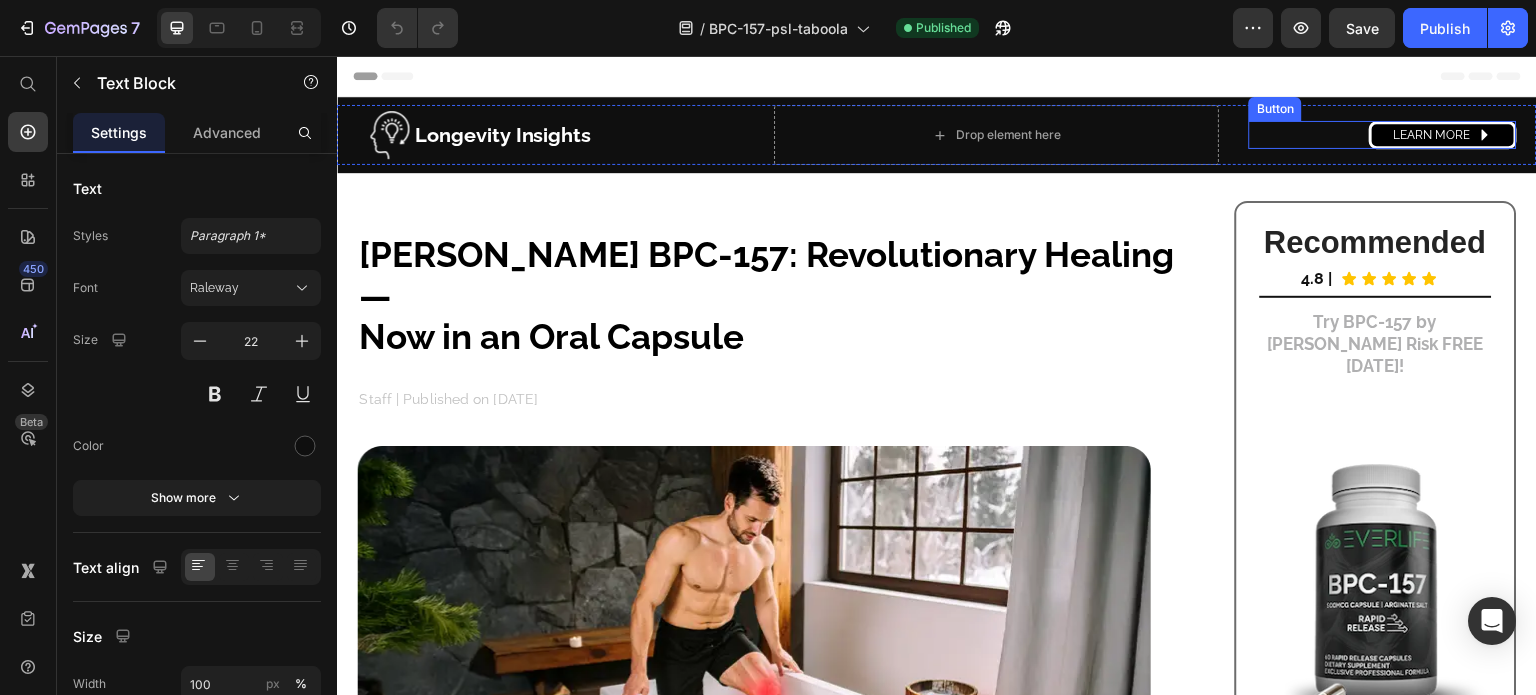 click on "LEARN MORE" at bounding box center (1443, 135) 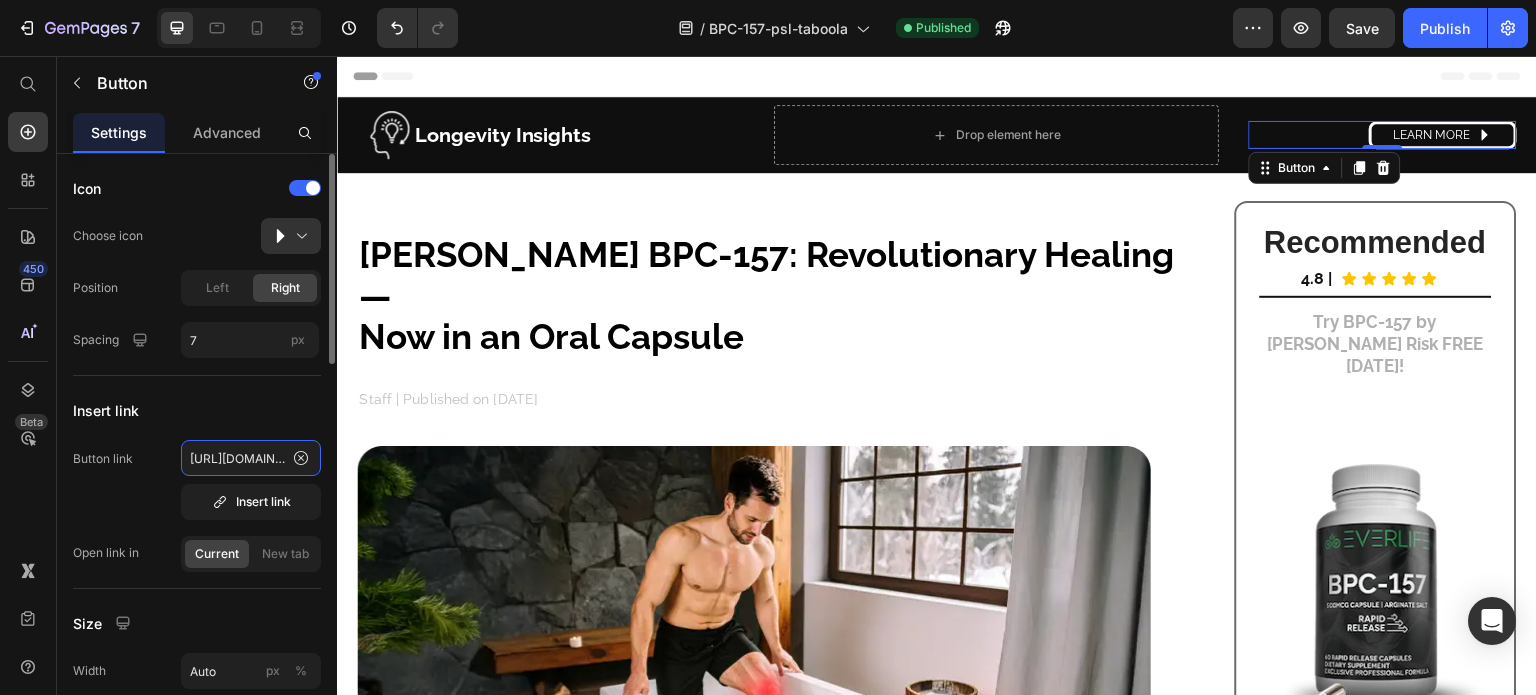 click on "https://shop.everlifemd.com/products/bpc-157_fb" 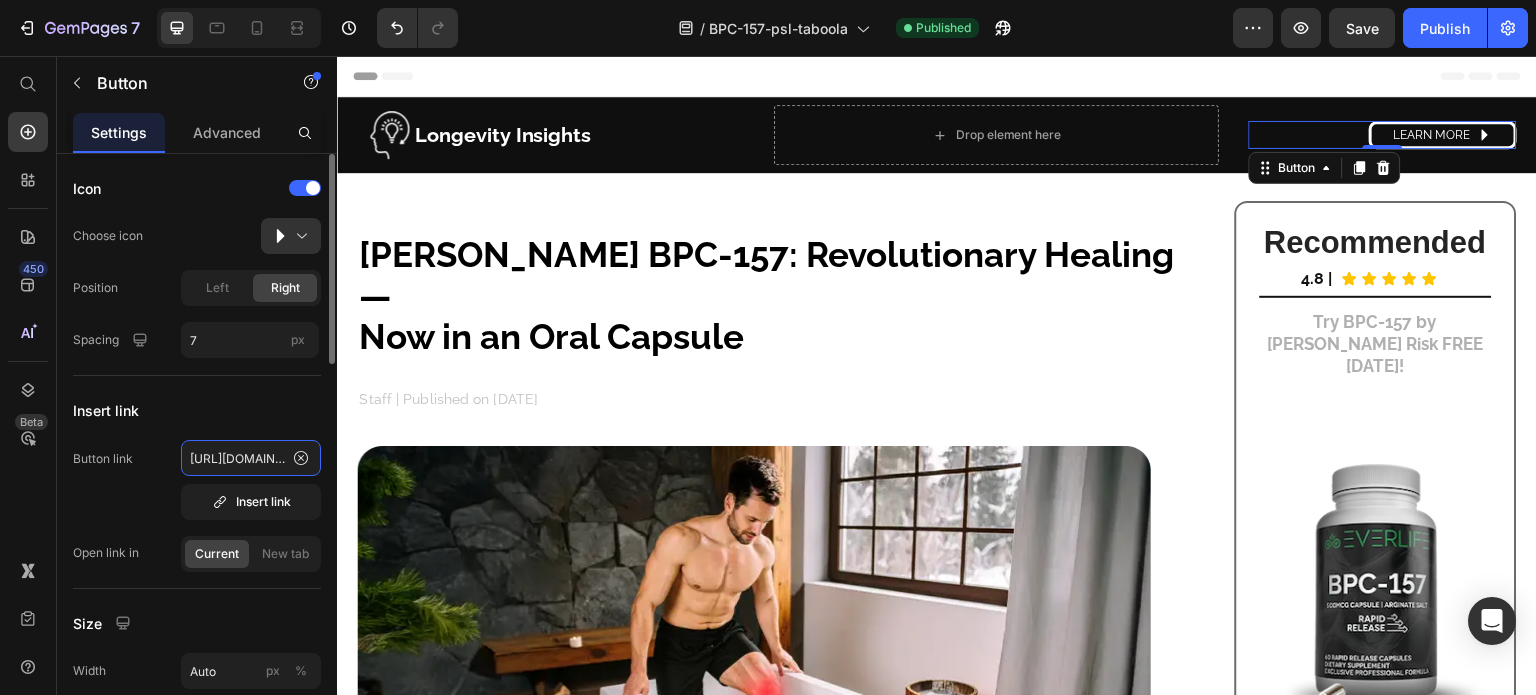 scroll, scrollTop: 0, scrollLeft: 180, axis: horizontal 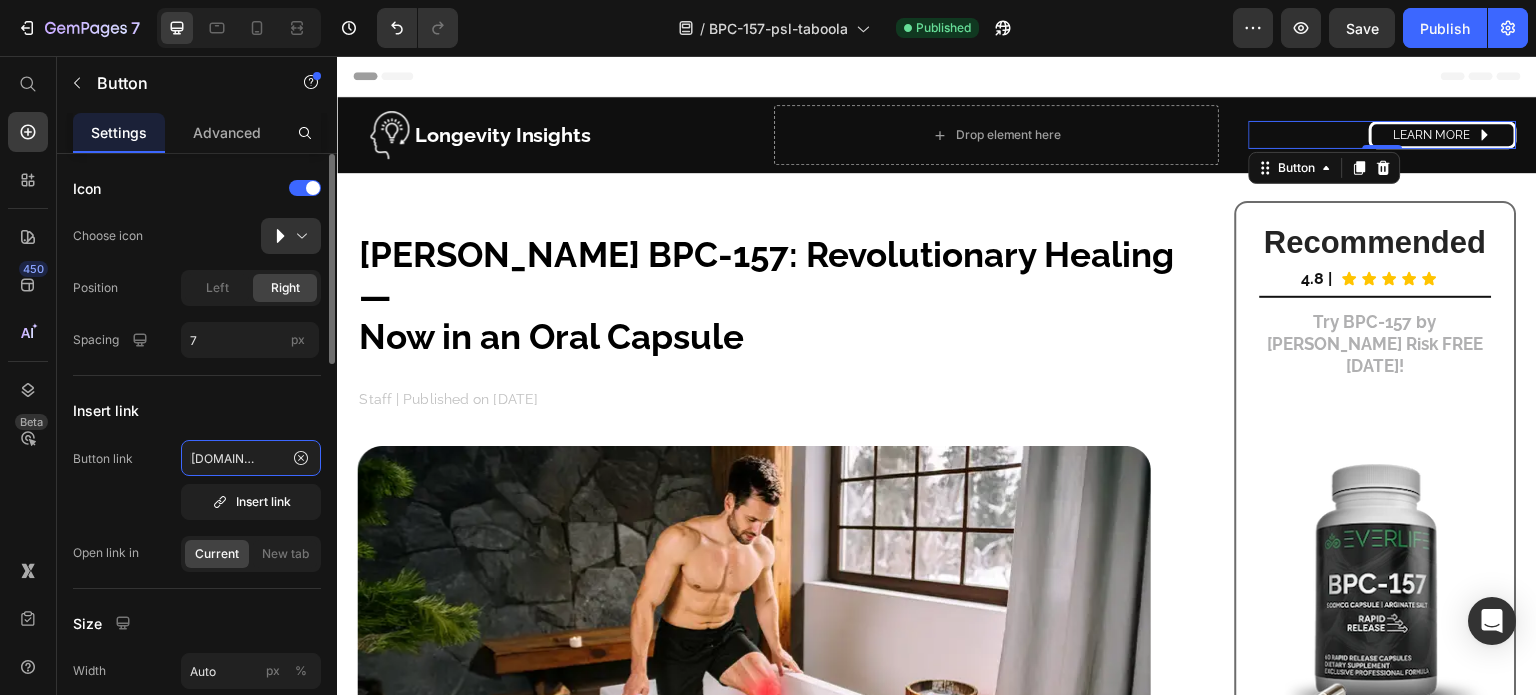 type on "[URL][DOMAIN_NAME]" 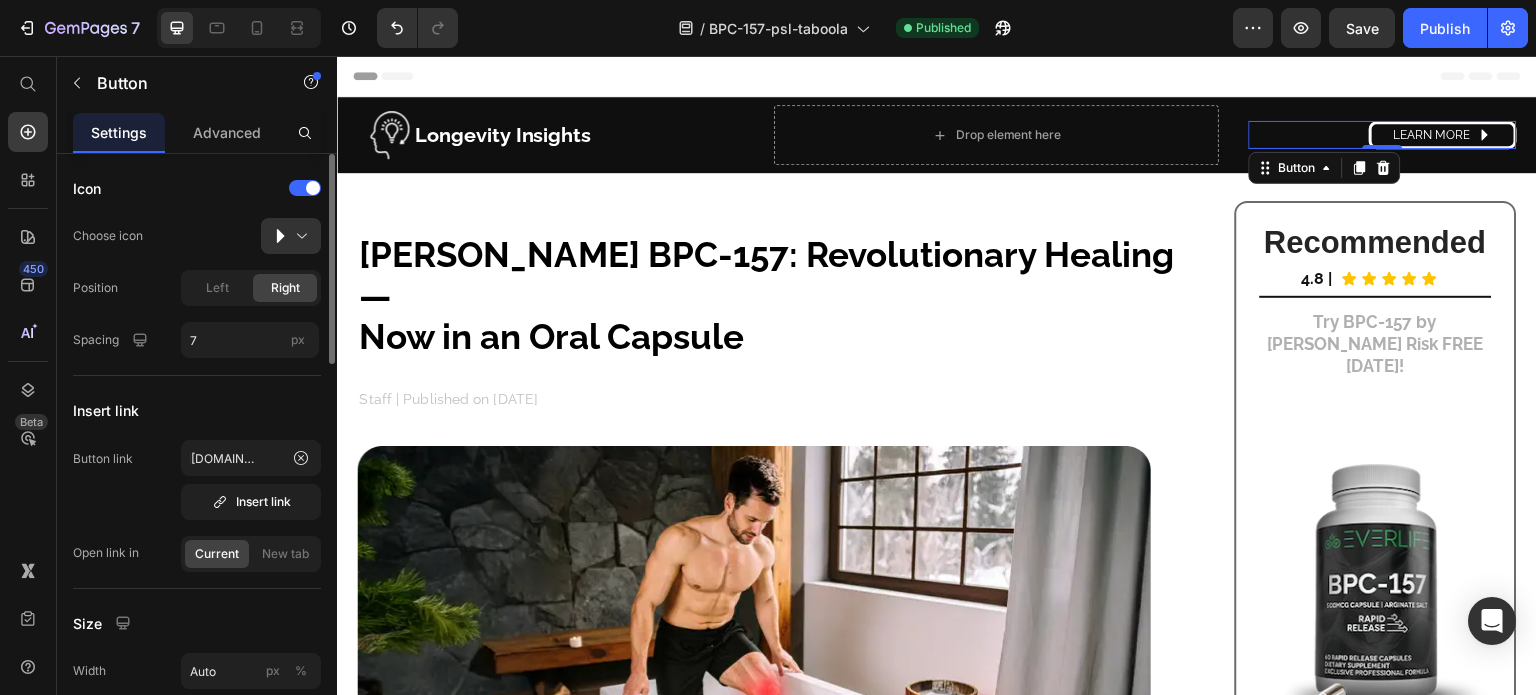 scroll, scrollTop: 0, scrollLeft: 0, axis: both 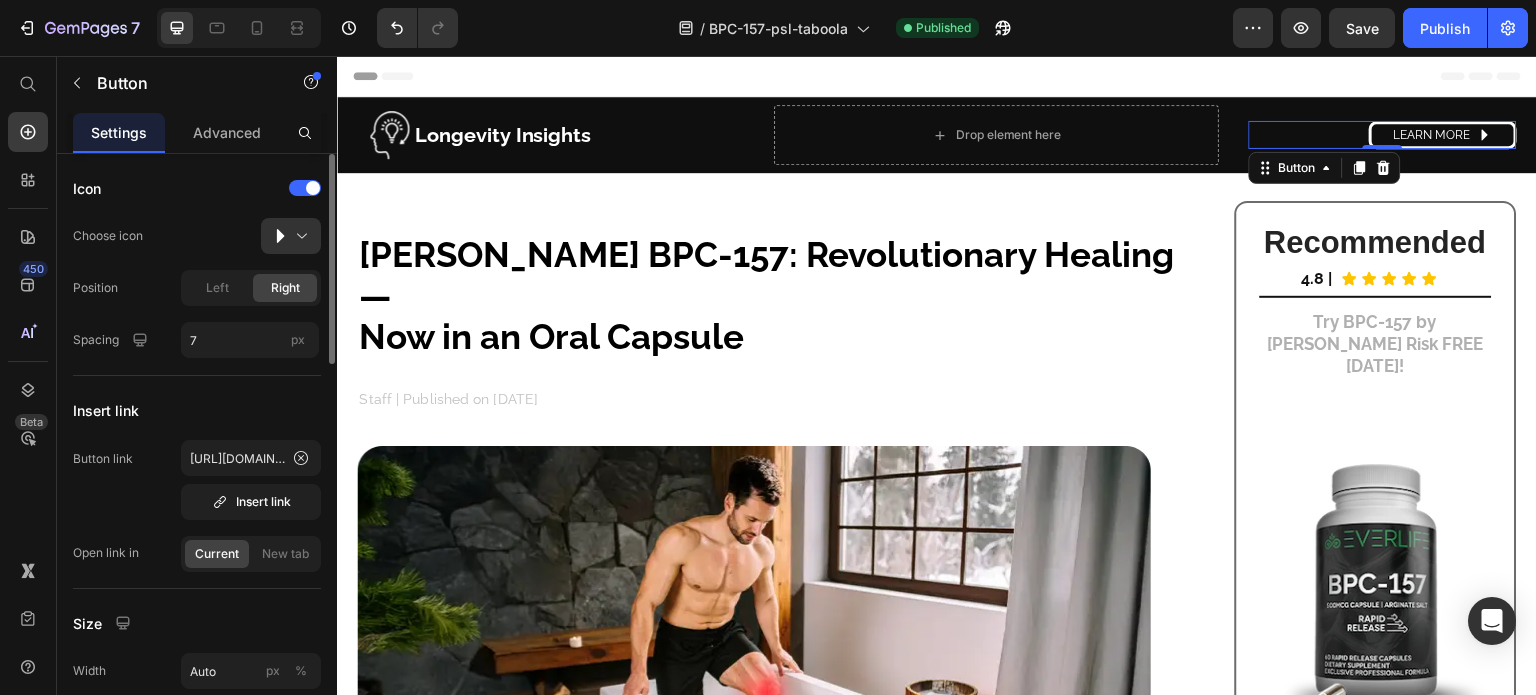 click on "Insert link" at bounding box center (197, 410) 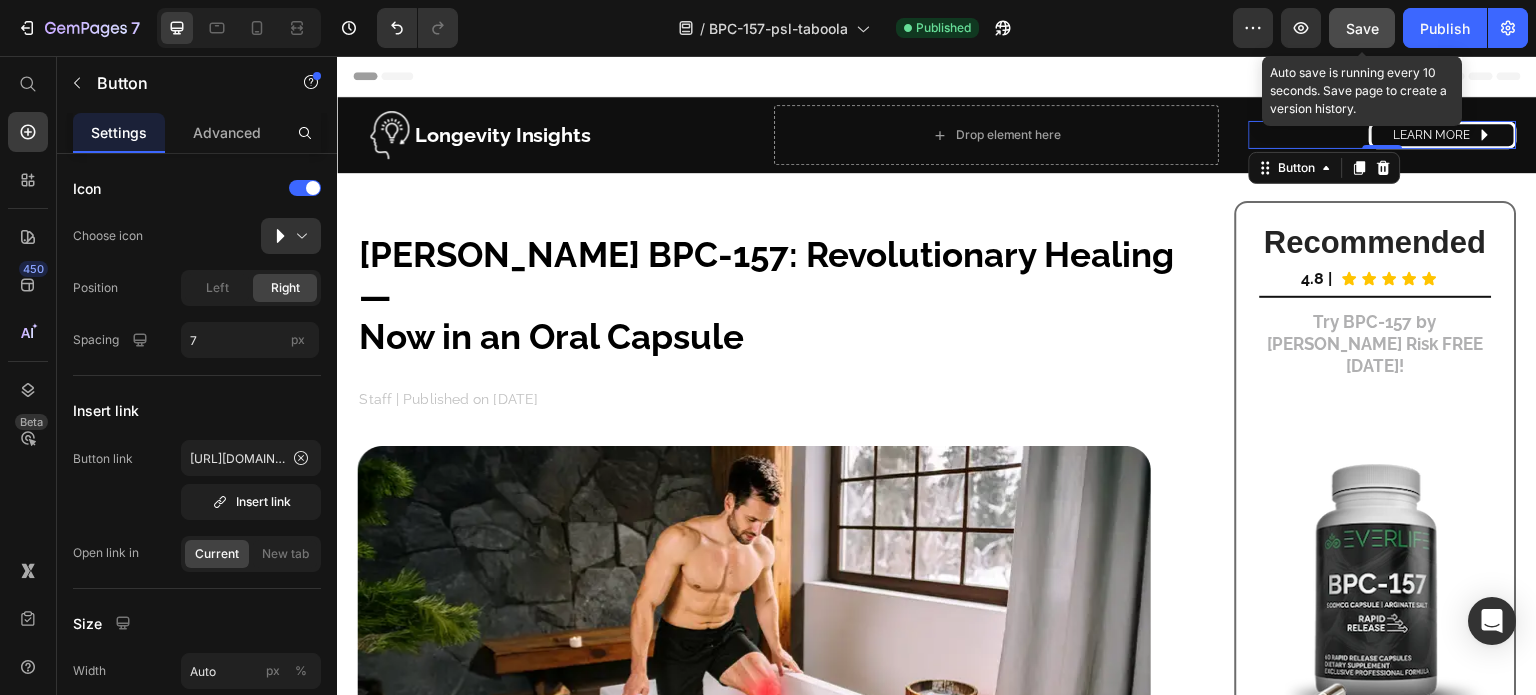 click on "Save" at bounding box center [1362, 28] 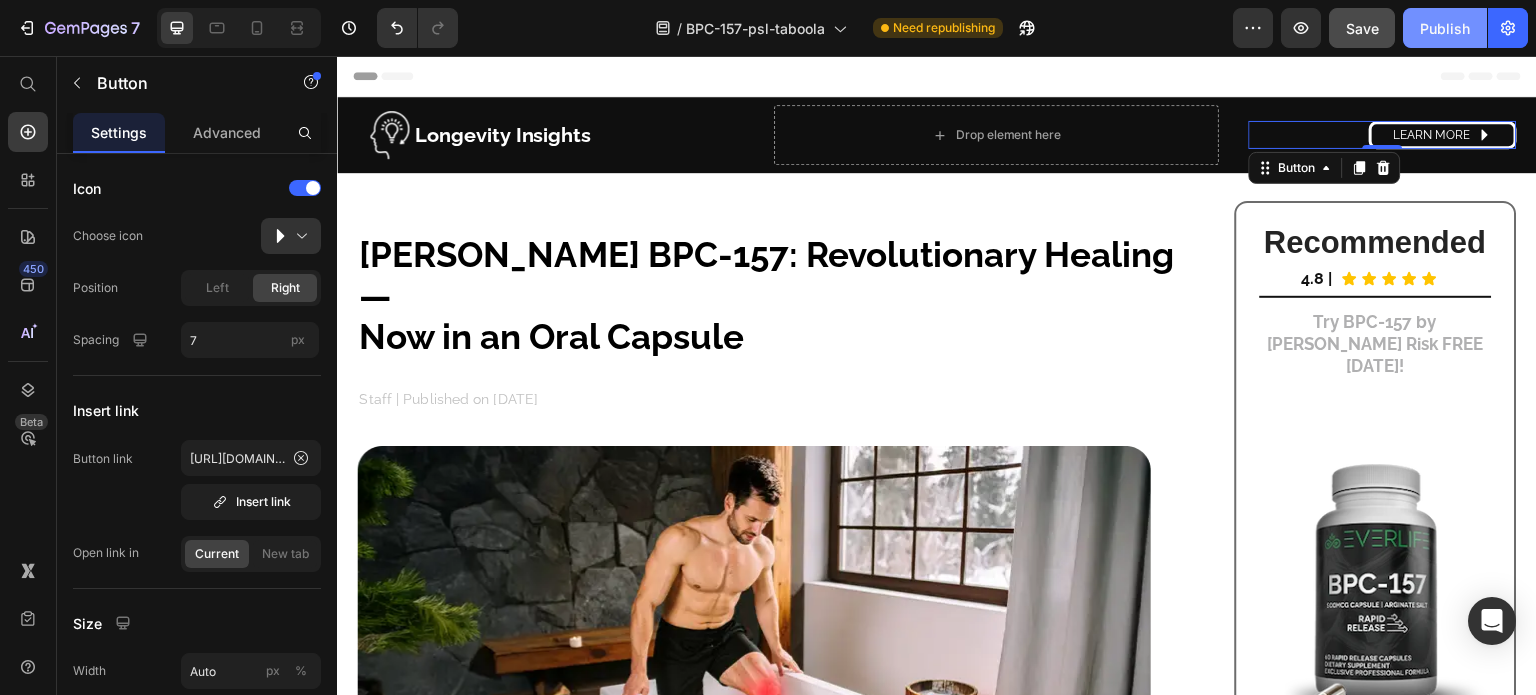 click on "Publish" at bounding box center (1445, 28) 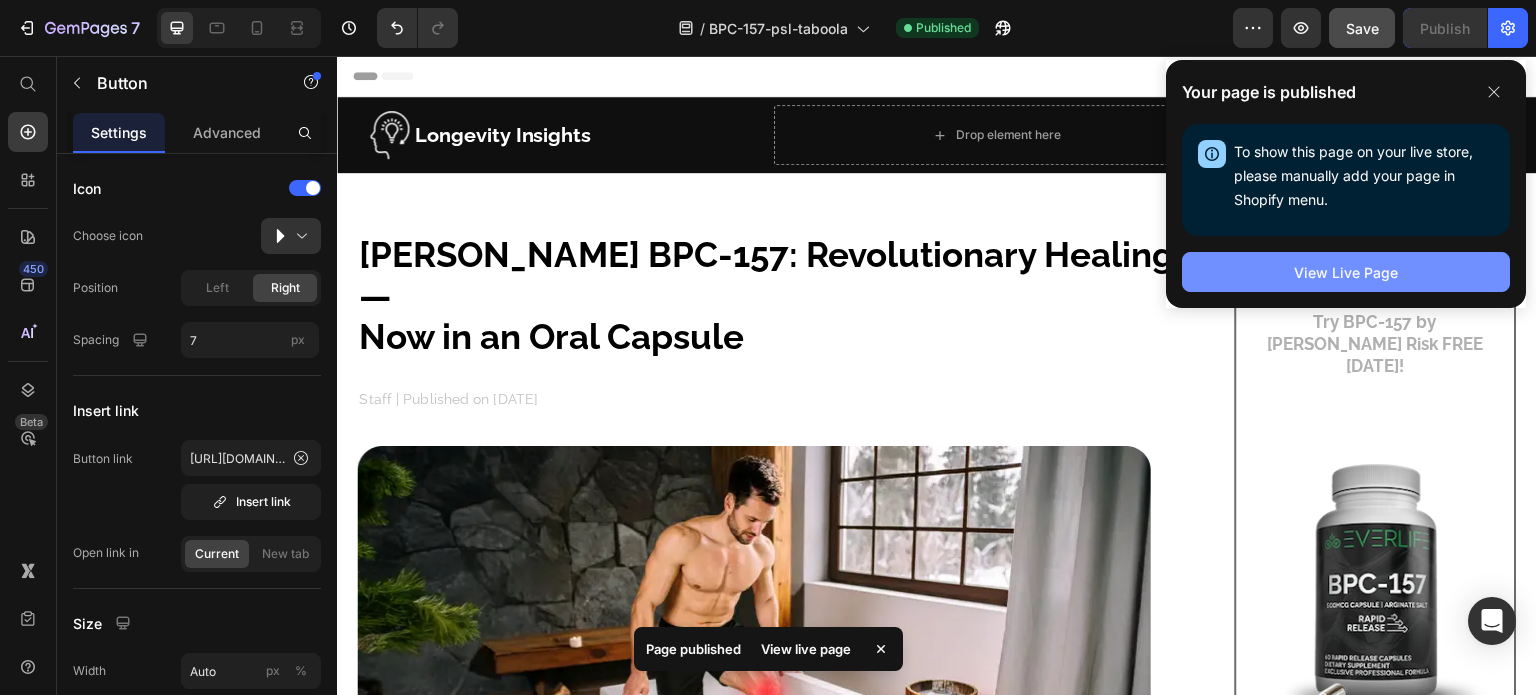 click on "View Live Page" at bounding box center (1346, 272) 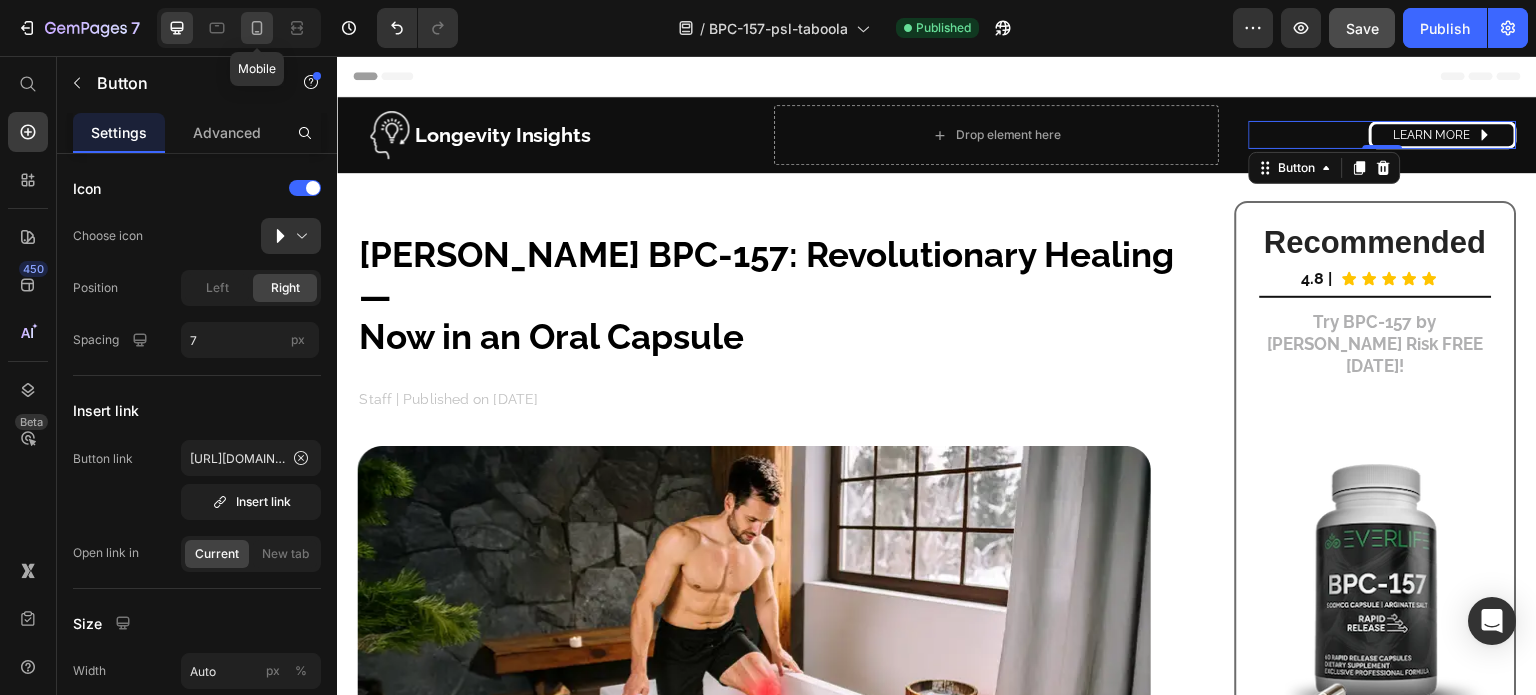 click 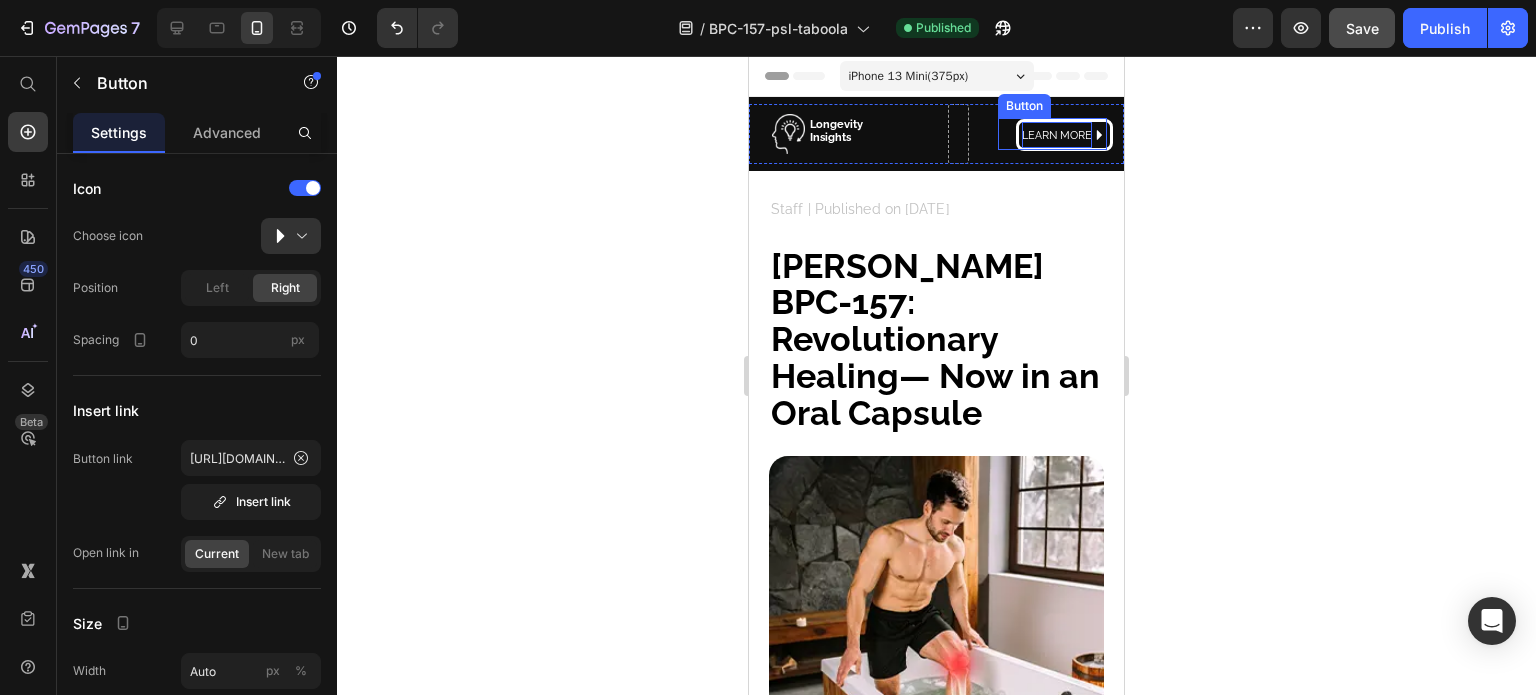 click on "LEARN MORE" at bounding box center [1057, 135] 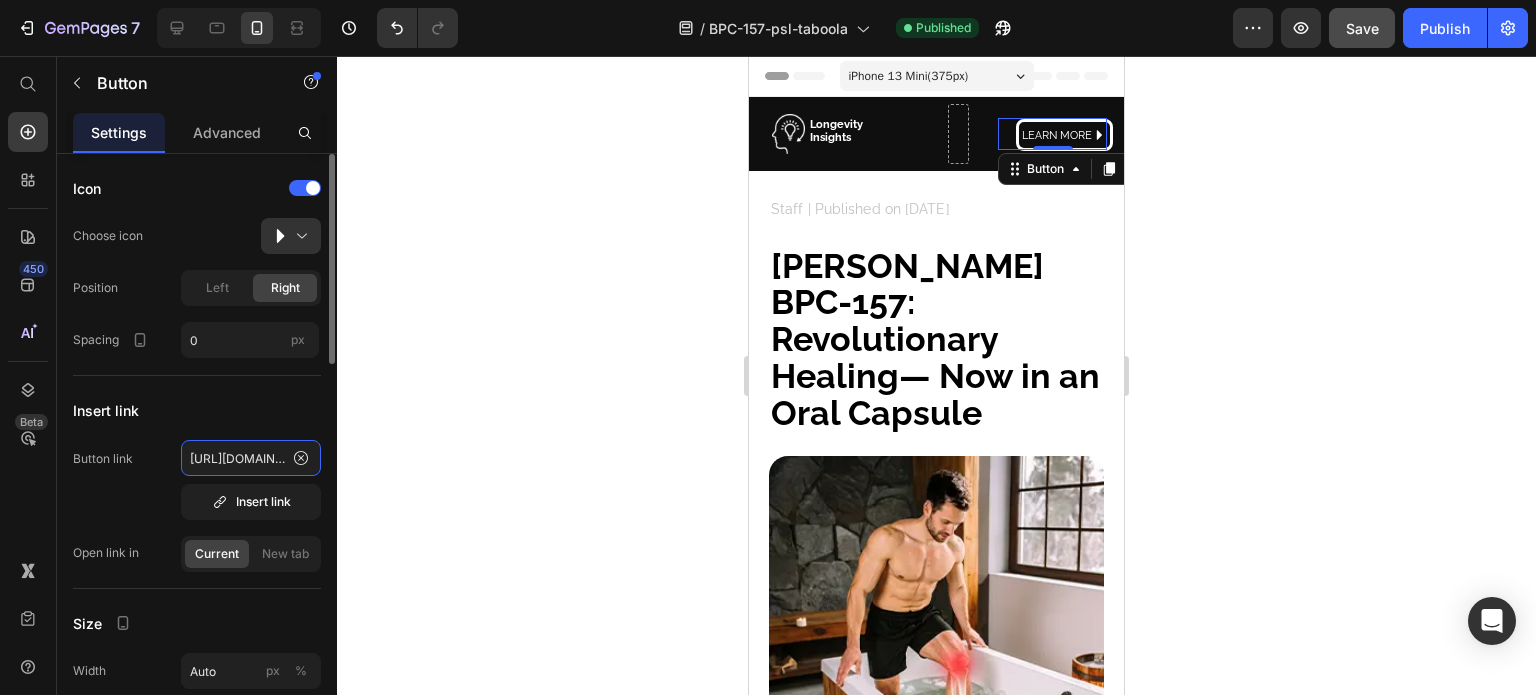 click on "https://shop.everlifemd.com/products/bpc-157_fb" 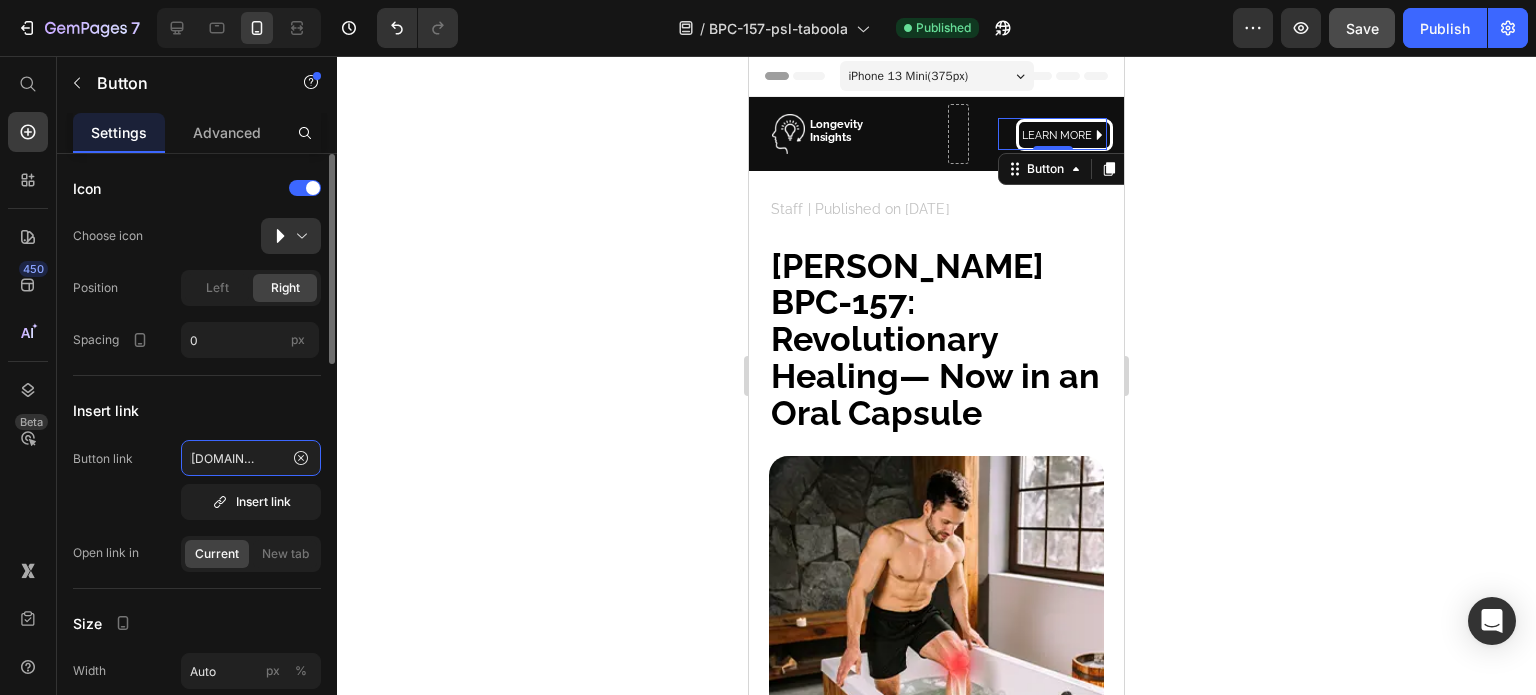 scroll, scrollTop: 0, scrollLeft: 180, axis: horizontal 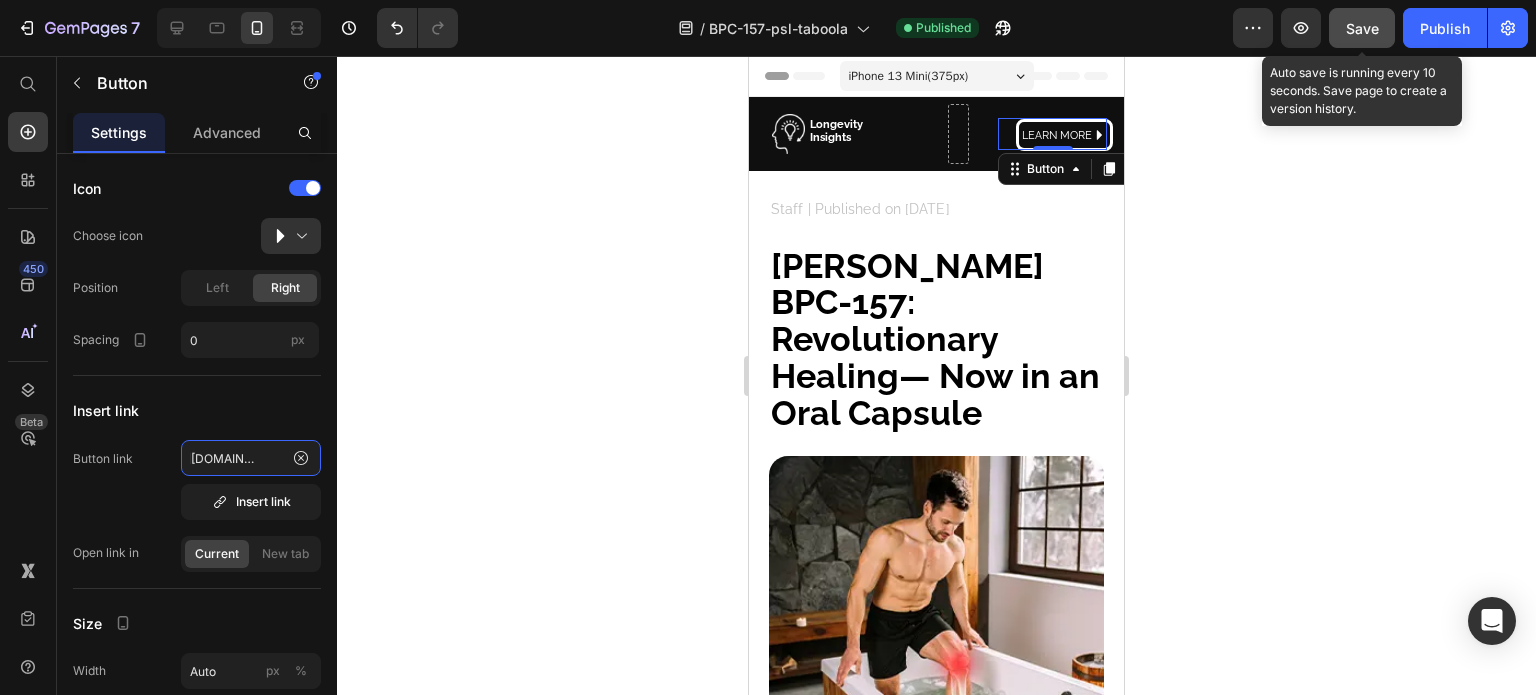 type on "[URL][DOMAIN_NAME]" 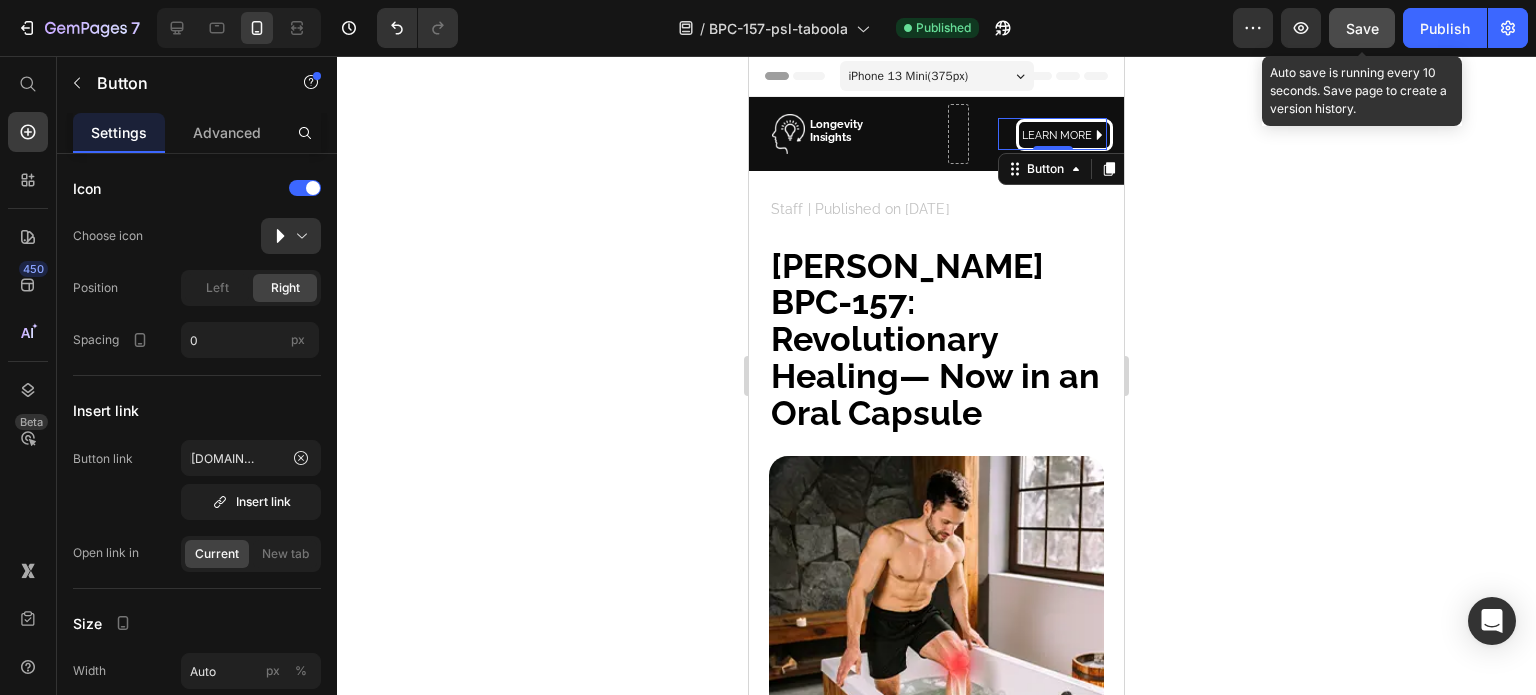 scroll, scrollTop: 0, scrollLeft: 0, axis: both 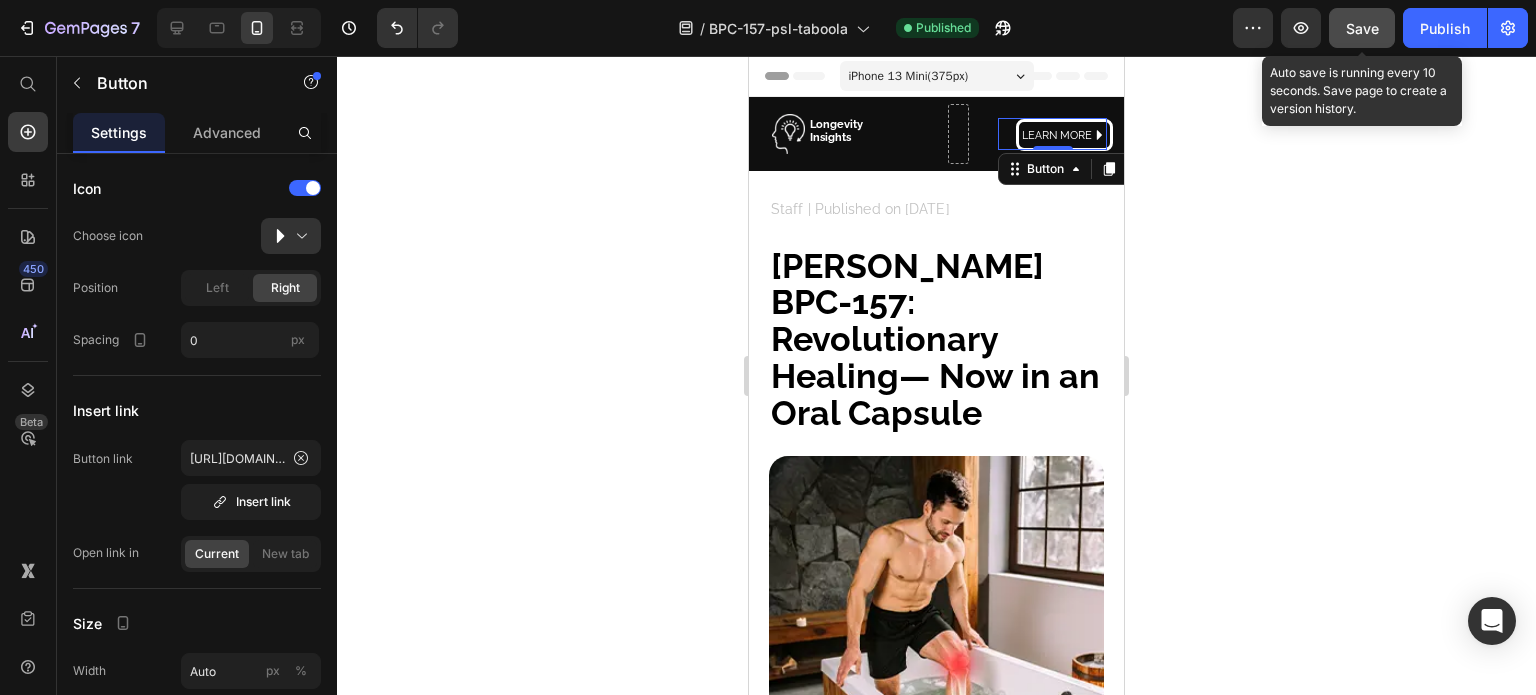 click on "Save" at bounding box center (1362, 28) 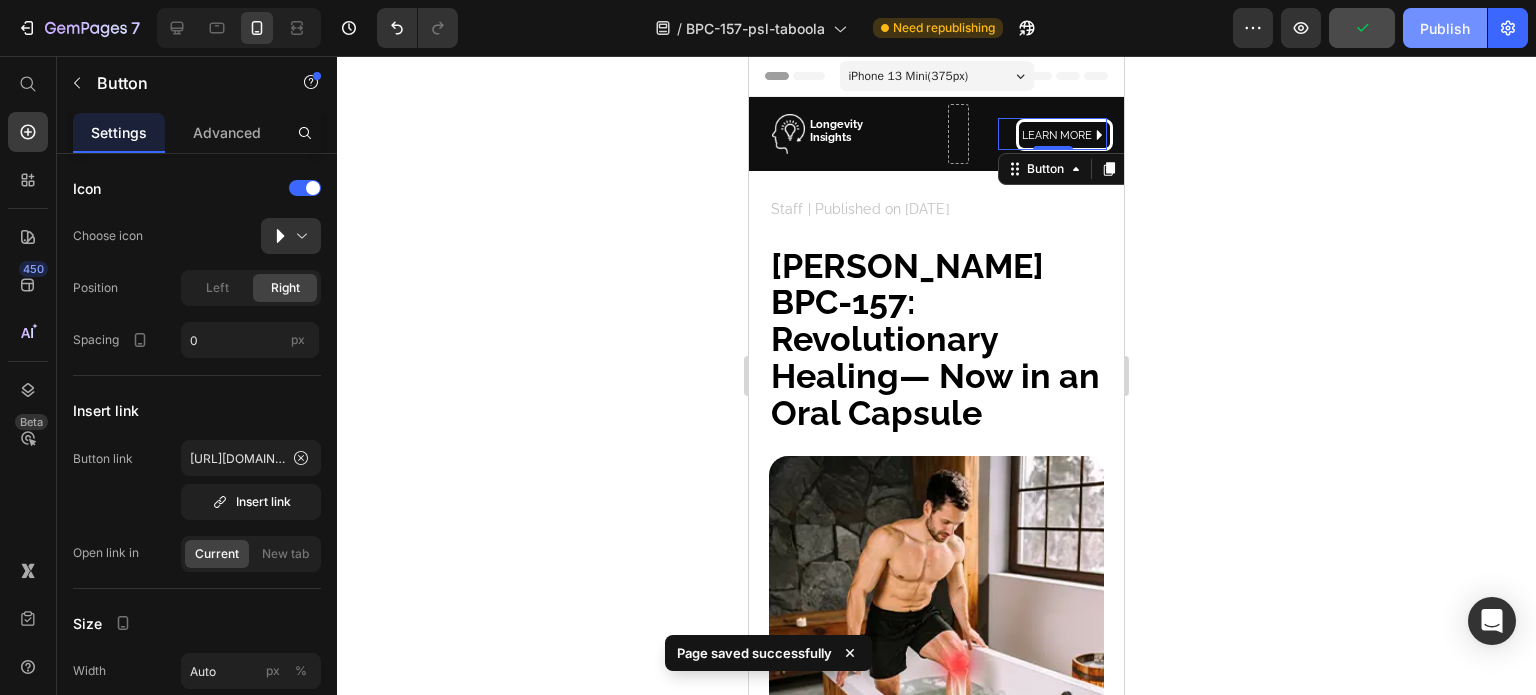 click on "Publish" at bounding box center (1445, 28) 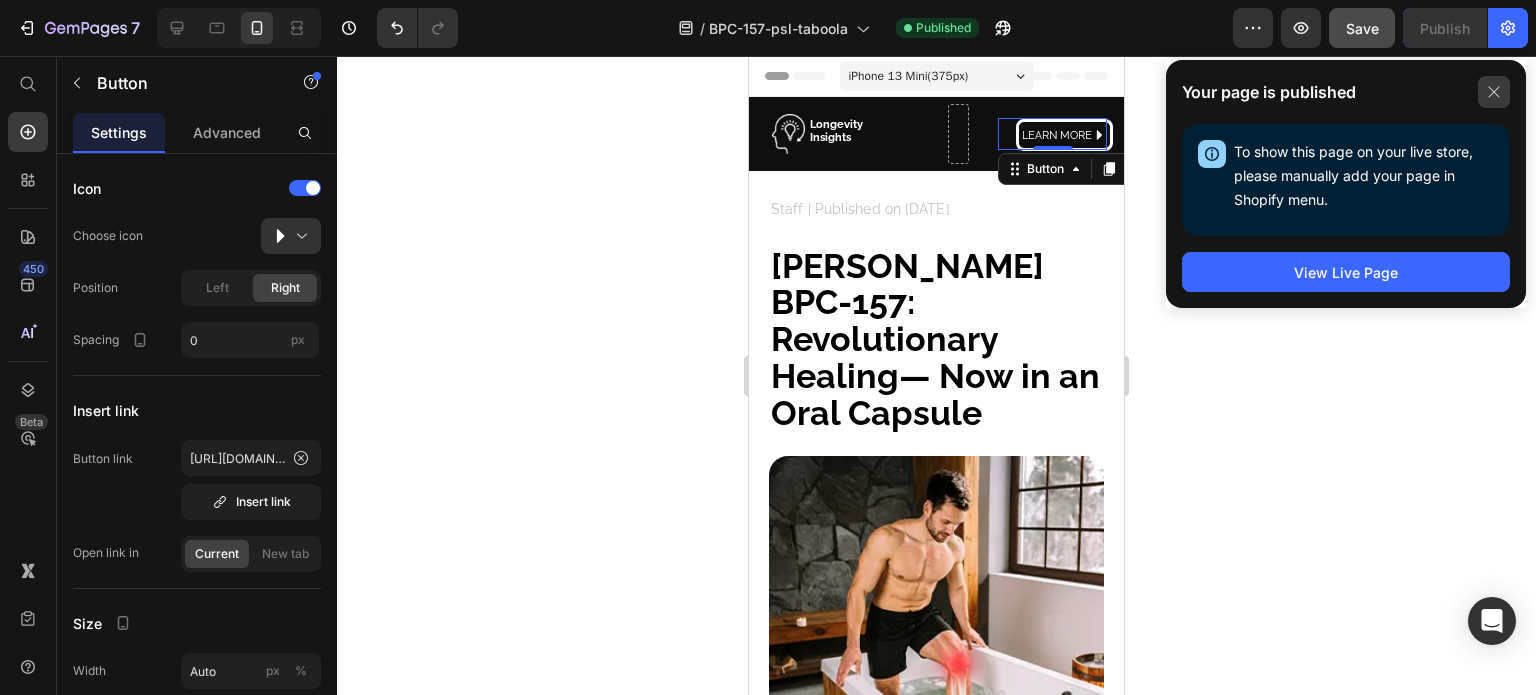 click 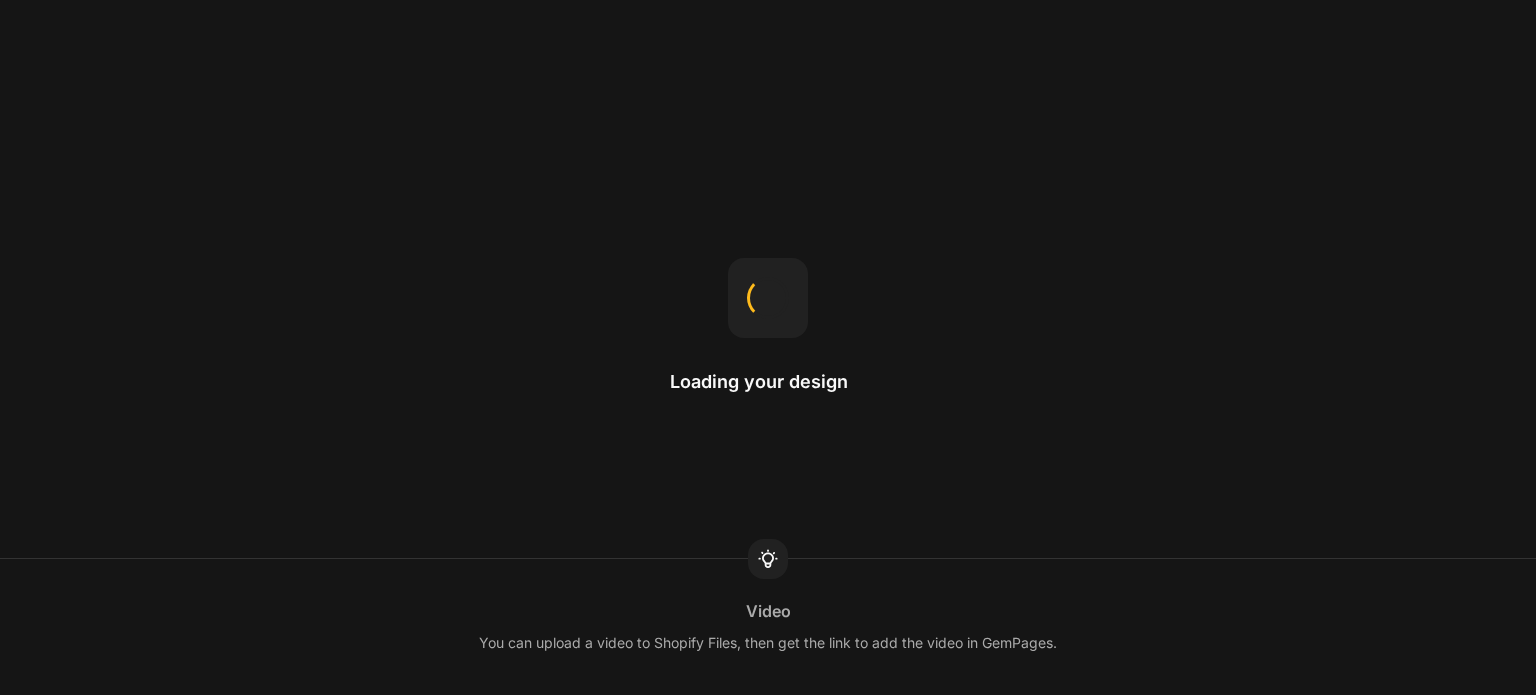 scroll, scrollTop: 0, scrollLeft: 0, axis: both 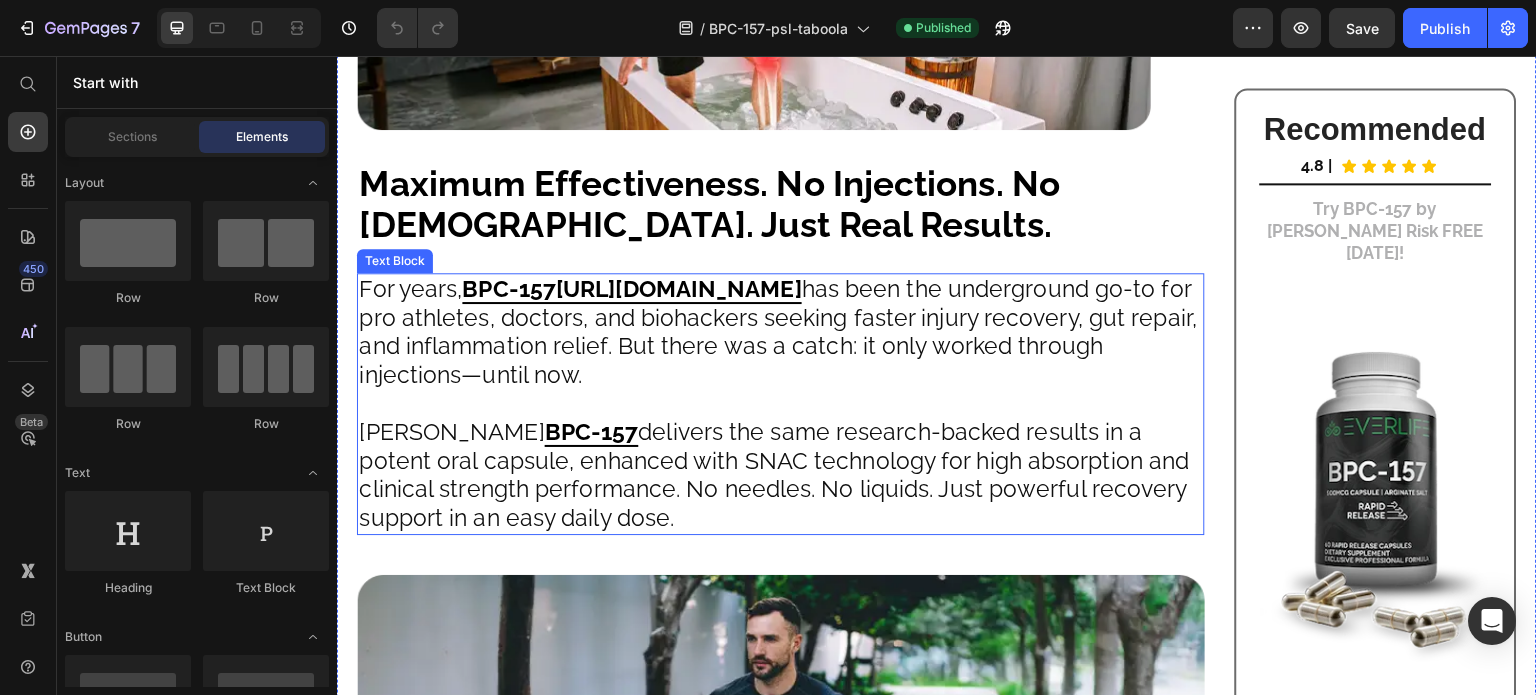 click on "BPC-157[URL][DOMAIN_NAME]" at bounding box center [632, 288] 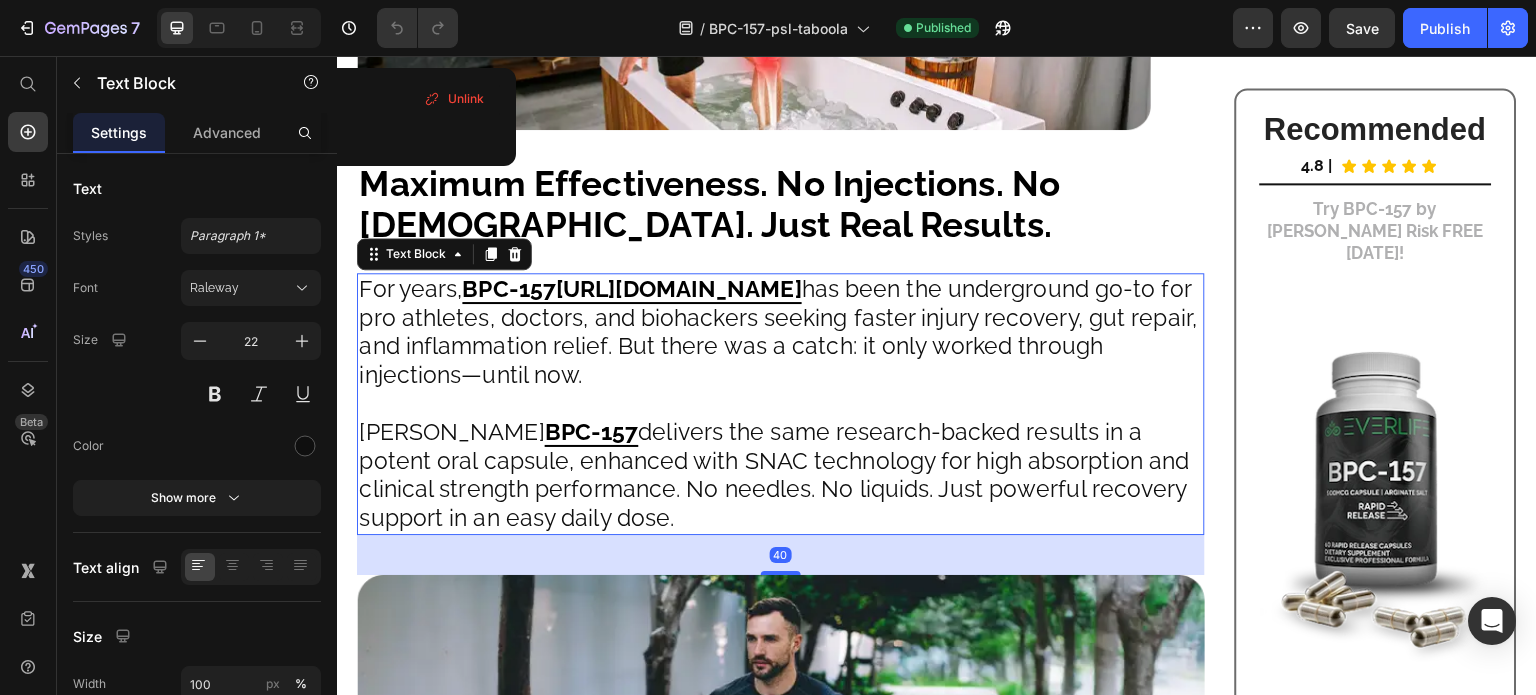 click on "BPC-157[URL][DOMAIN_NAME]" at bounding box center [632, 288] 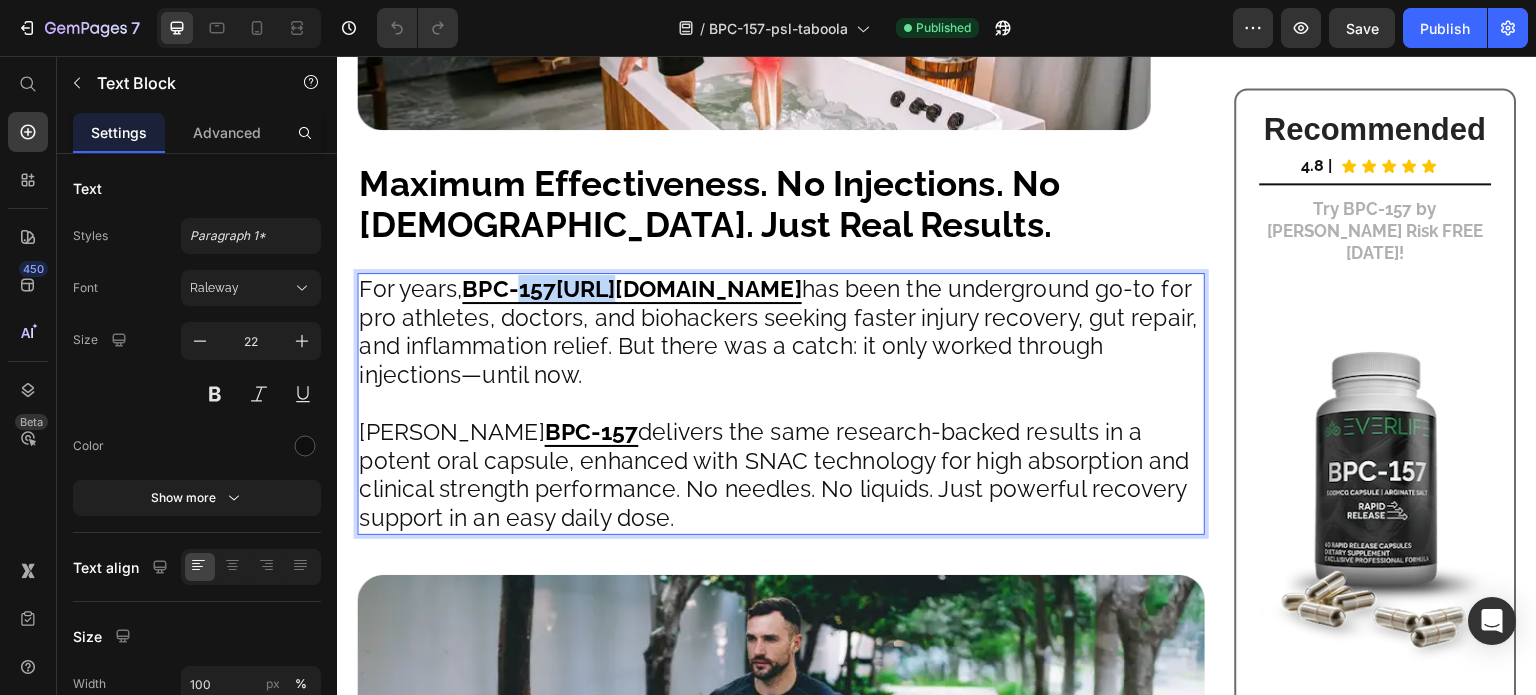 click on "BPC-157[URL][DOMAIN_NAME]" at bounding box center (632, 288) 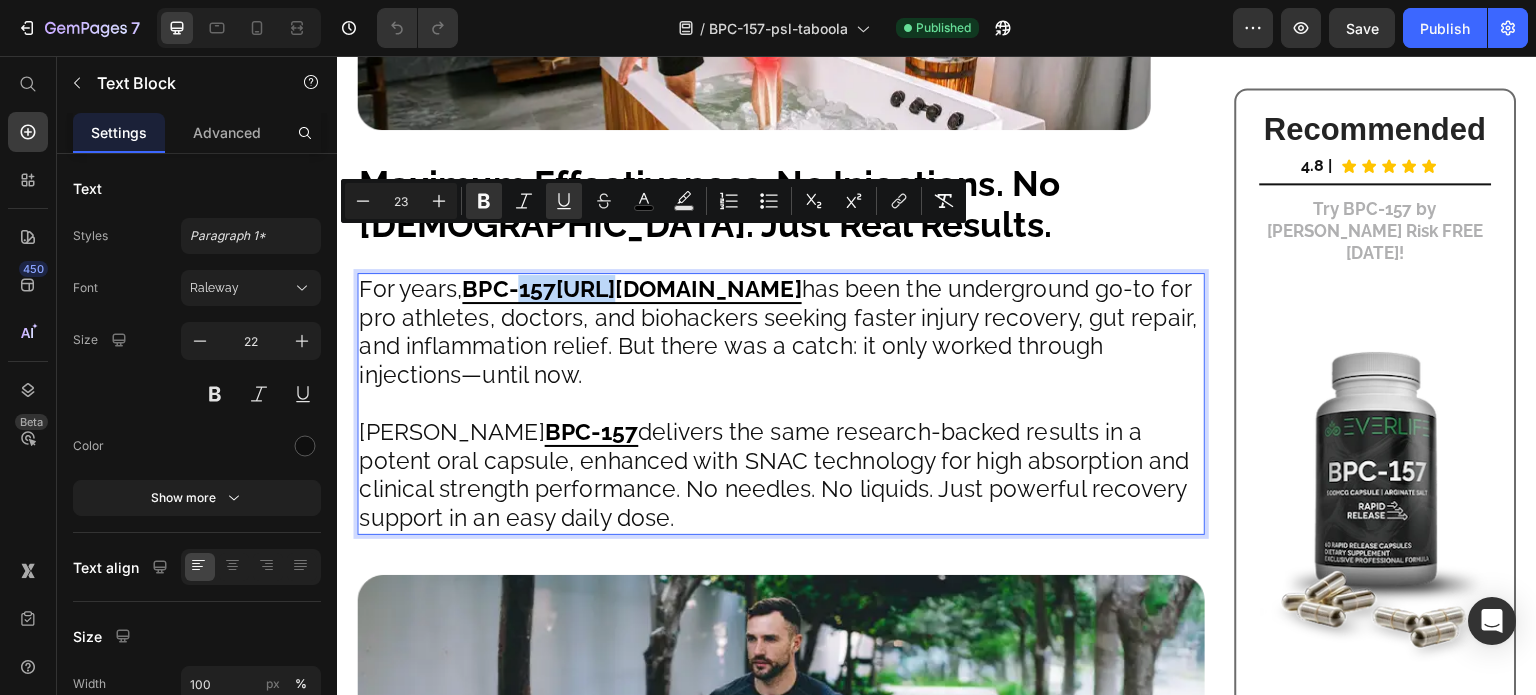 click on "BPC-157[URL][DOMAIN_NAME]" at bounding box center [632, 288] 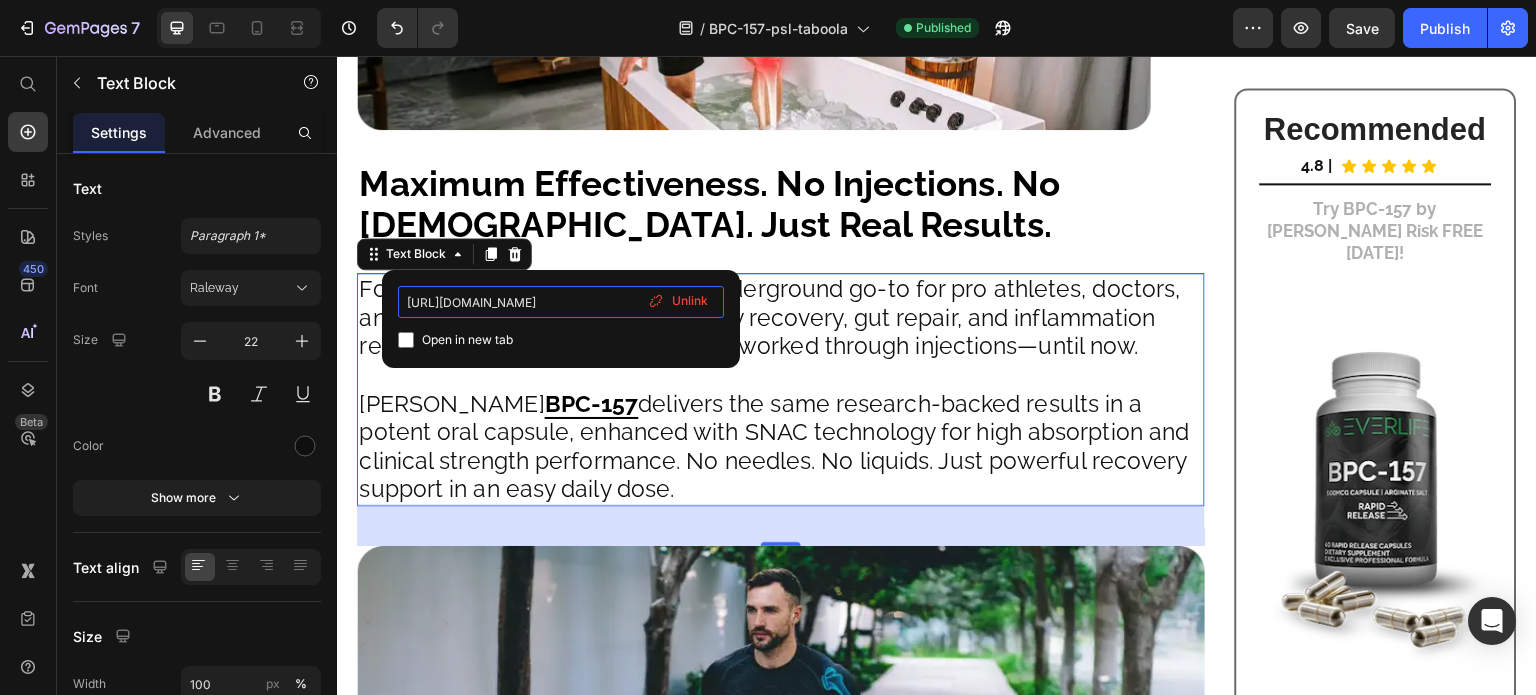 click on "[URL][DOMAIN_NAME]" at bounding box center (561, 302) 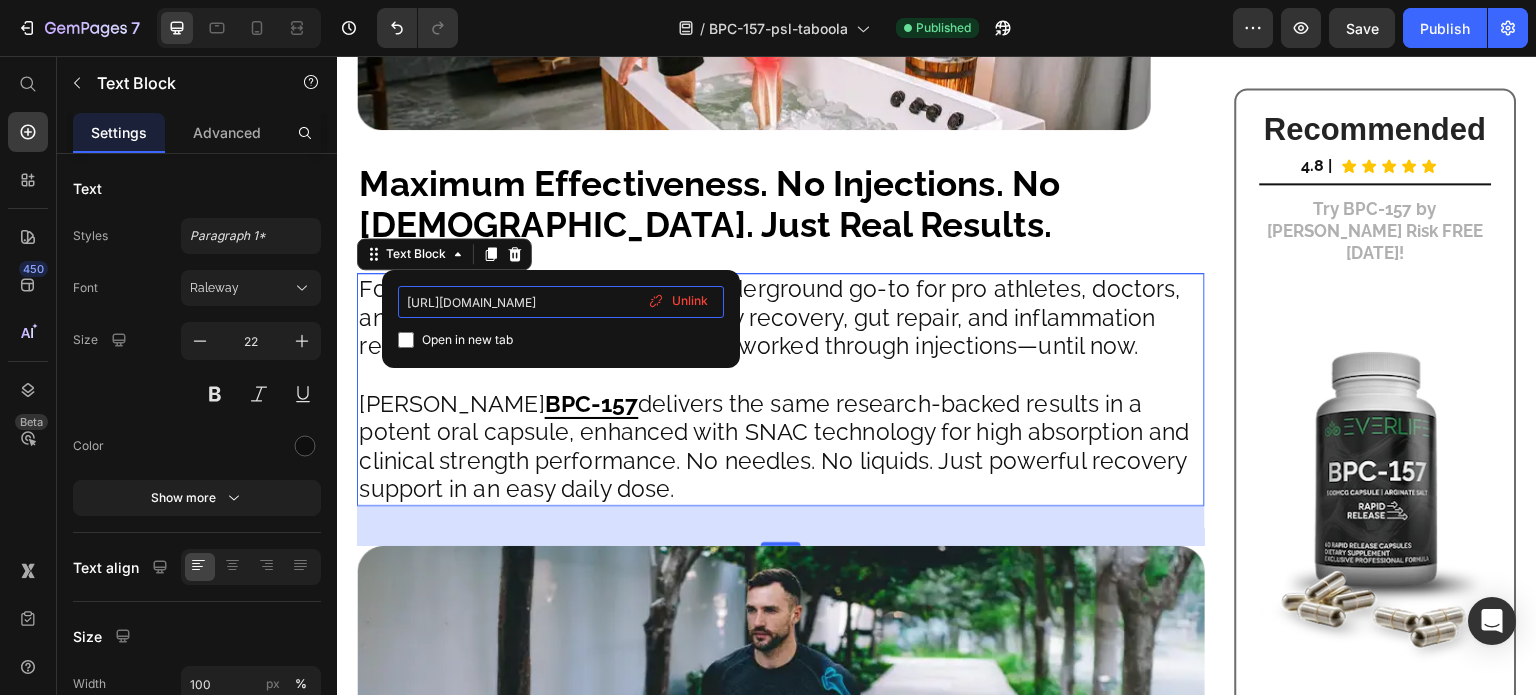 scroll, scrollTop: 0, scrollLeft: 54, axis: horizontal 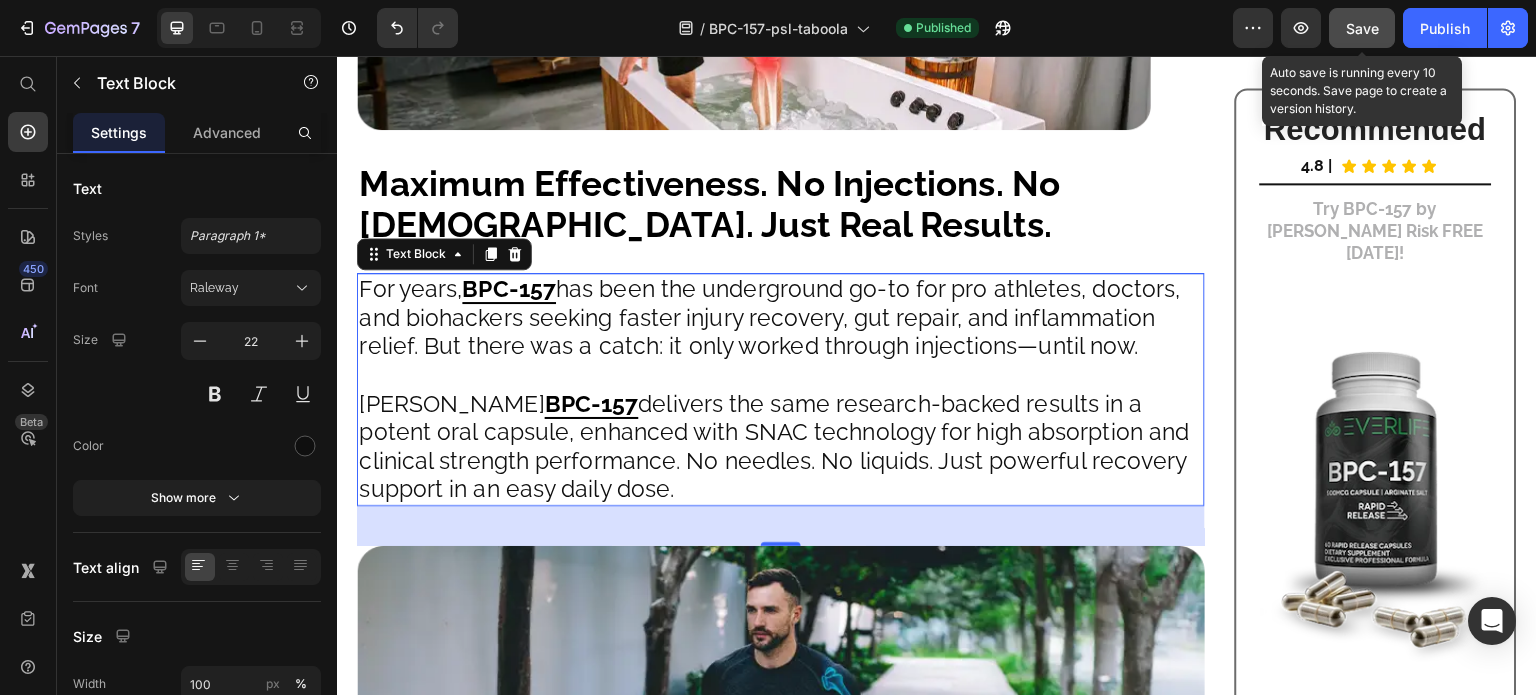 click on "Save" 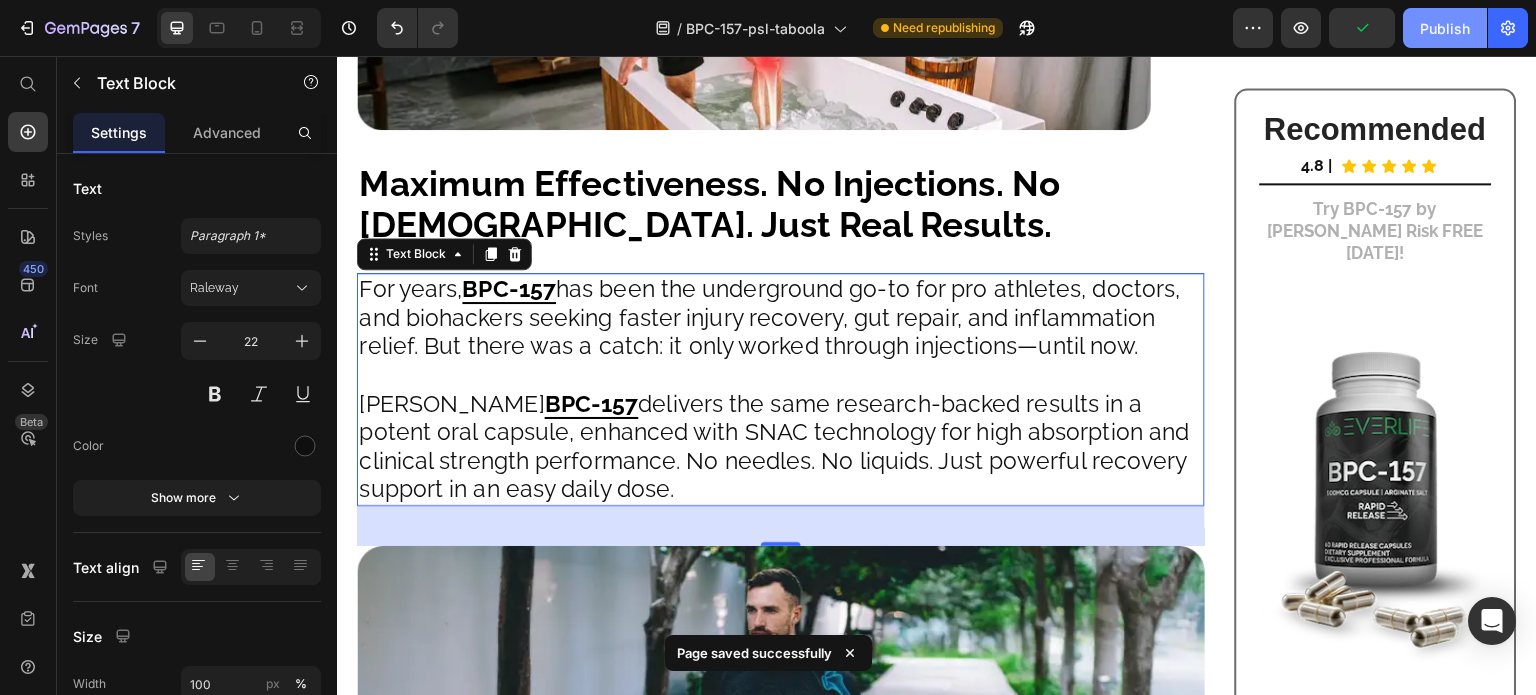 click on "Publish" at bounding box center (1445, 28) 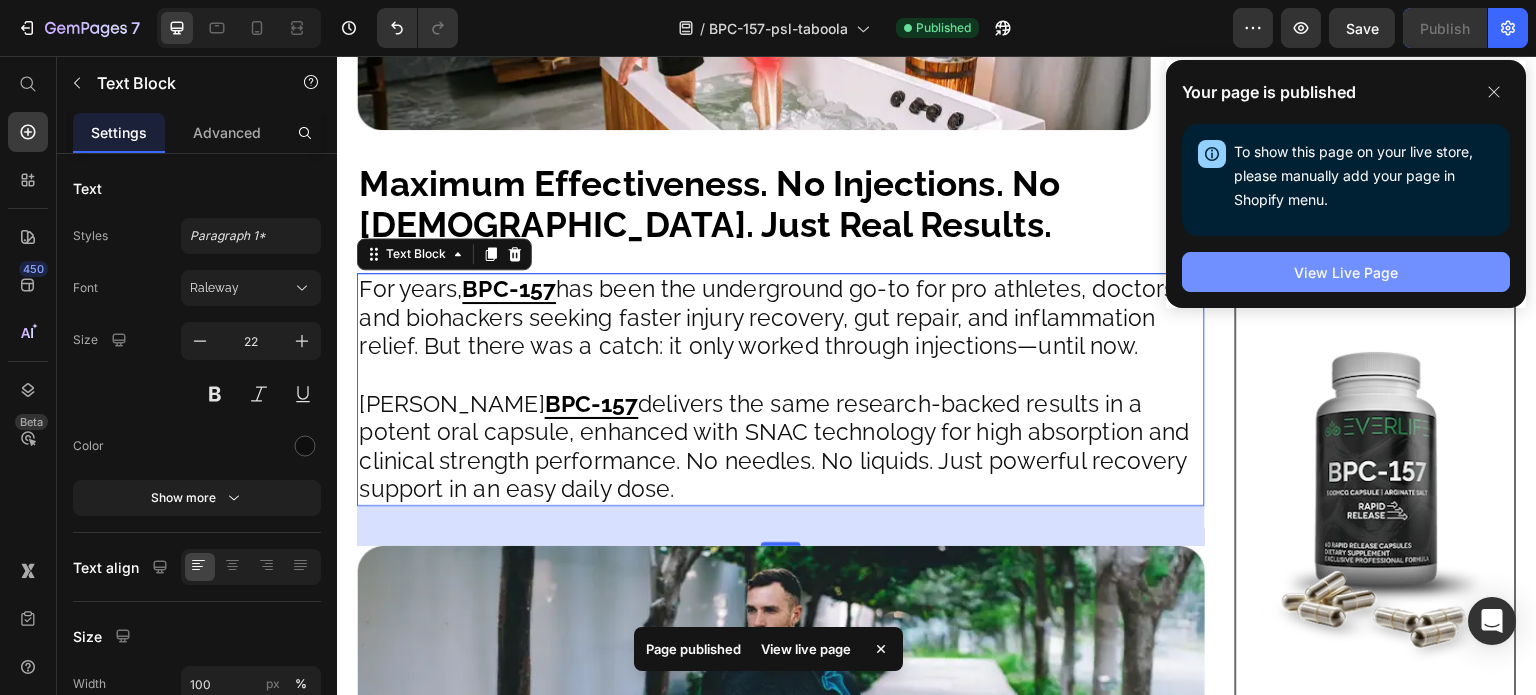 click on "View Live Page" at bounding box center [1346, 272] 